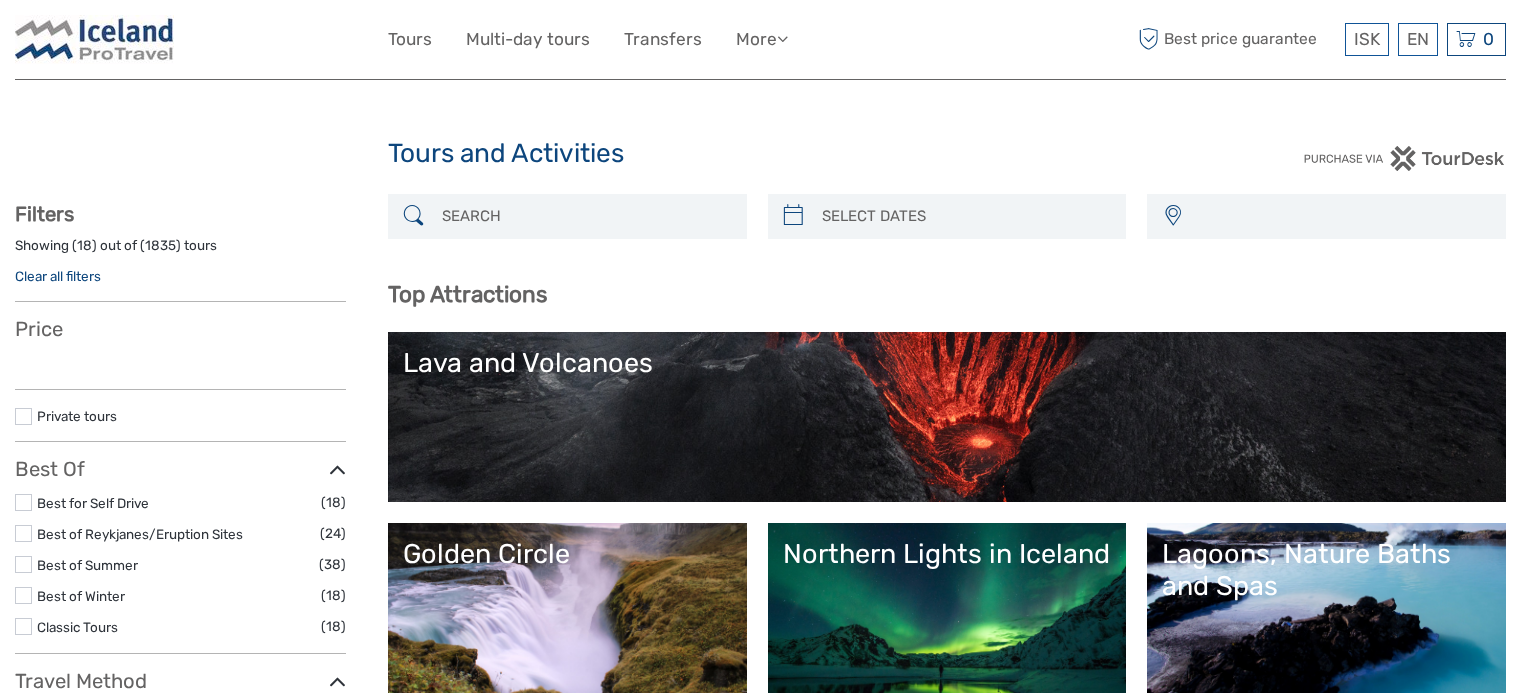 scroll, scrollTop: 0, scrollLeft: 0, axis: both 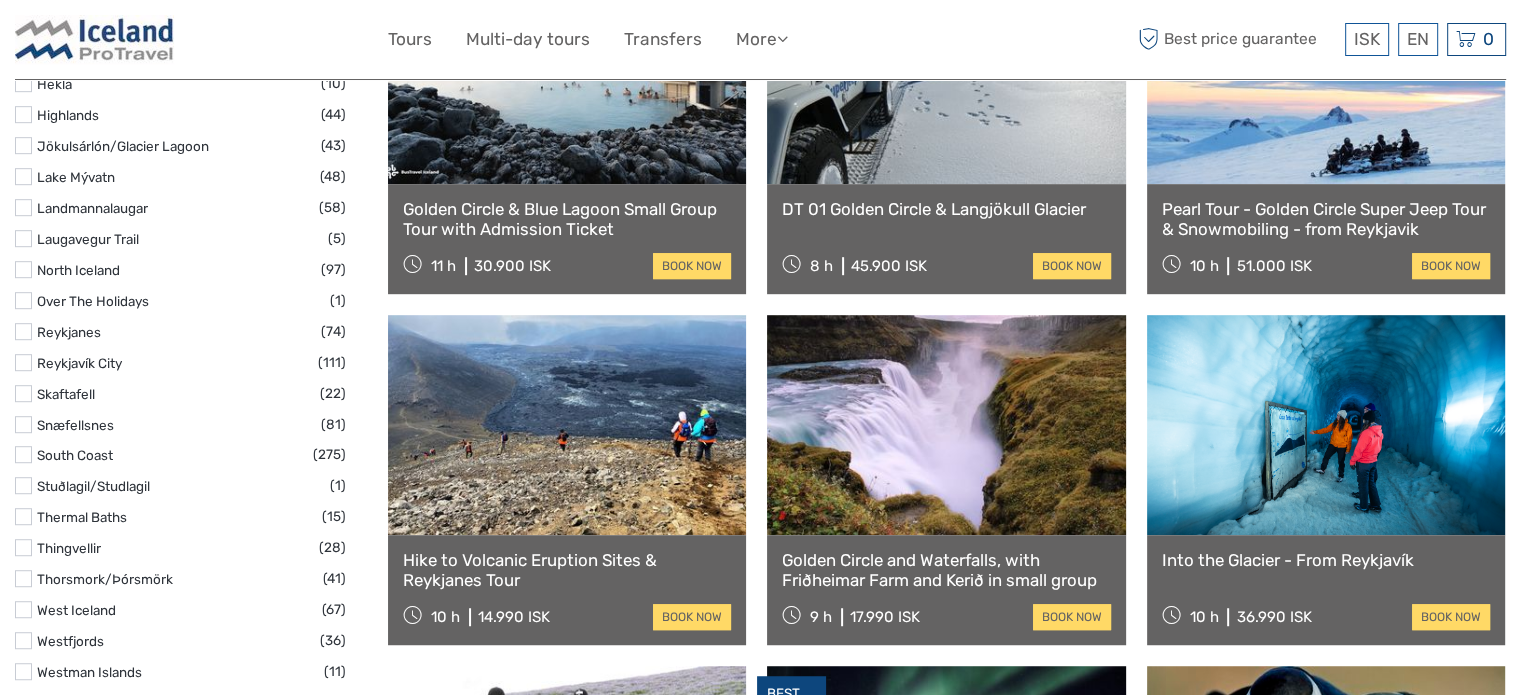 select 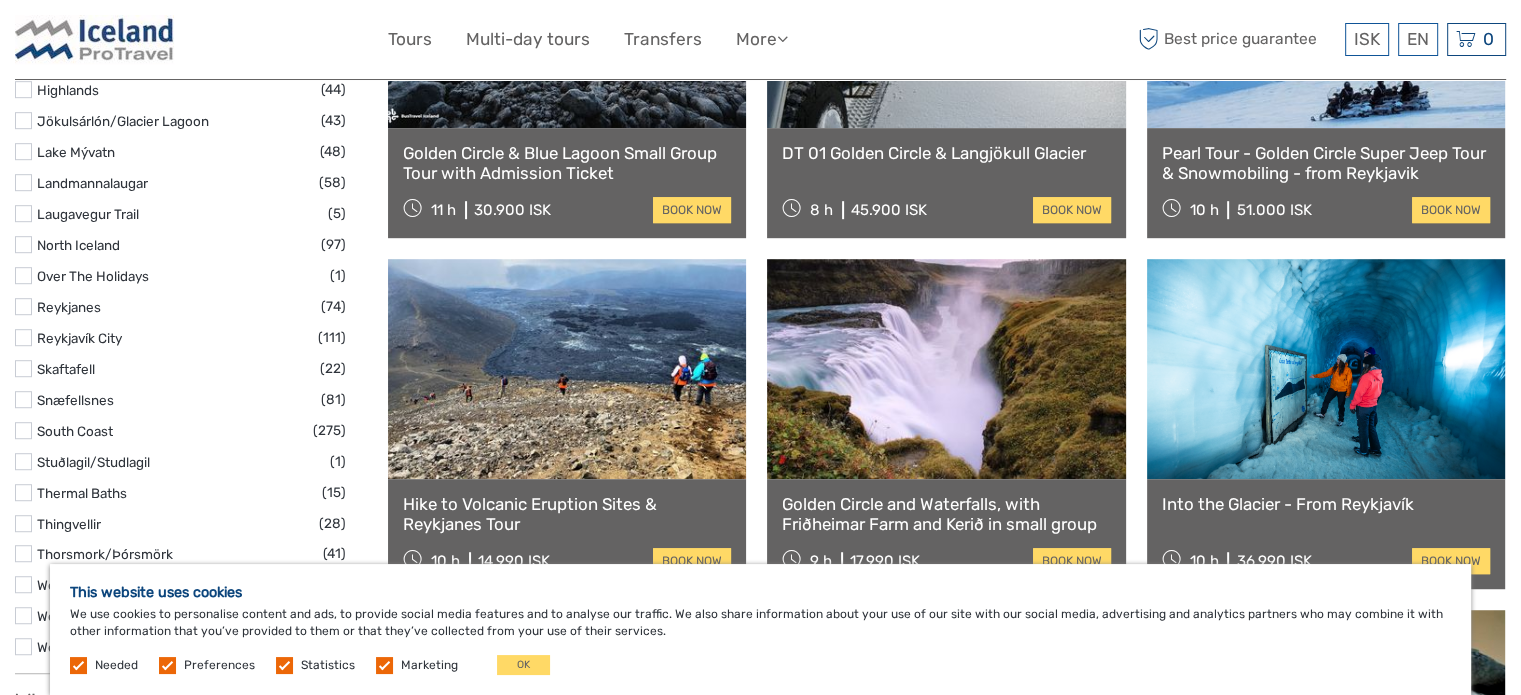 scroll, scrollTop: 1531, scrollLeft: 0, axis: vertical 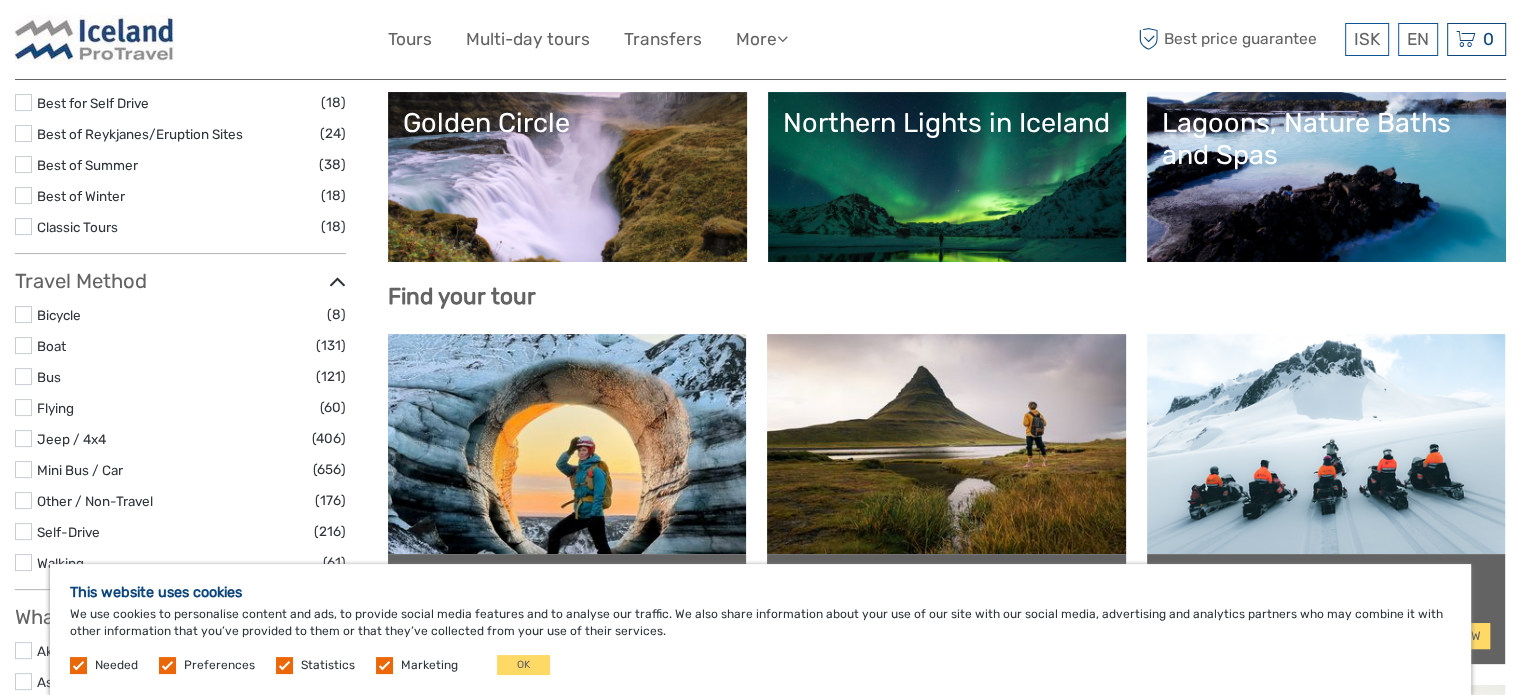 click on "Lagoons, Nature Baths and Spas" at bounding box center (1326, 177) 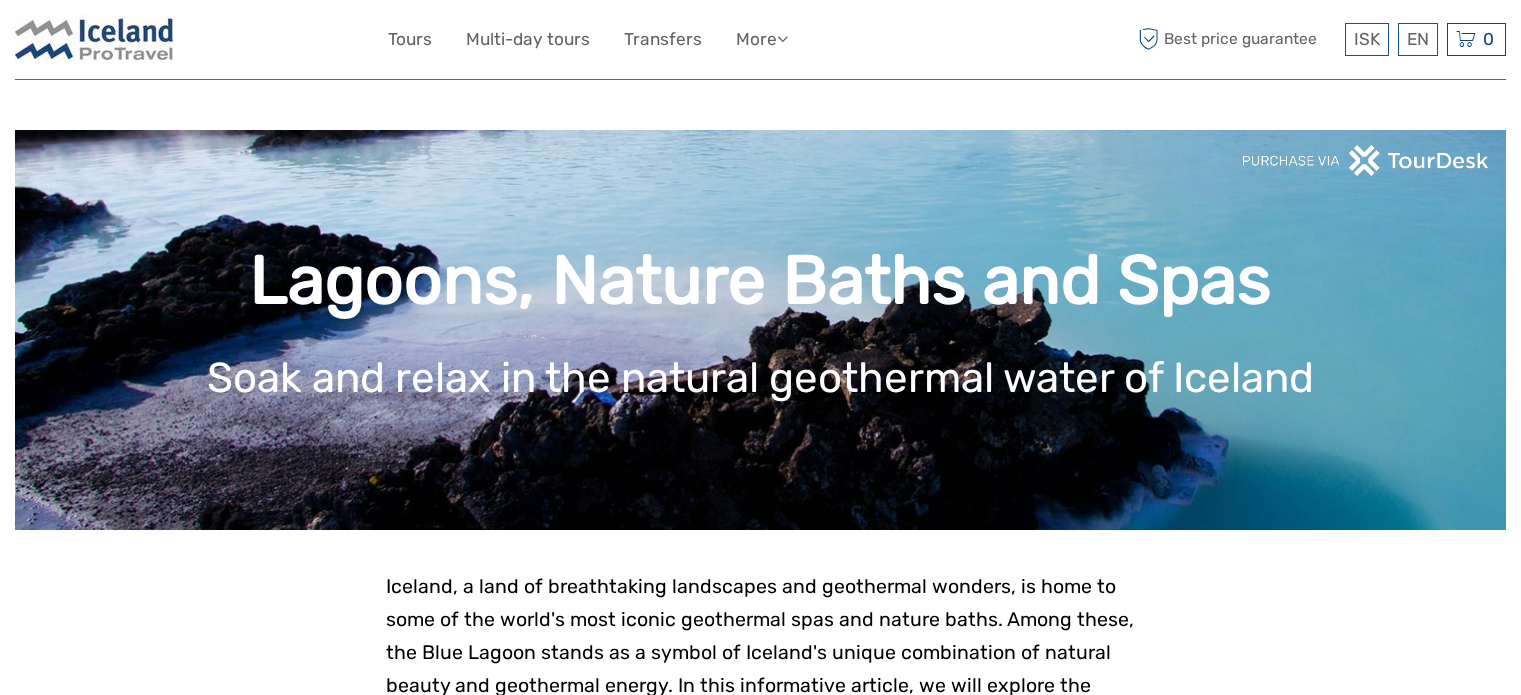 scroll, scrollTop: 0, scrollLeft: 0, axis: both 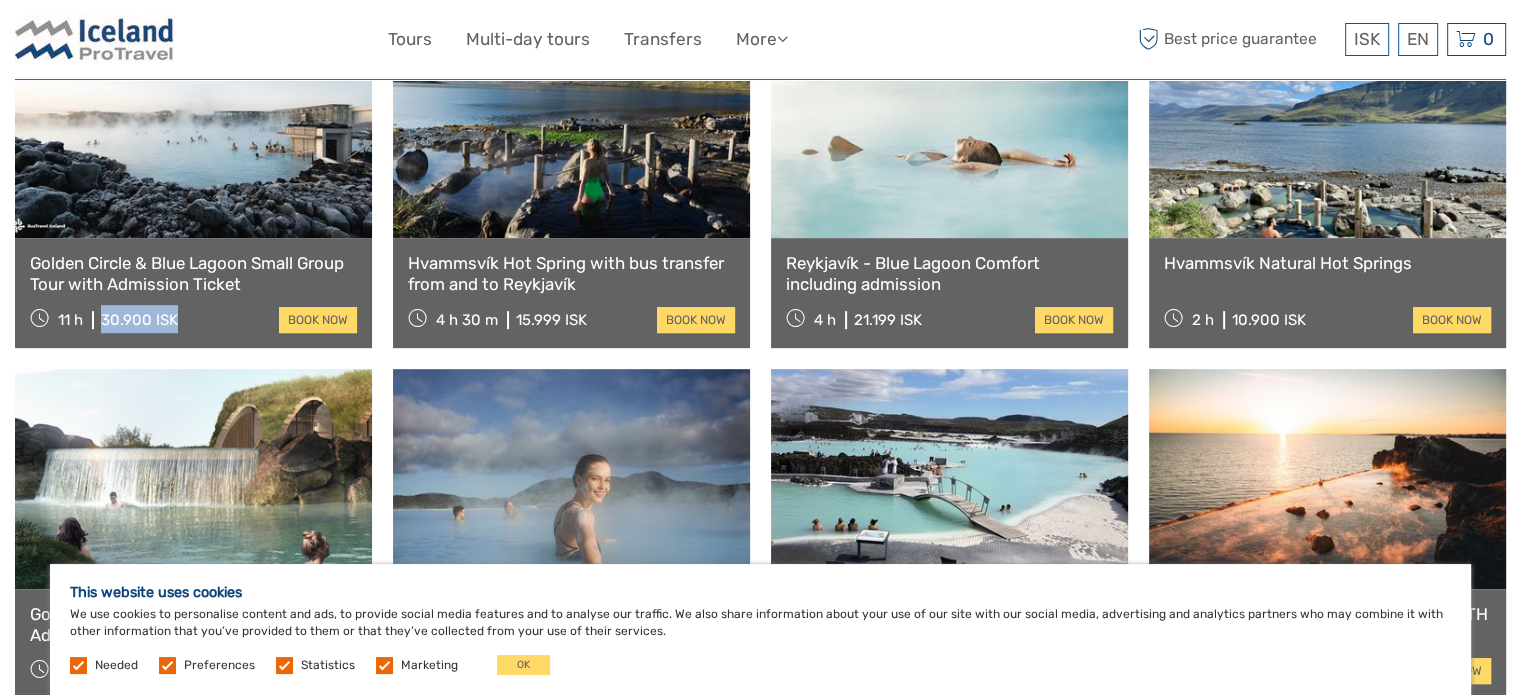 drag, startPoint x: 193, startPoint y: 319, endPoint x: 95, endPoint y: 317, distance: 98.02041 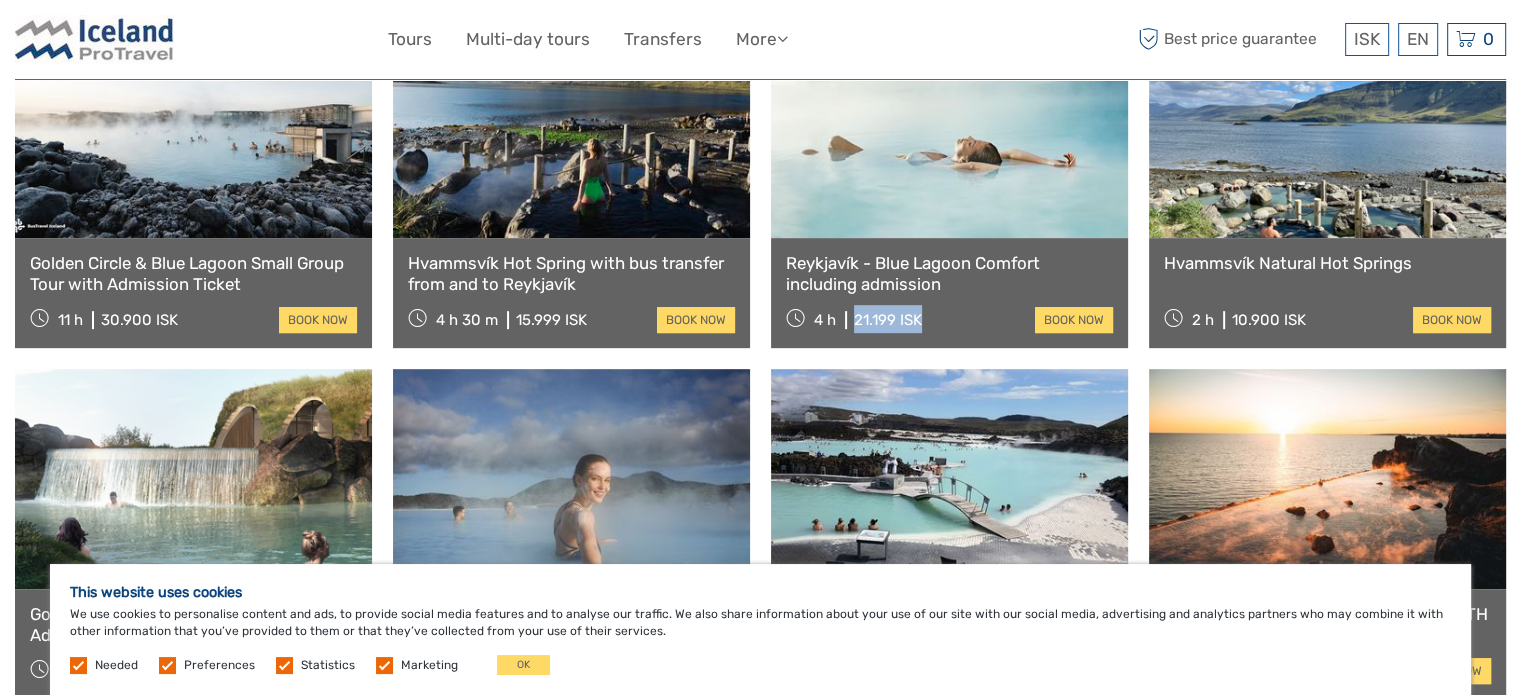 drag, startPoint x: 940, startPoint y: 316, endPoint x: 847, endPoint y: 327, distance: 93.64828 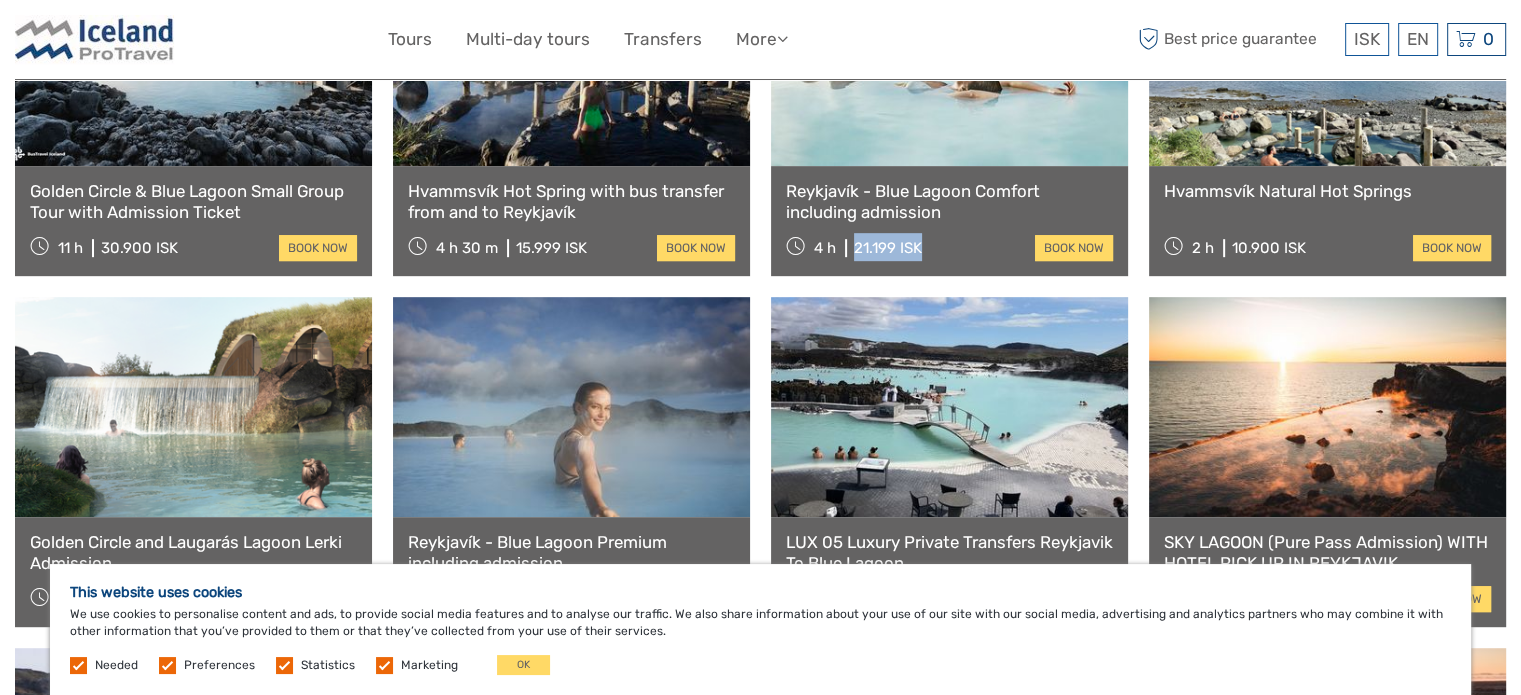 scroll, scrollTop: 900, scrollLeft: 0, axis: vertical 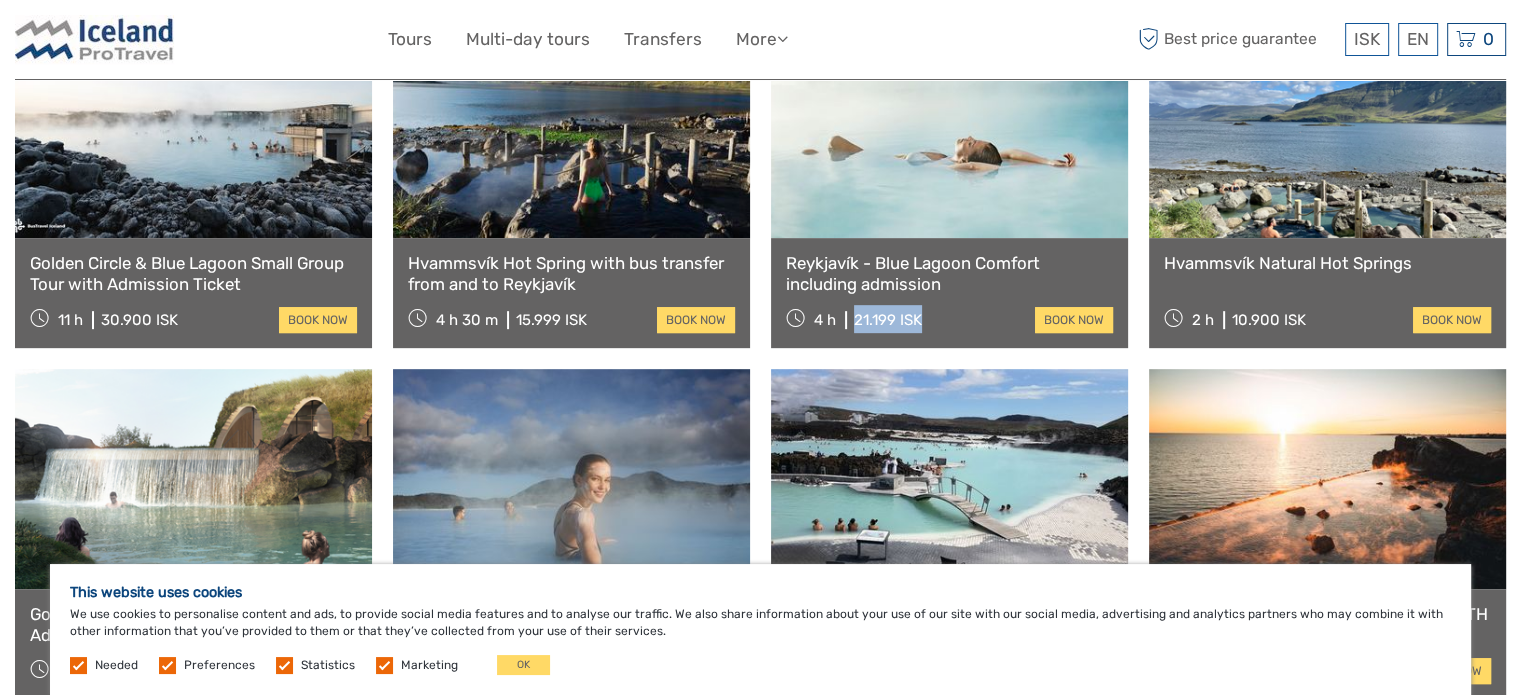 click on "Reykjavík - Blue Lagoon Comfort including admission" at bounding box center (949, 273) 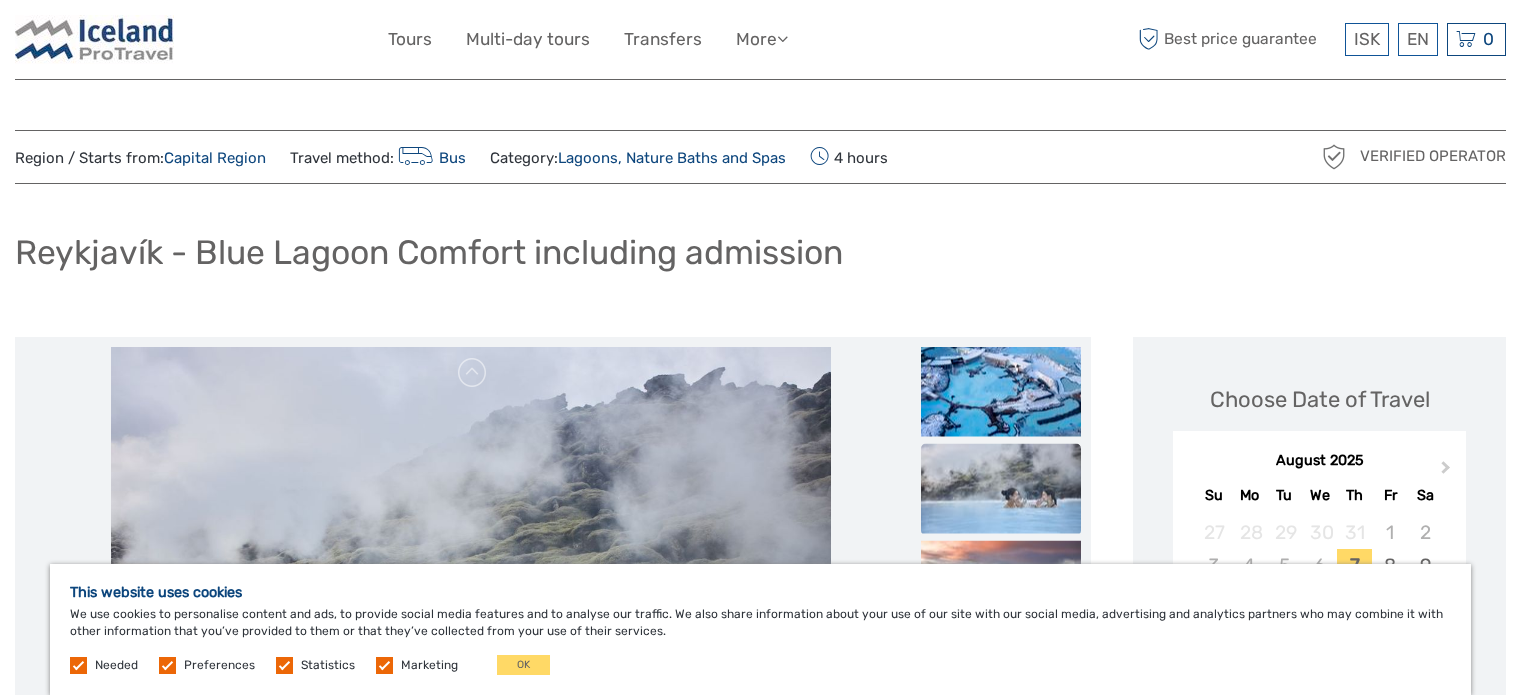 scroll, scrollTop: 0, scrollLeft: 0, axis: both 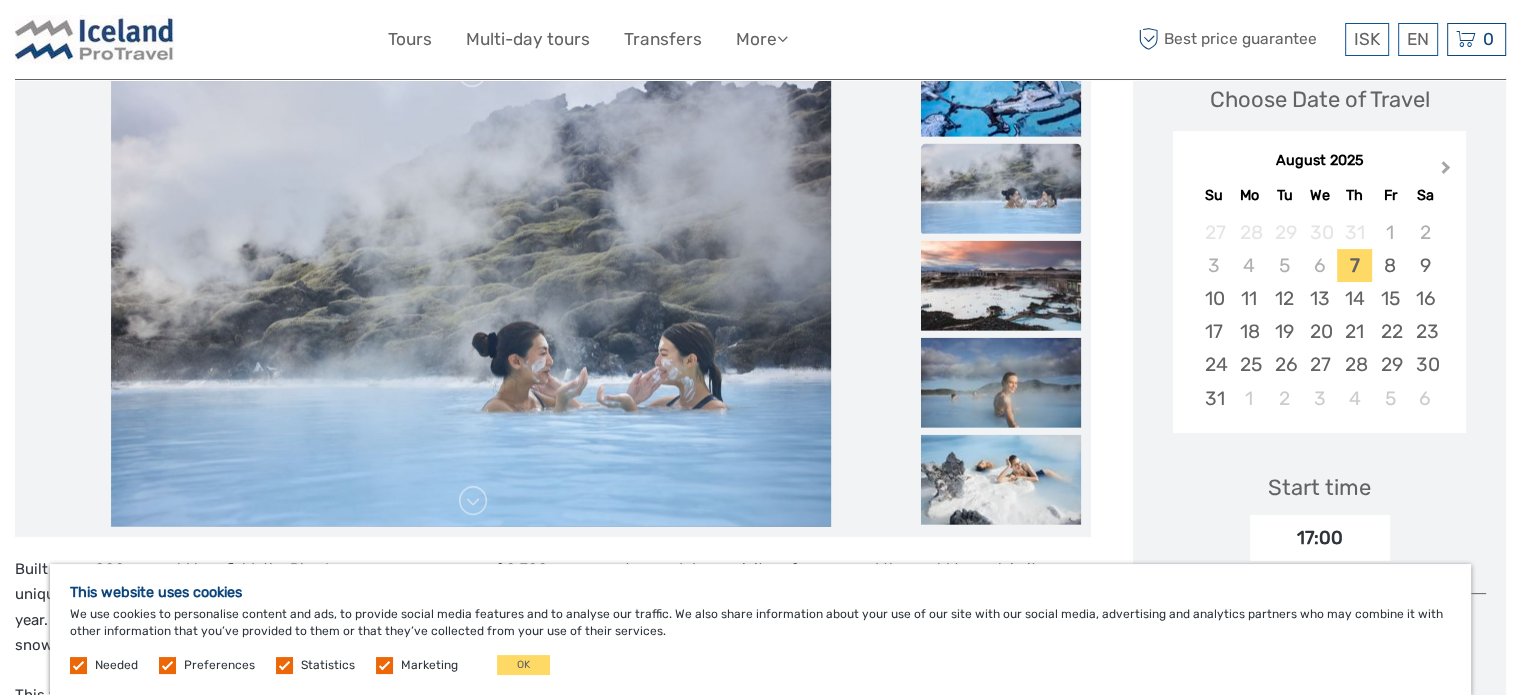 click on "Next Month" at bounding box center [1448, 172] 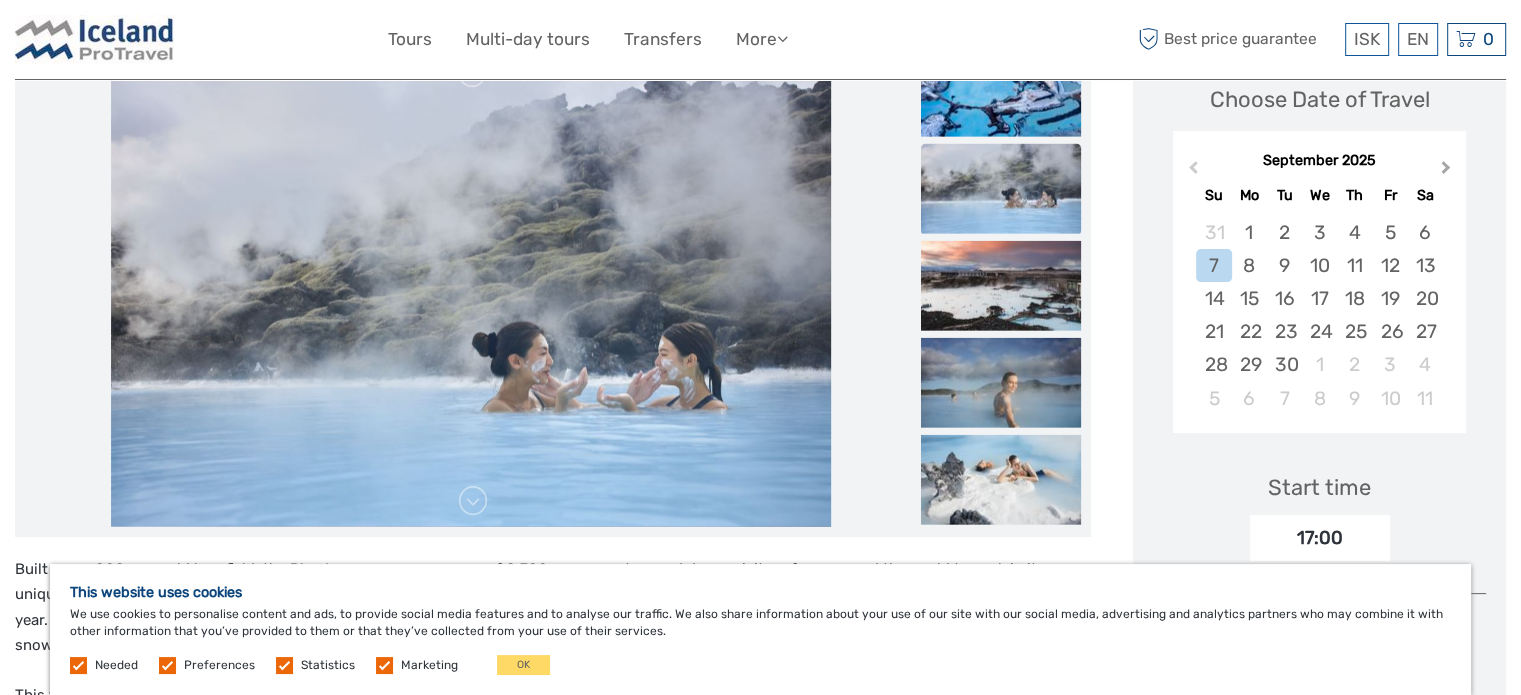 click on "Next Month" at bounding box center [1448, 172] 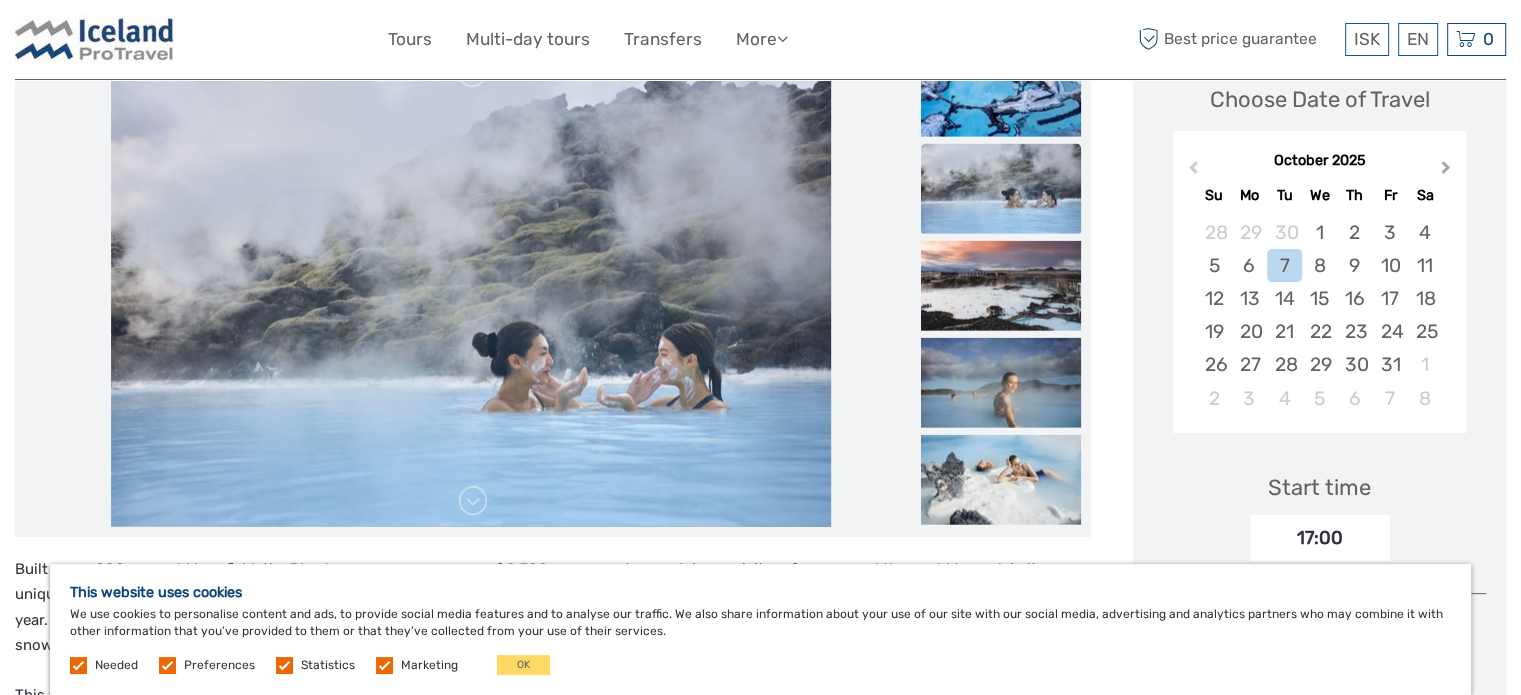 click on "Next Month" at bounding box center (1448, 172) 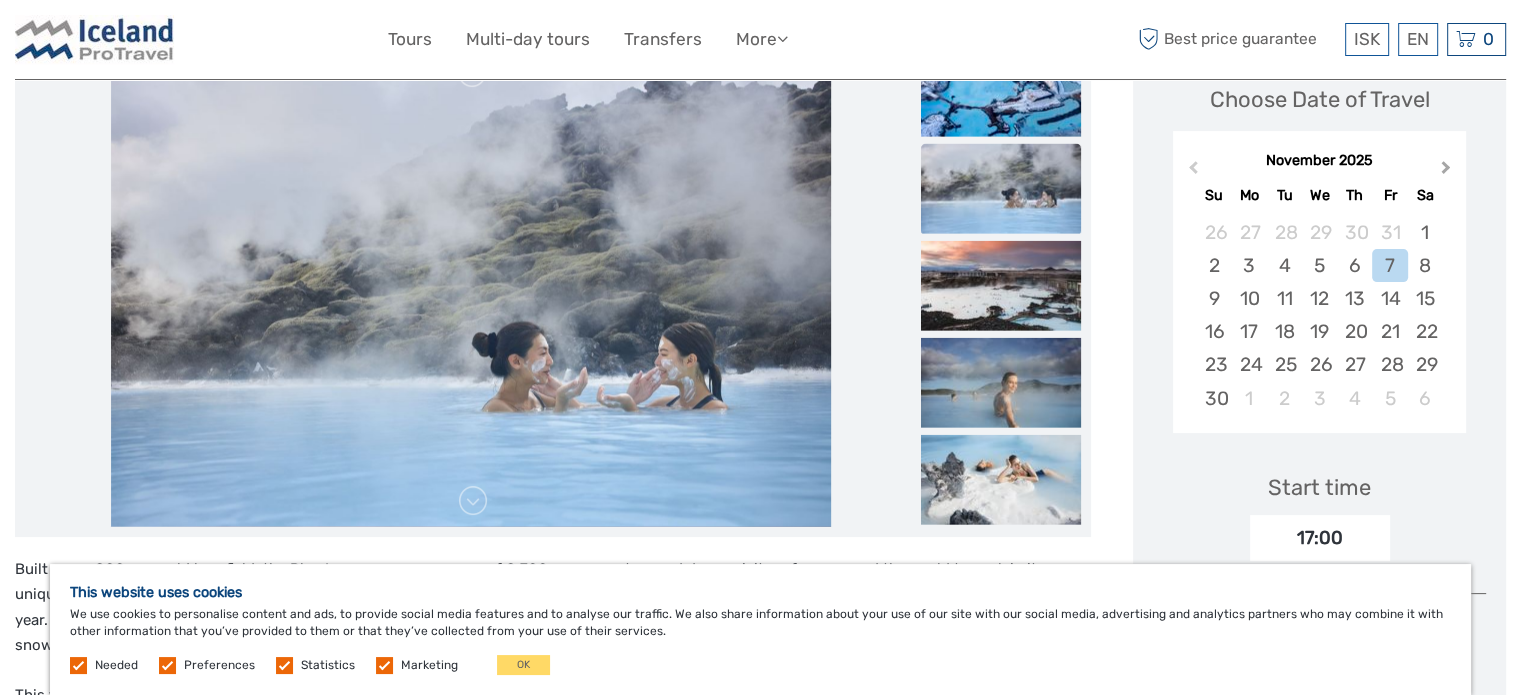 click on "Next Month" at bounding box center (1448, 172) 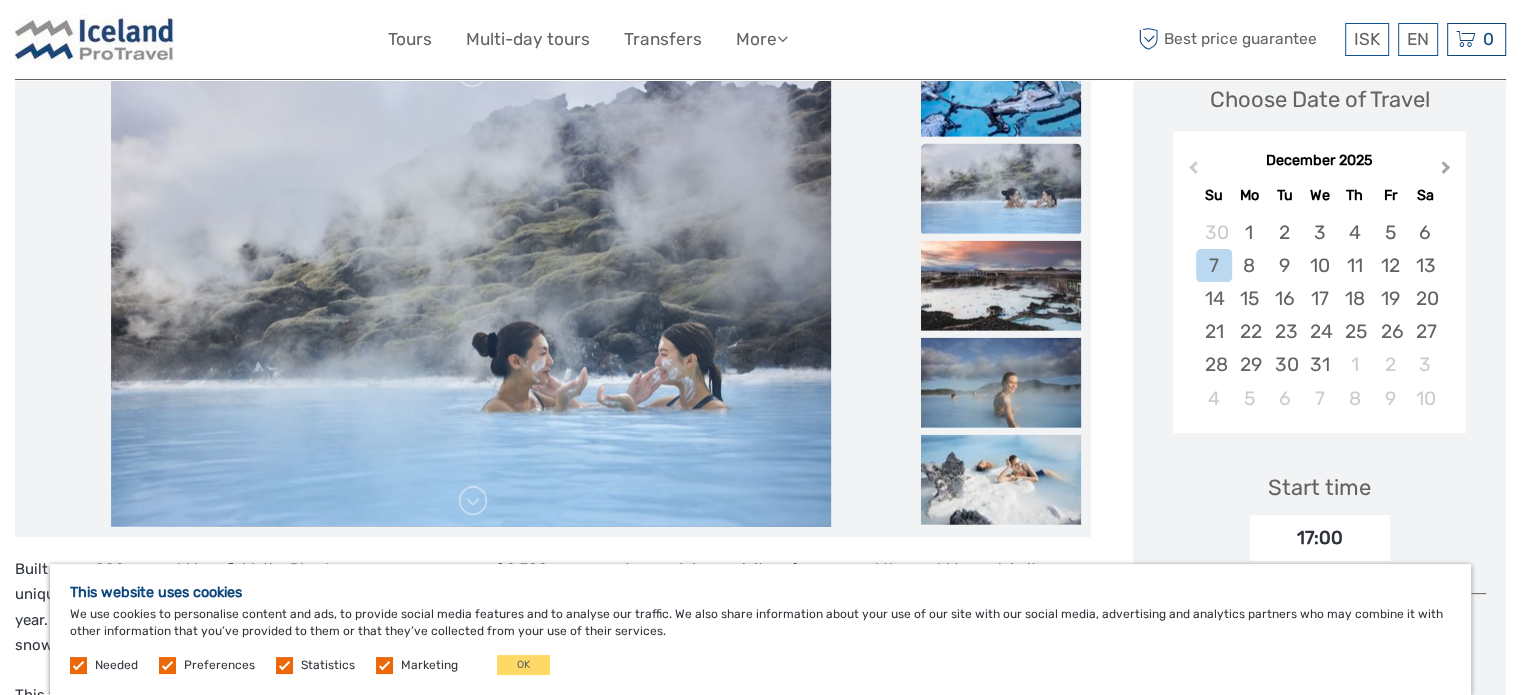 click on "Next Month" at bounding box center (1448, 172) 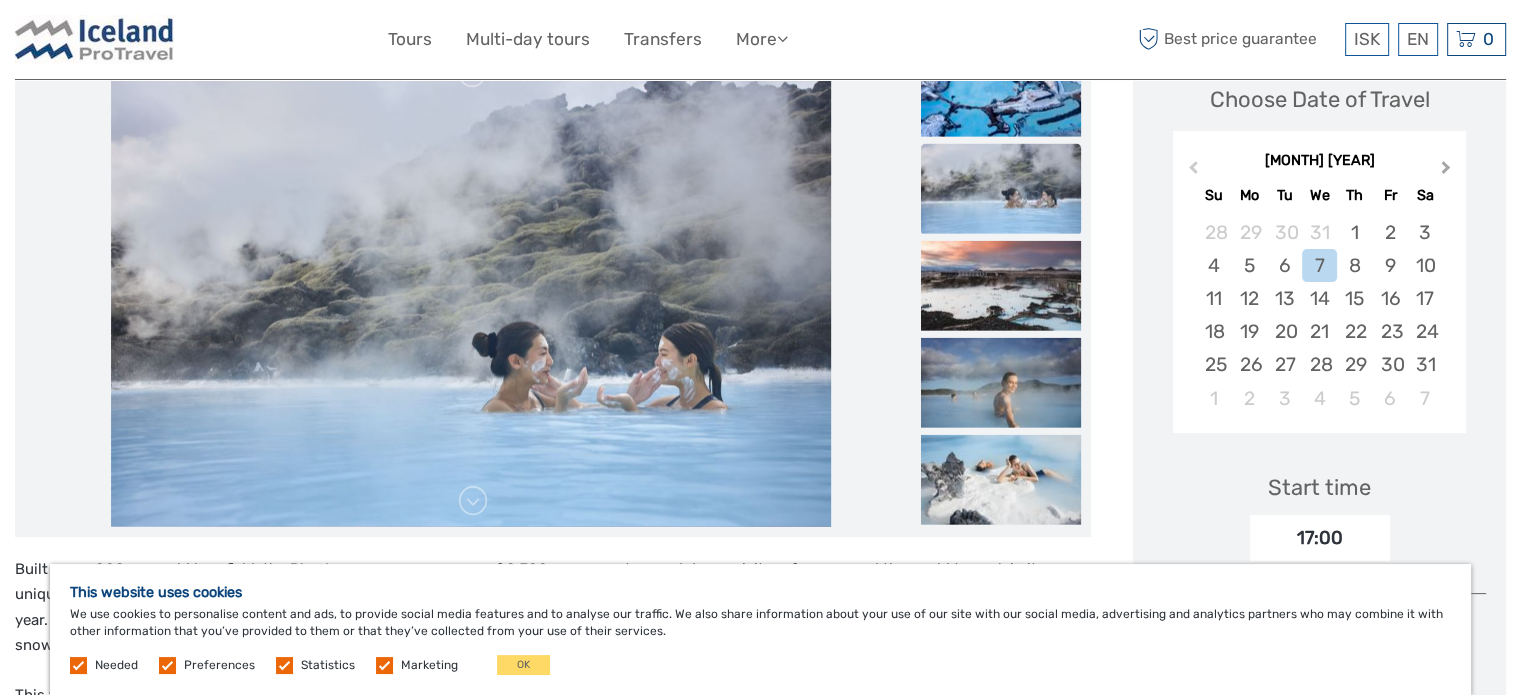 click on "Next Month" at bounding box center (1448, 172) 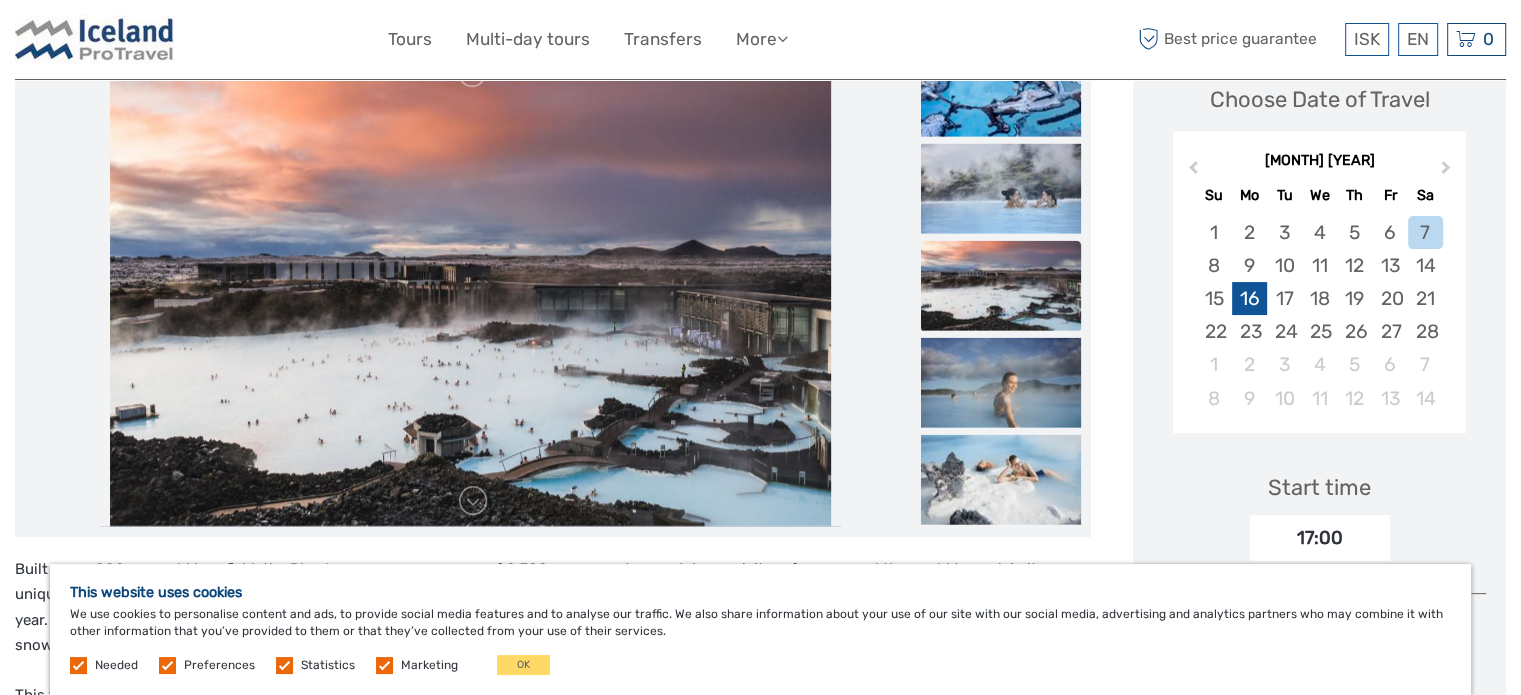 click on "16" at bounding box center (1249, 298) 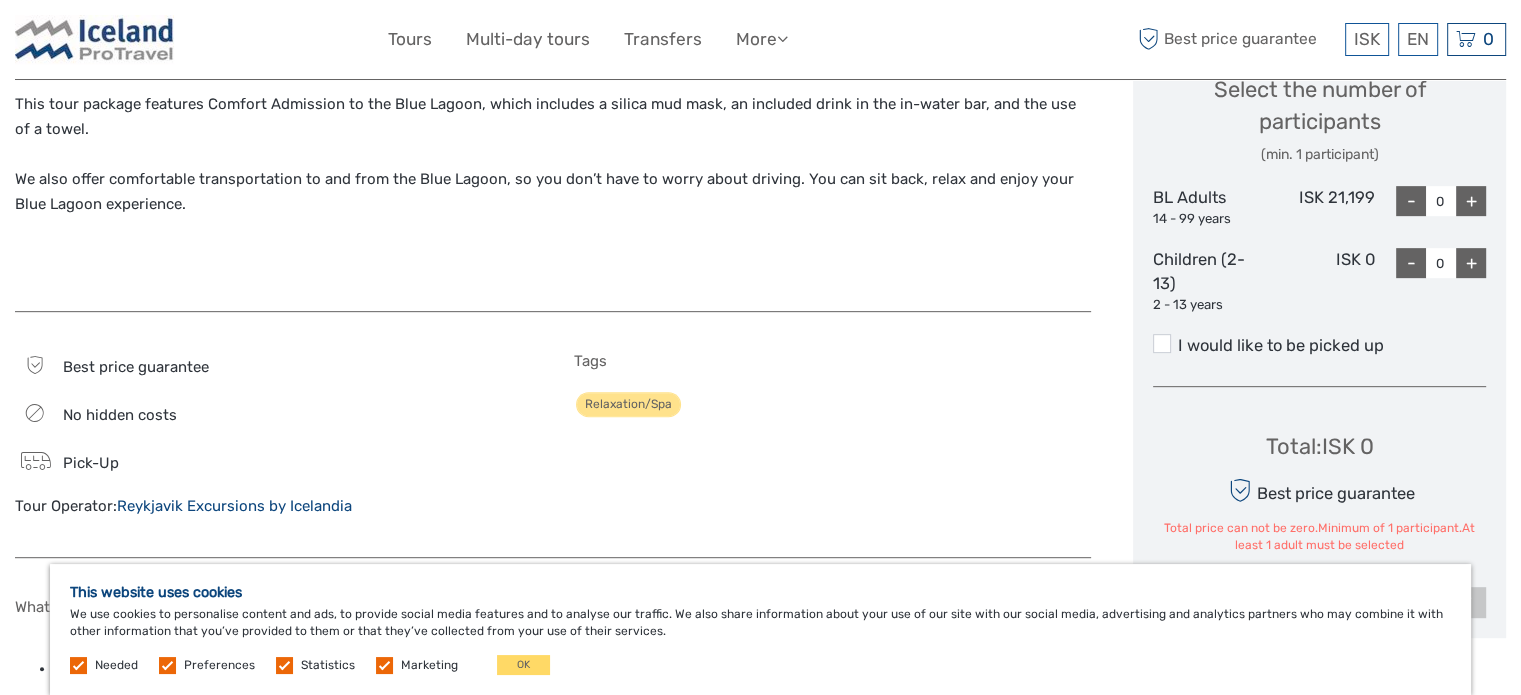 scroll, scrollTop: 900, scrollLeft: 0, axis: vertical 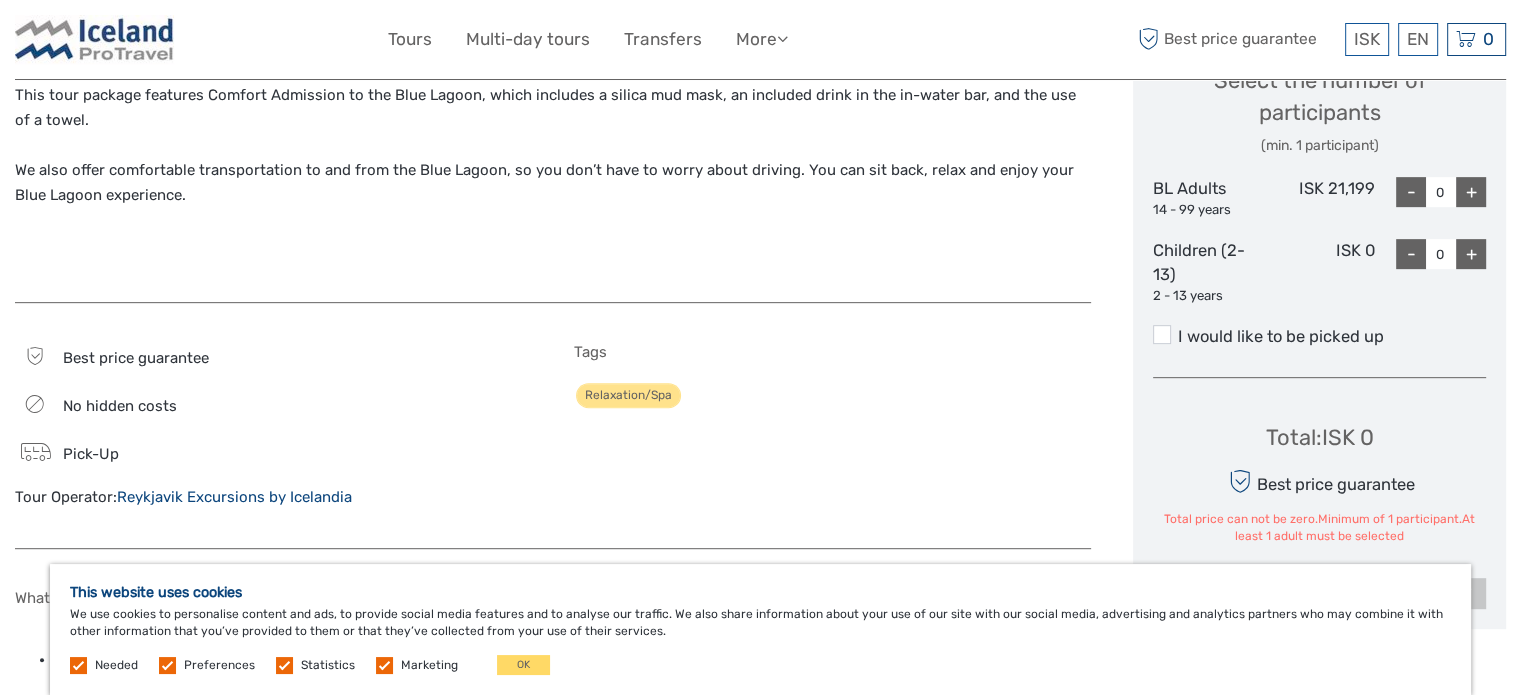 click on "+" at bounding box center [1471, 192] 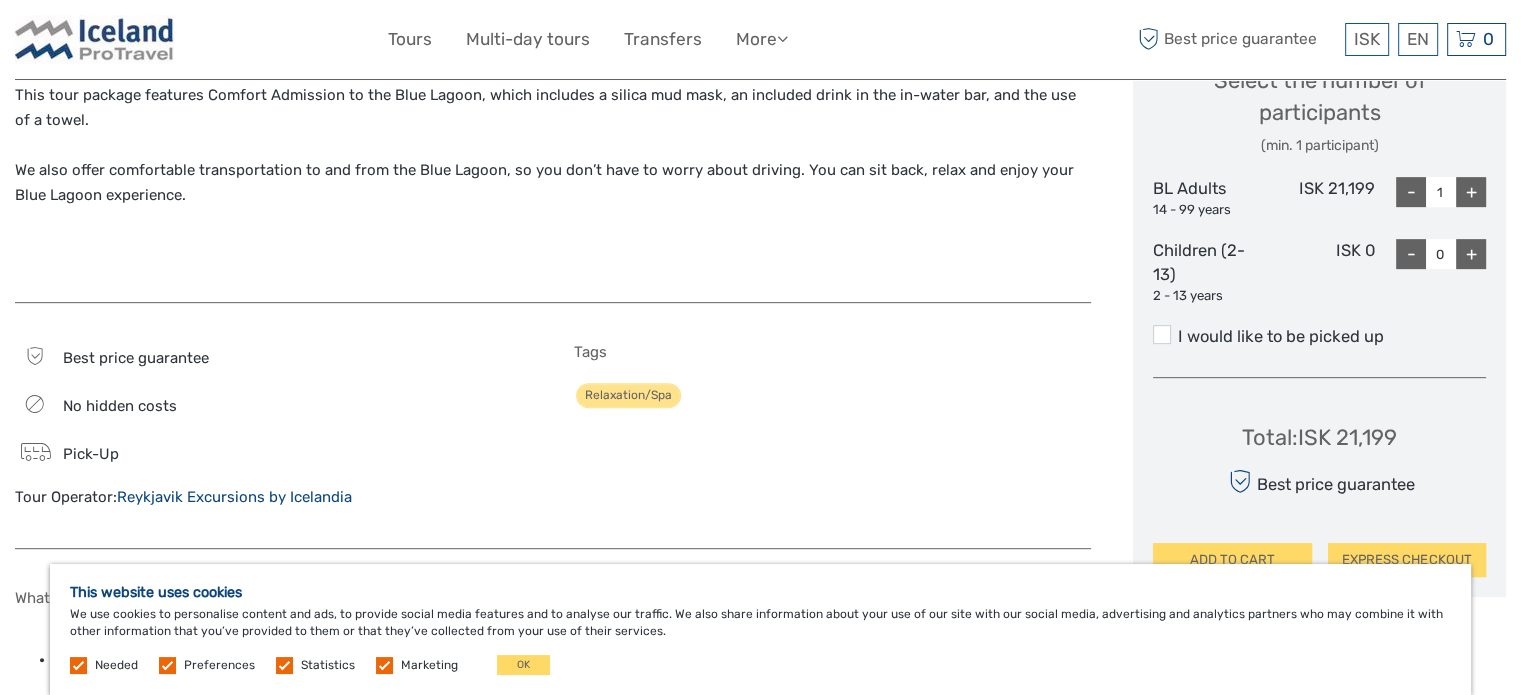 click on "+" at bounding box center [1471, 192] 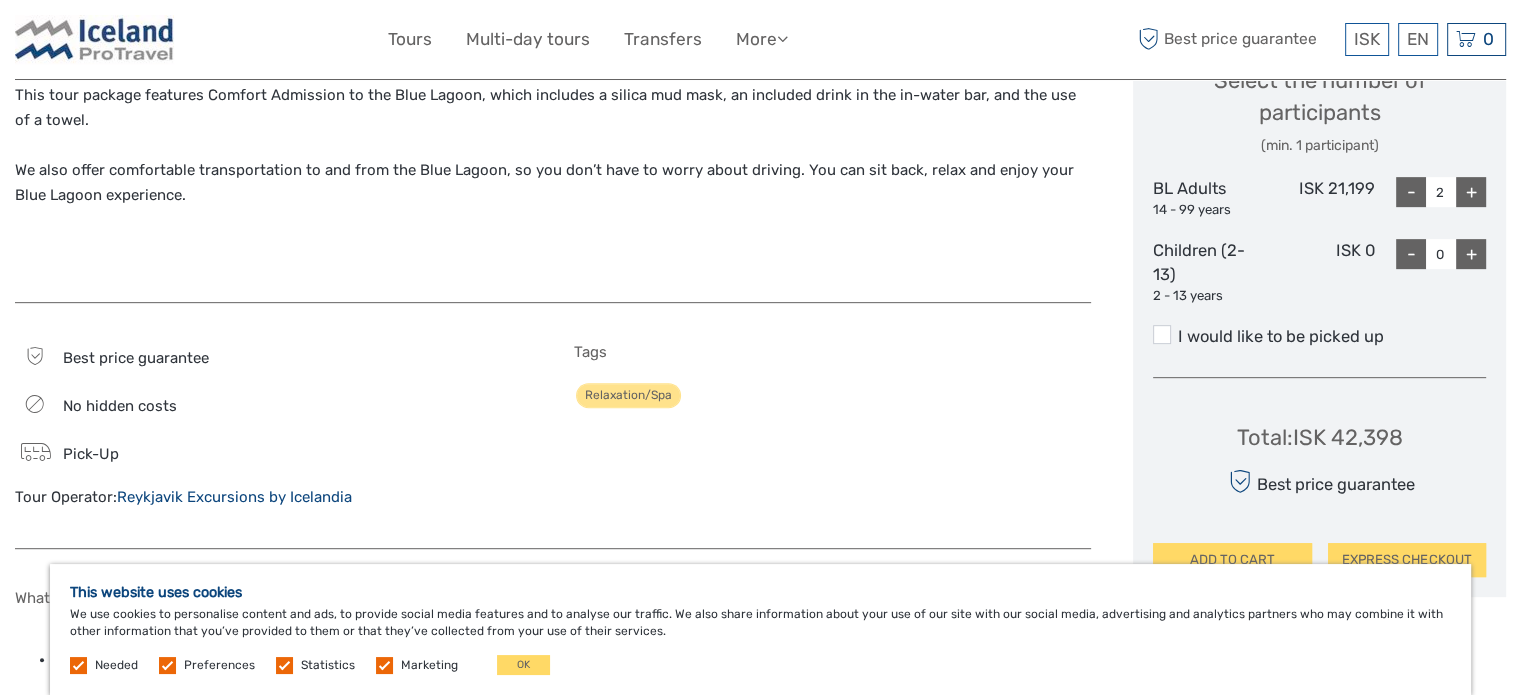 click on "+" at bounding box center (1471, 254) 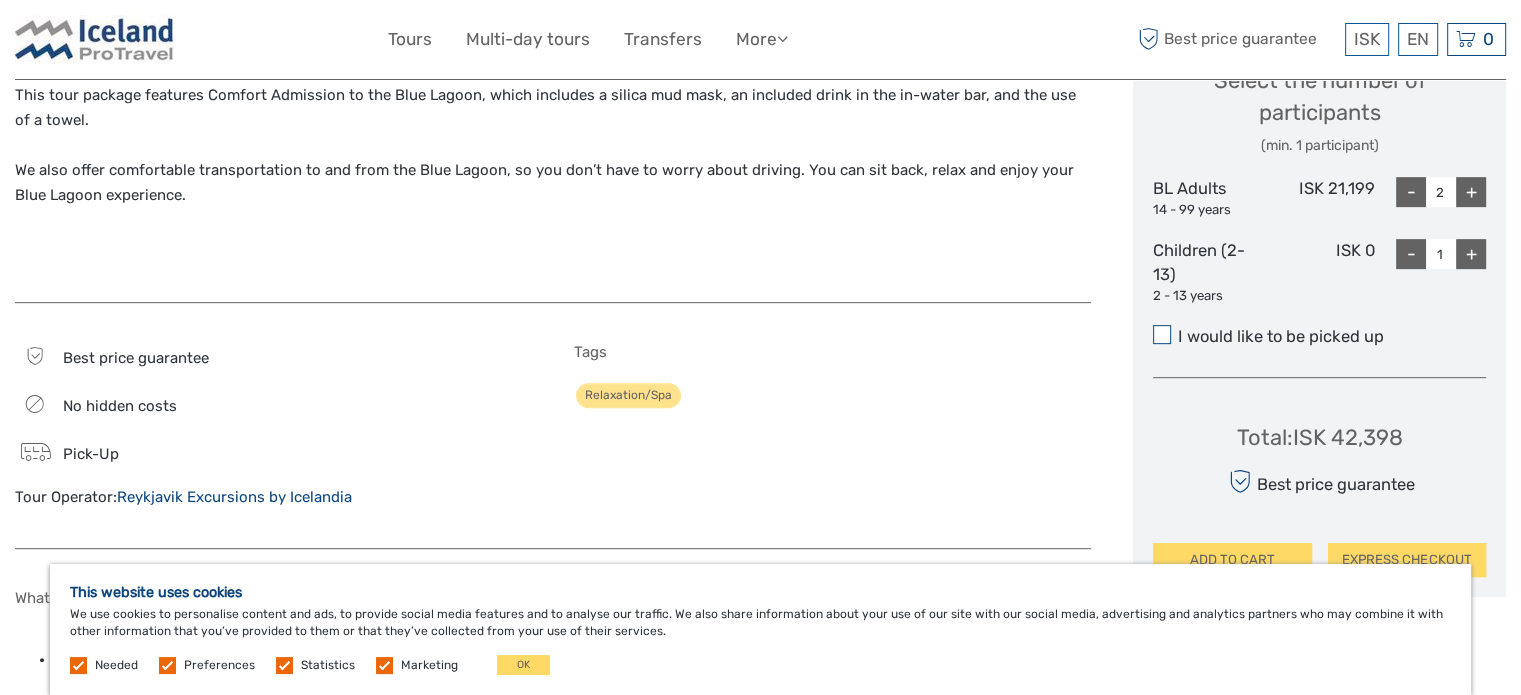 click at bounding box center [1162, 334] 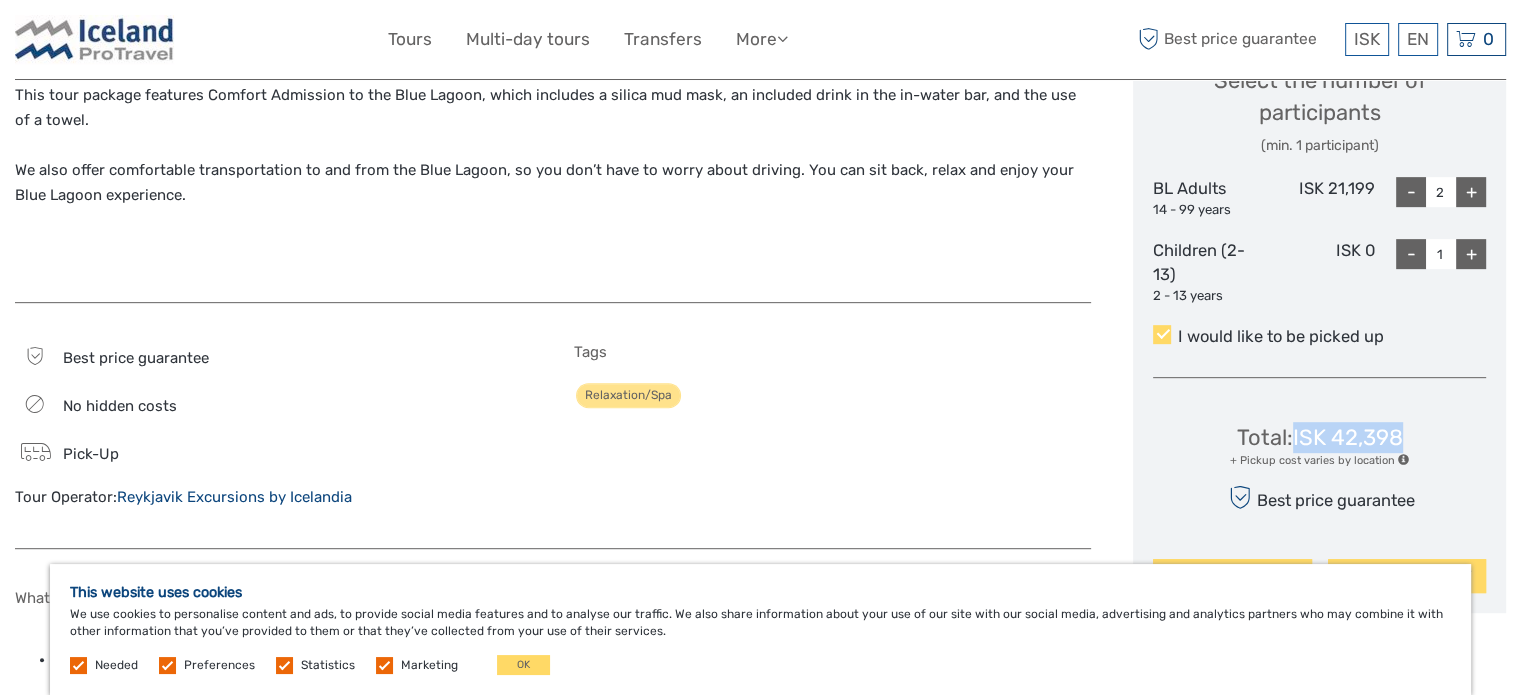 drag, startPoint x: 1422, startPoint y: 435, endPoint x: 1292, endPoint y: 442, distance: 130.18832 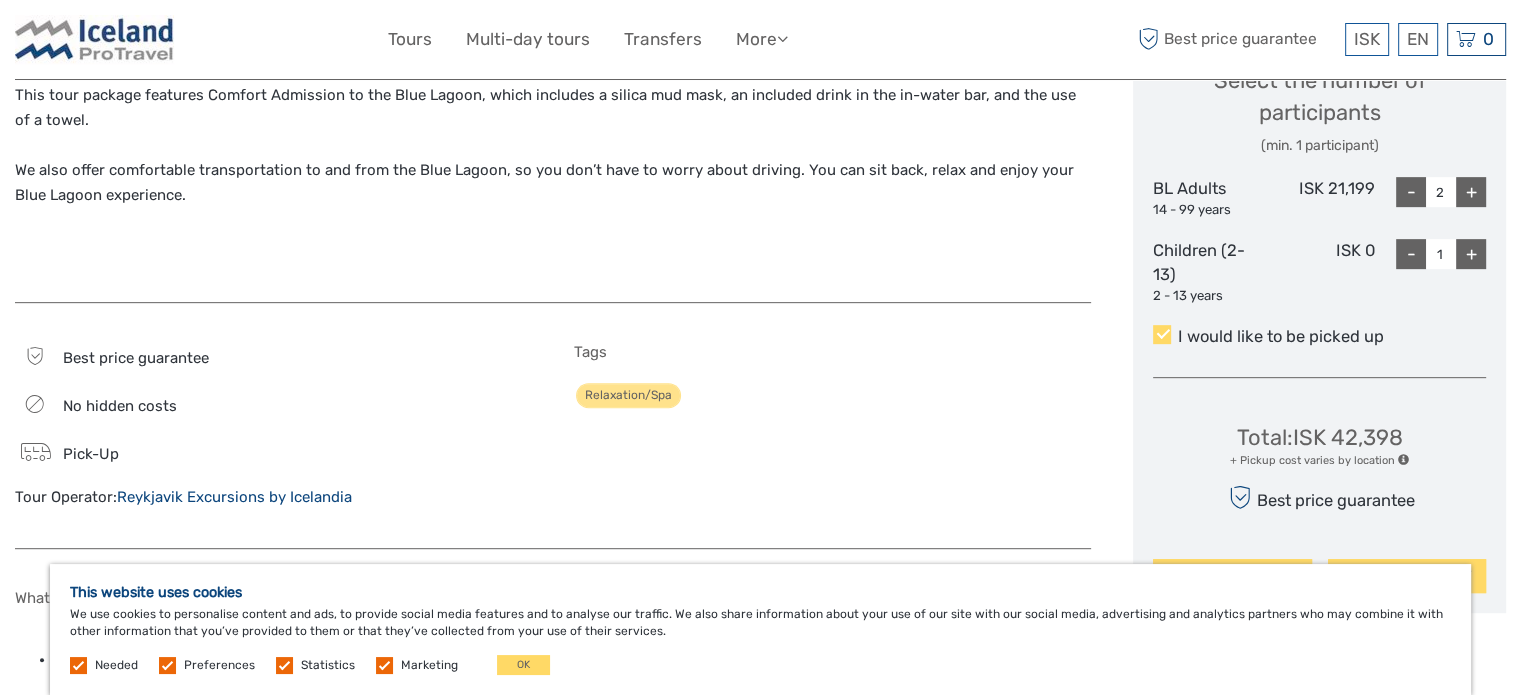 click on "Choose Date of Travel February 2026 Previous Month Next Month February 2026 Su Mo Tu We Th Fr Sa 1 2 3 4 5 6 7 8 9 10 11 12 13 14 15 16 17 18 19 20 21 22 23 24 25 26 27 28 1 2 3 4 5 6 7 8 9 10 11 12 13 14 Choose a start time 09:00 < > Select the number of participants (min. 1 participant) BL Adults 14 - 99 years ISK 21,199 - 2 + Children (2-13) 2 - 13 years ISK 0 - 1 + I would like to be picked up Total :  ISK 42,398 + Pickup cost varies by location Best price guarantee ADD TO CART EXPRESS CHECKOUT" at bounding box center [1319, 25] 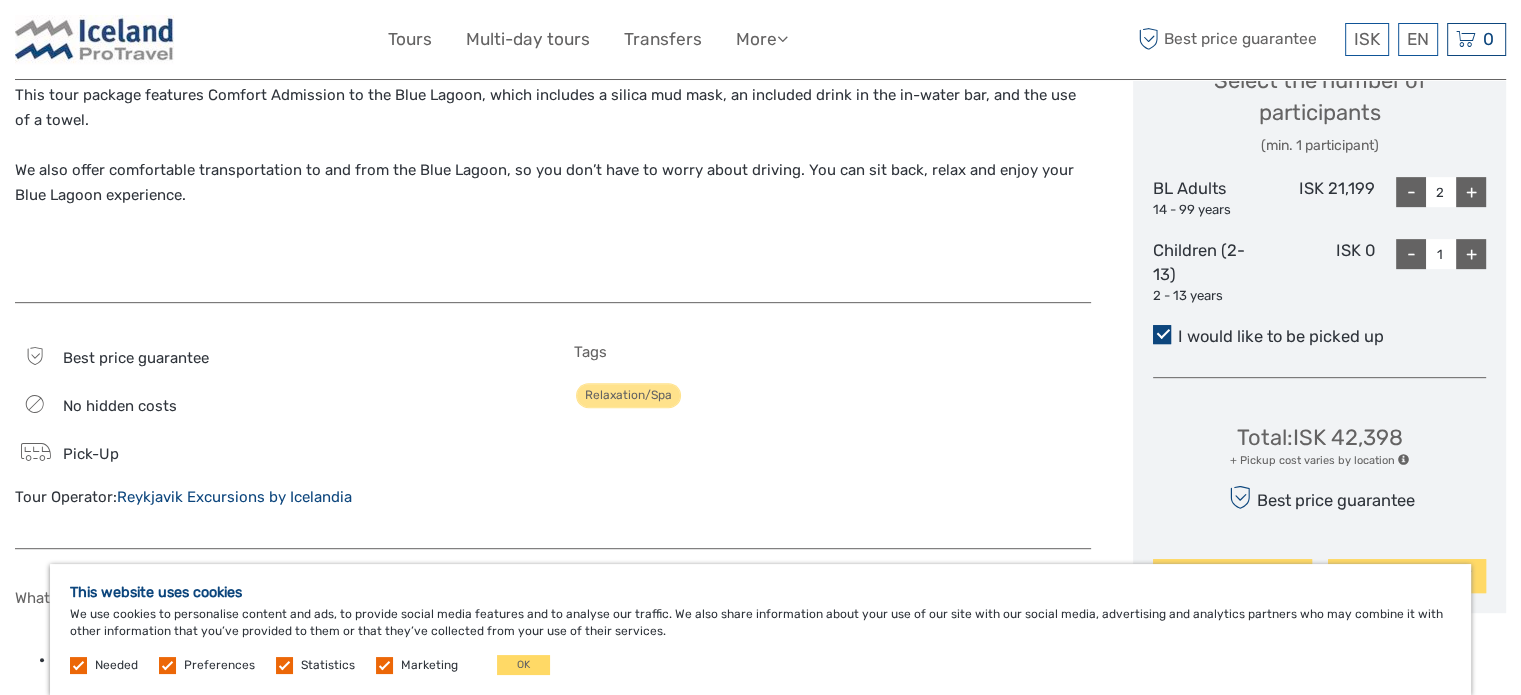 click at bounding box center [1162, 334] 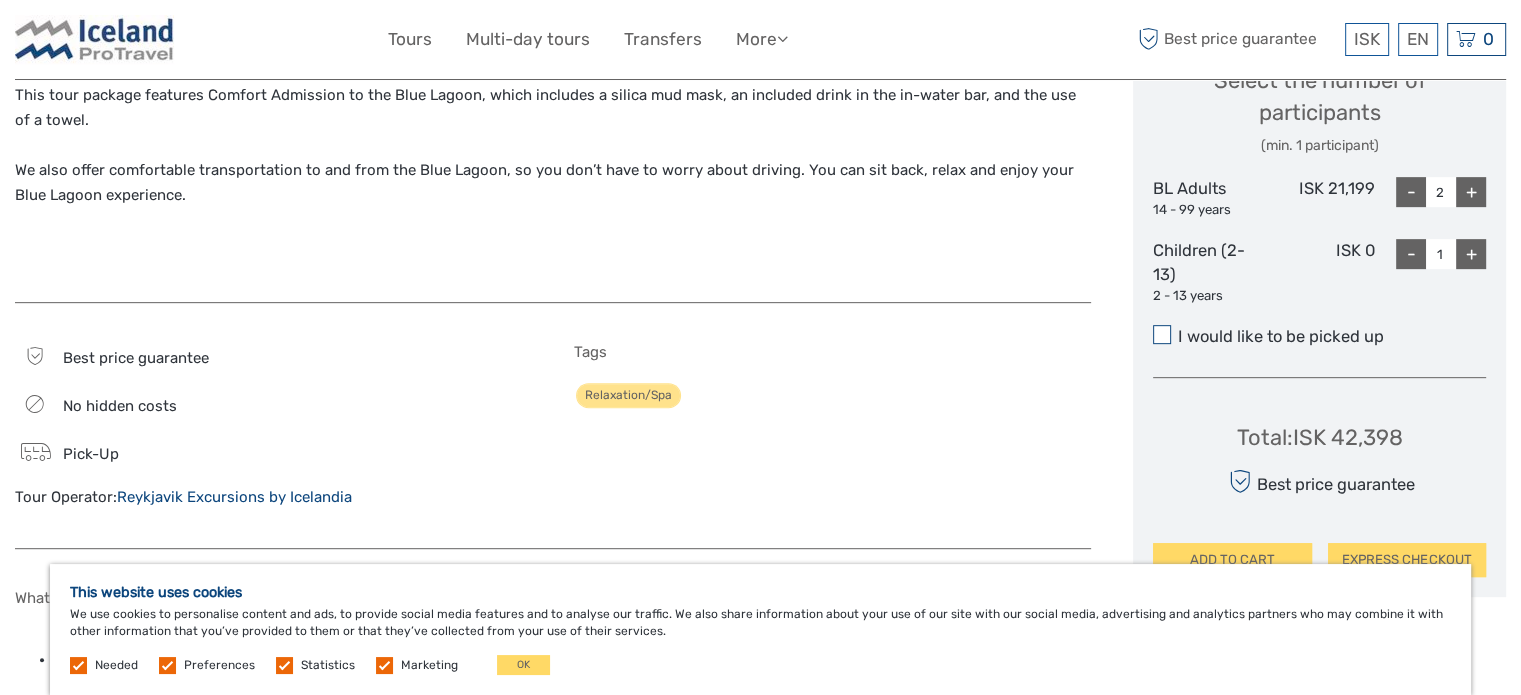 click at bounding box center (1162, 334) 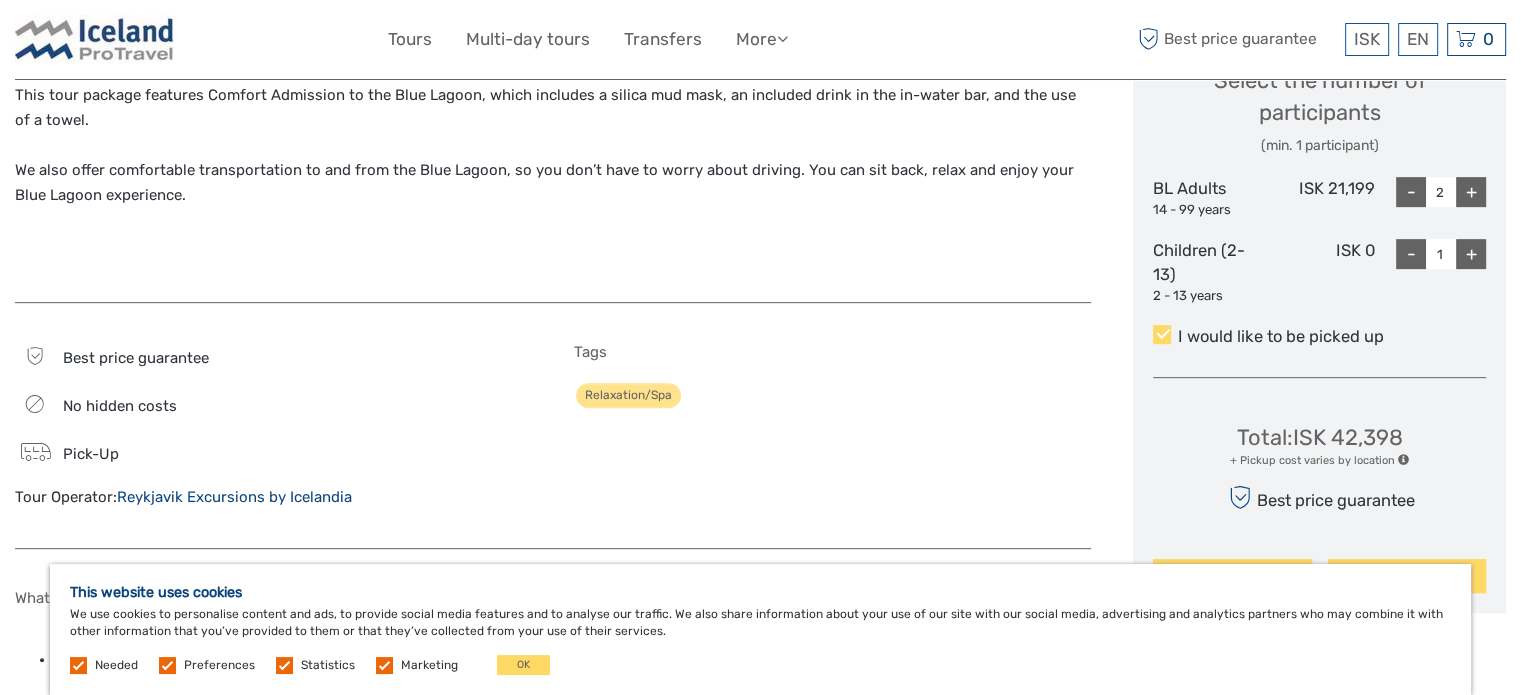 click at bounding box center (1403, 459) 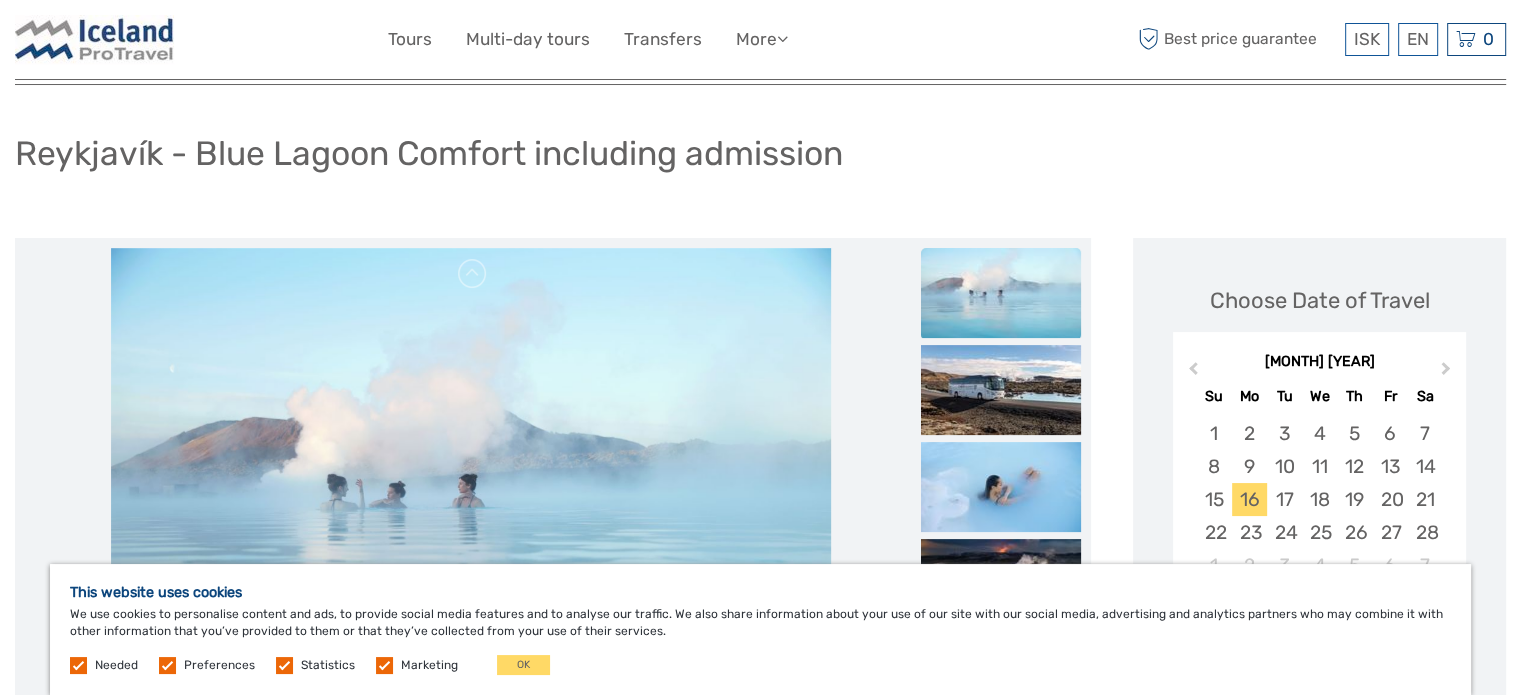 scroll, scrollTop: 100, scrollLeft: 0, axis: vertical 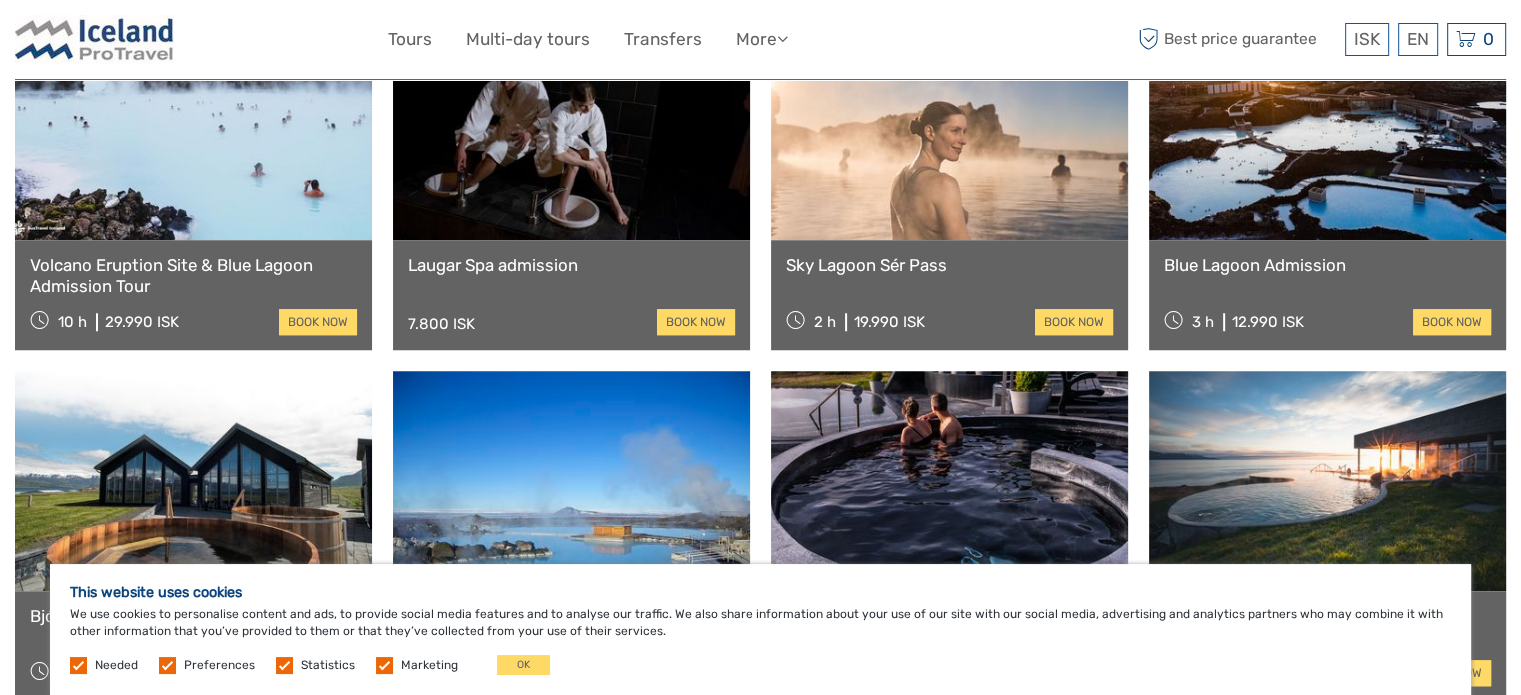 click on "Blue Lagoon Admission" at bounding box center [1327, 265] 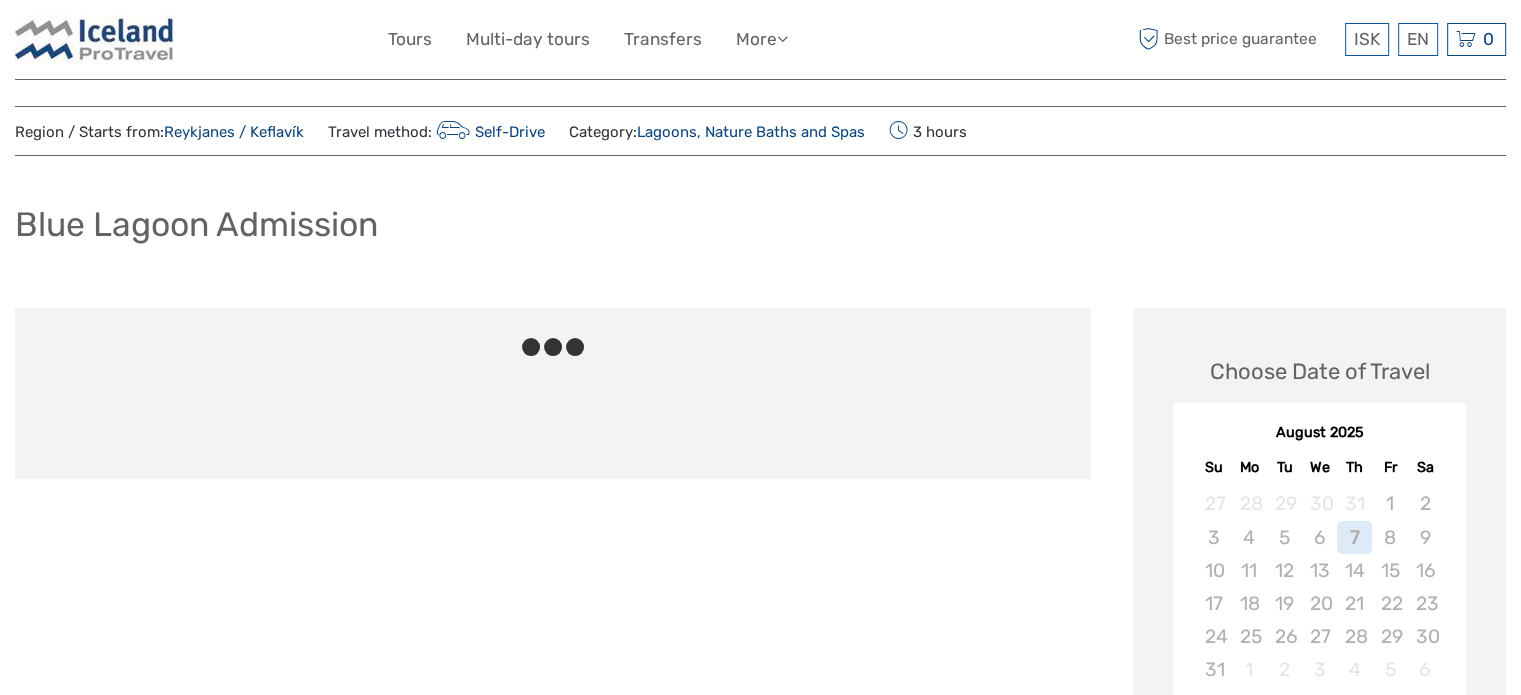 scroll, scrollTop: 200, scrollLeft: 0, axis: vertical 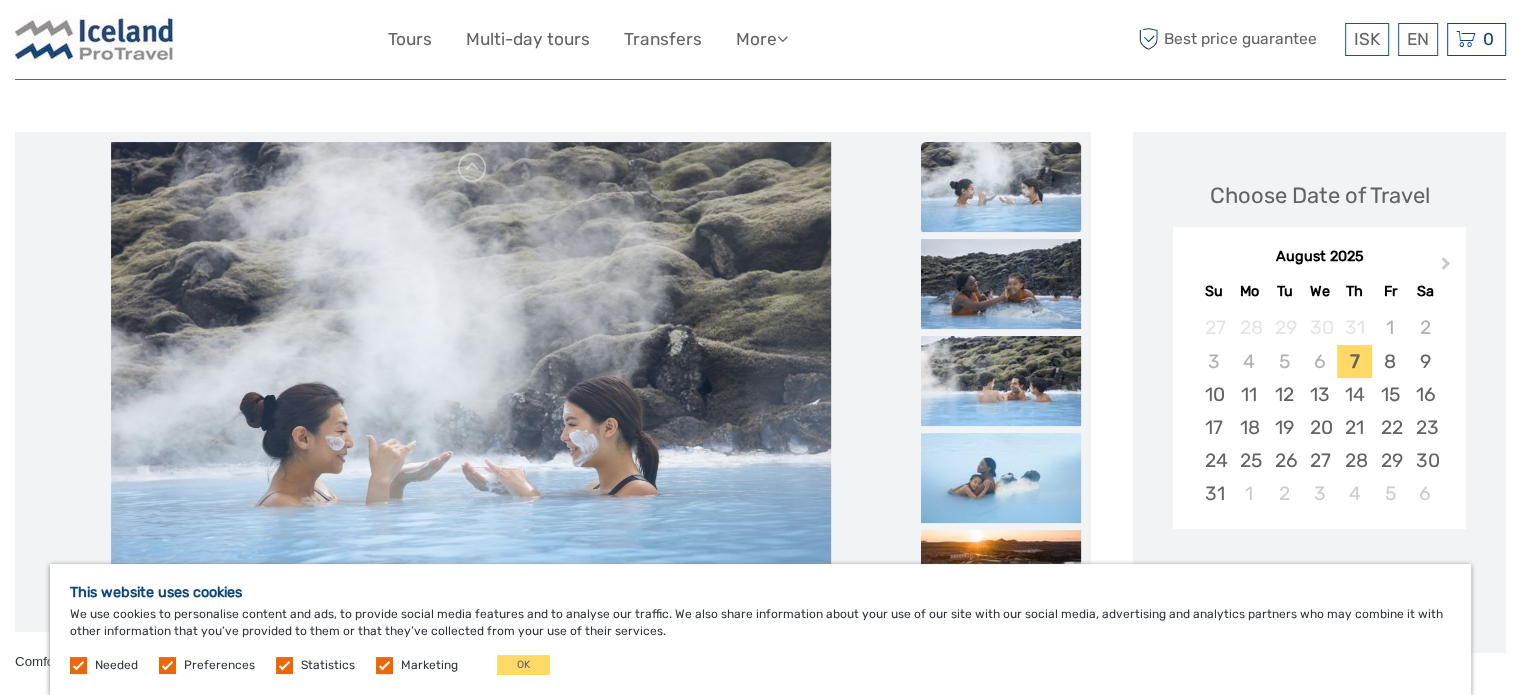 click on "August 2025" at bounding box center [1319, 257] 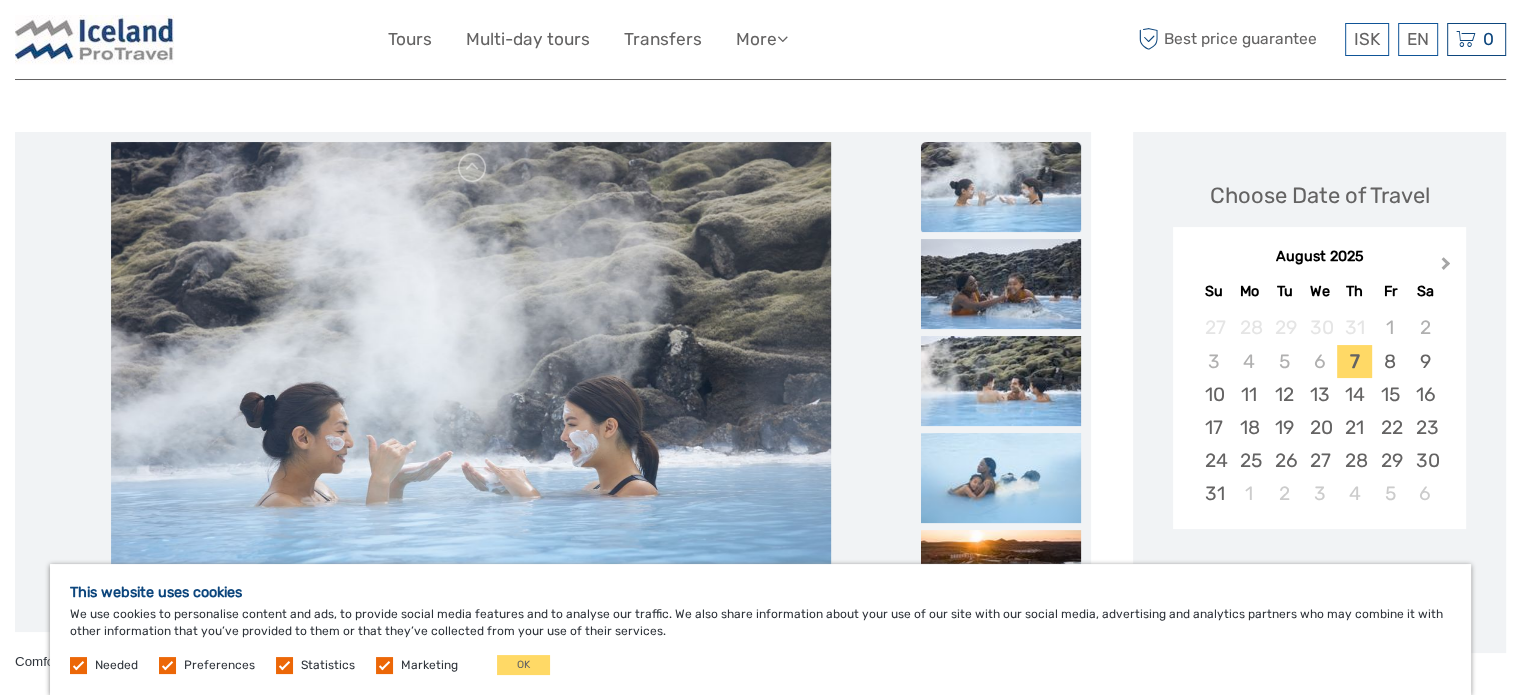 click on "Next Month" at bounding box center [1448, 268] 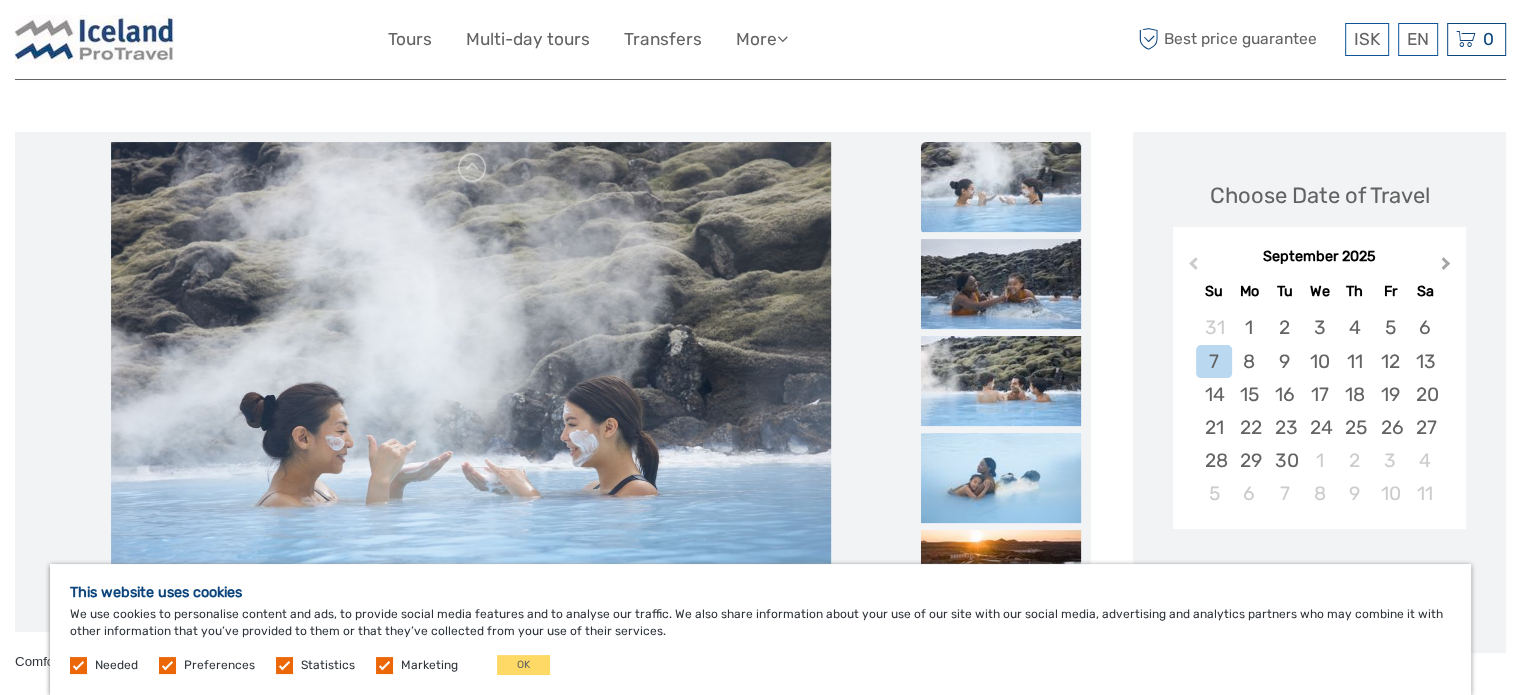 click on "Next Month" at bounding box center [1448, 268] 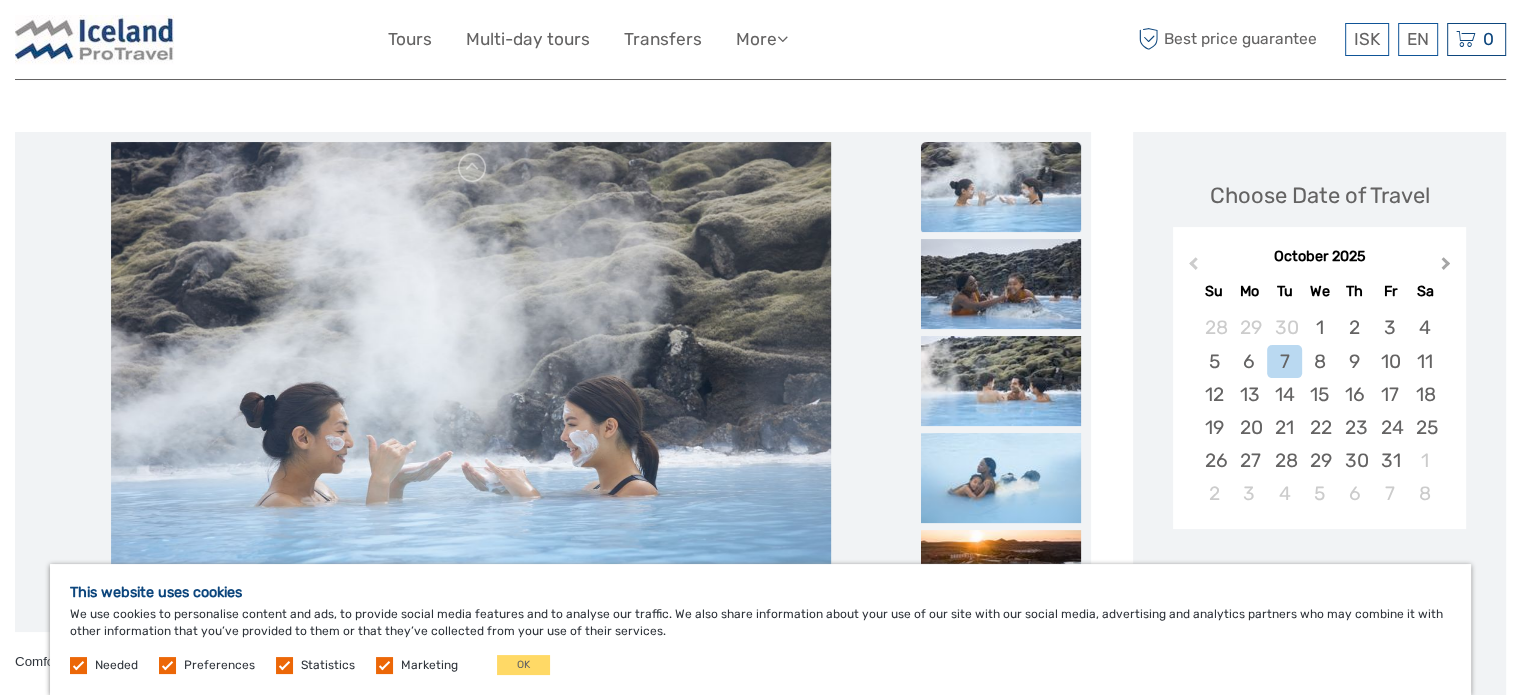 click on "Next Month" at bounding box center (1448, 268) 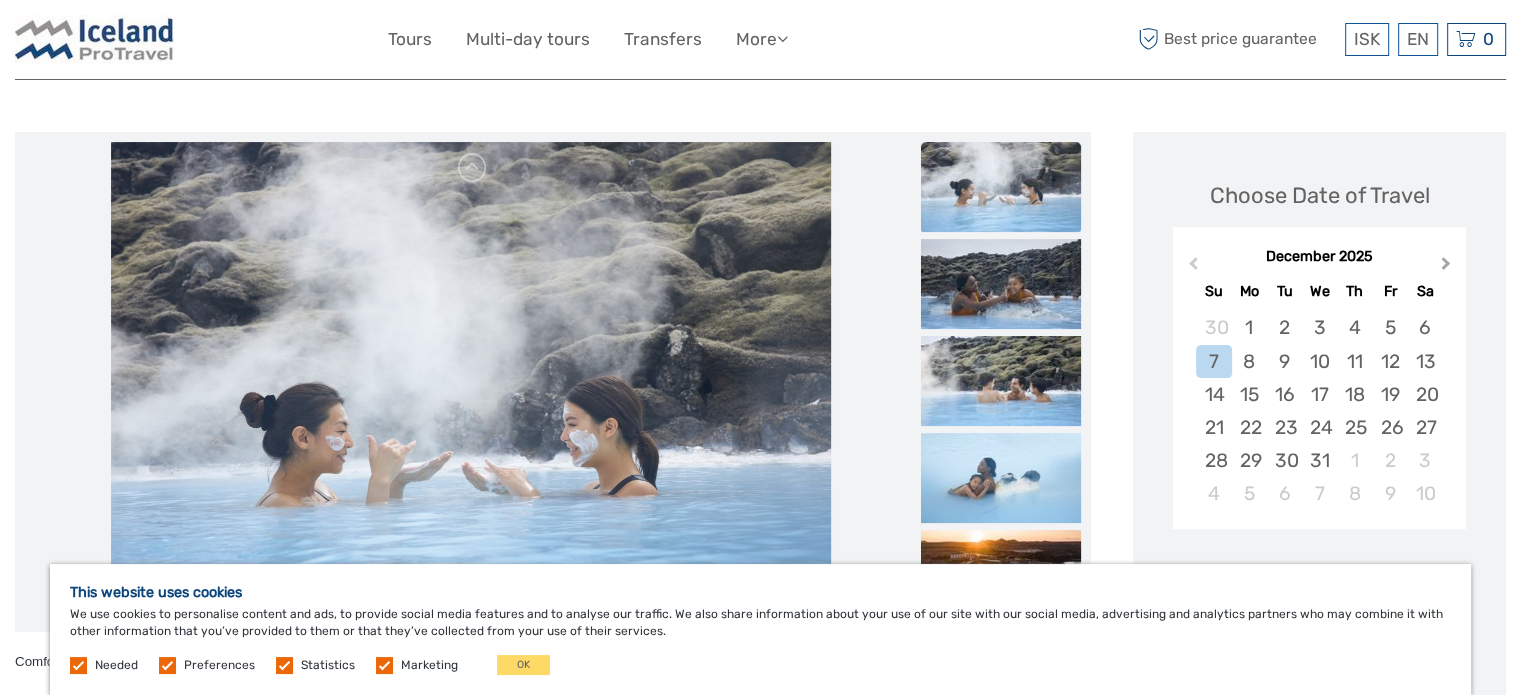 click on "Next Month" at bounding box center [1448, 268] 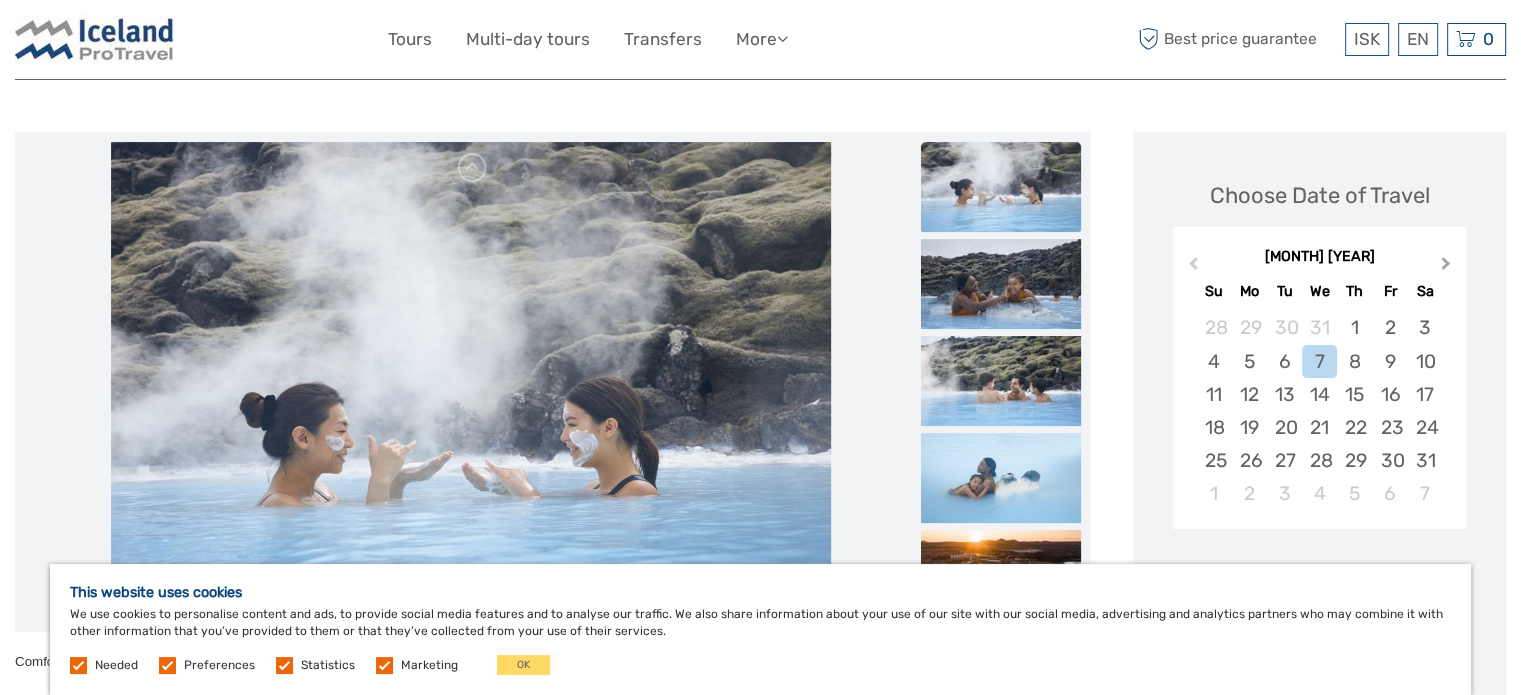 click on "Next Month" at bounding box center (1448, 268) 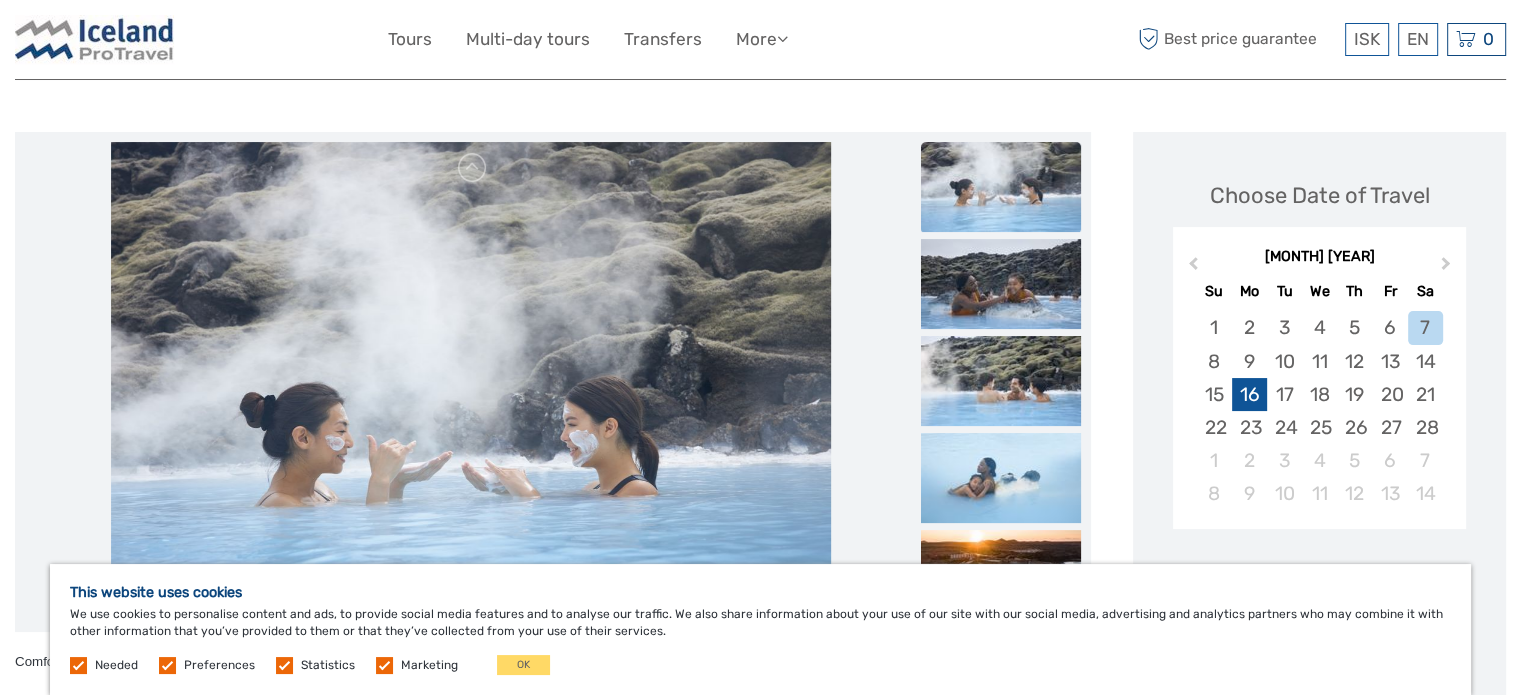 click on "16" at bounding box center [1249, 394] 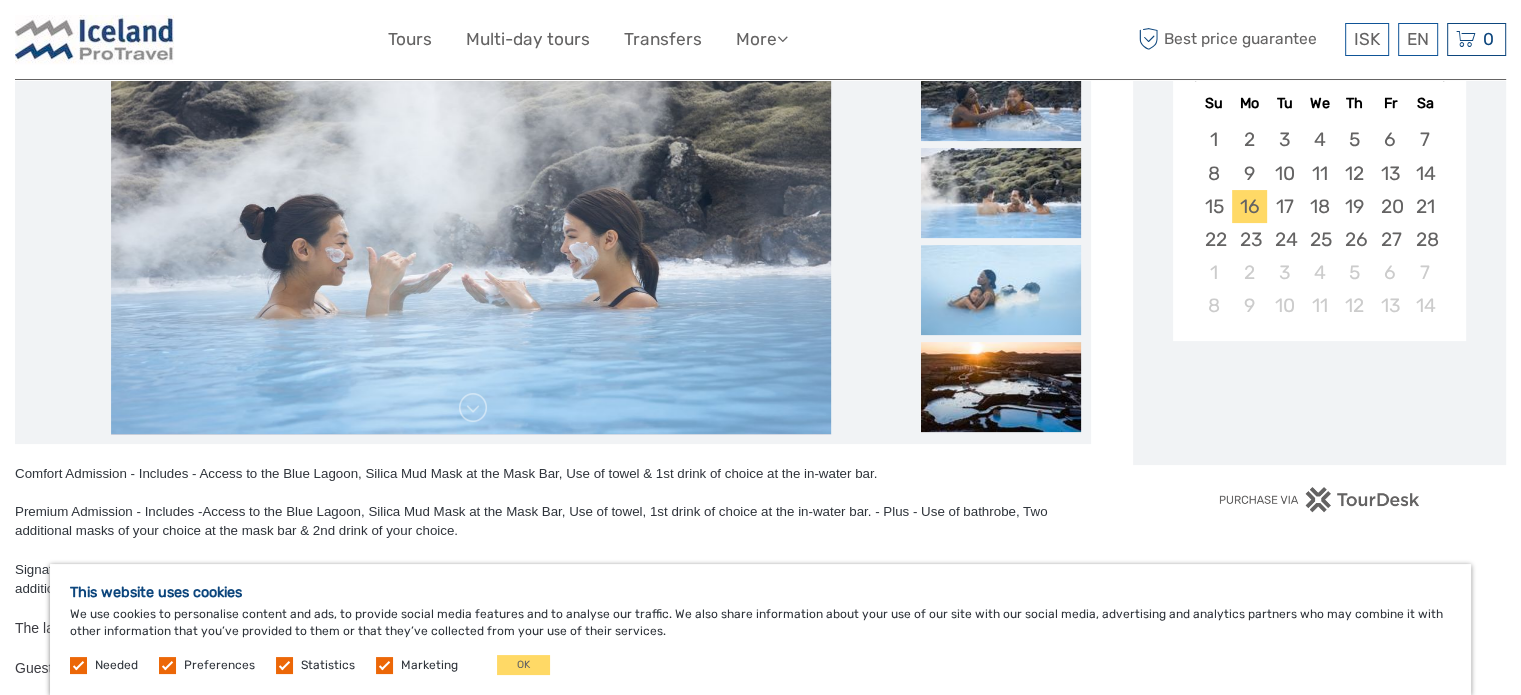 scroll, scrollTop: 400, scrollLeft: 0, axis: vertical 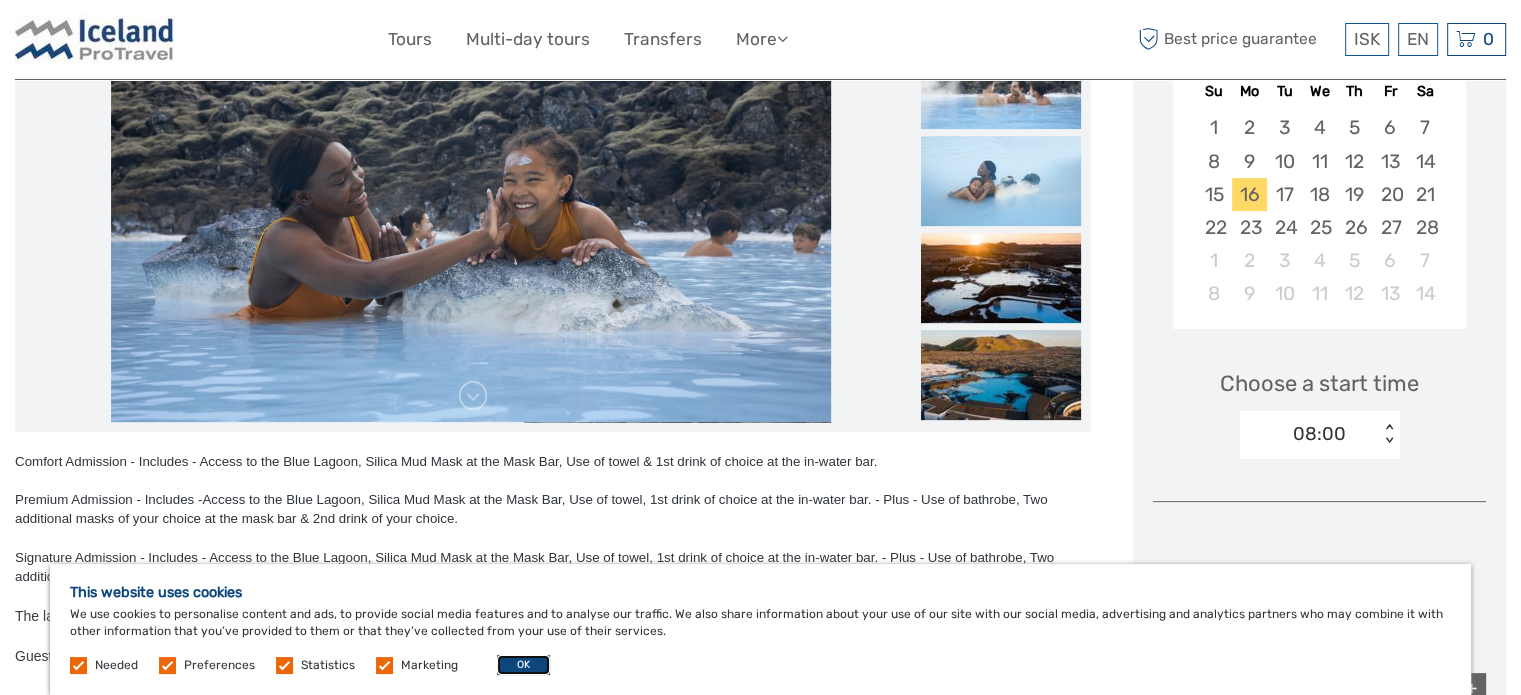 click on "OK" at bounding box center (523, 665) 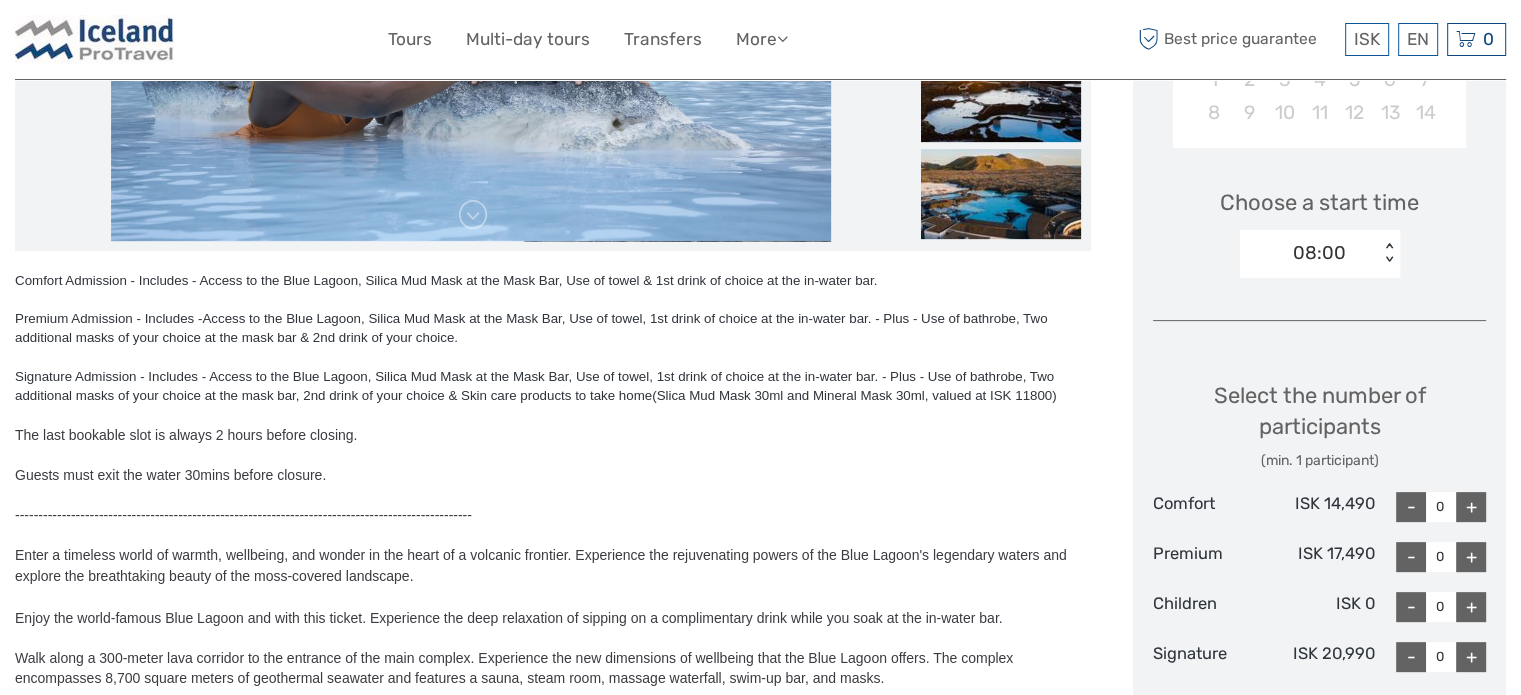 scroll, scrollTop: 600, scrollLeft: 0, axis: vertical 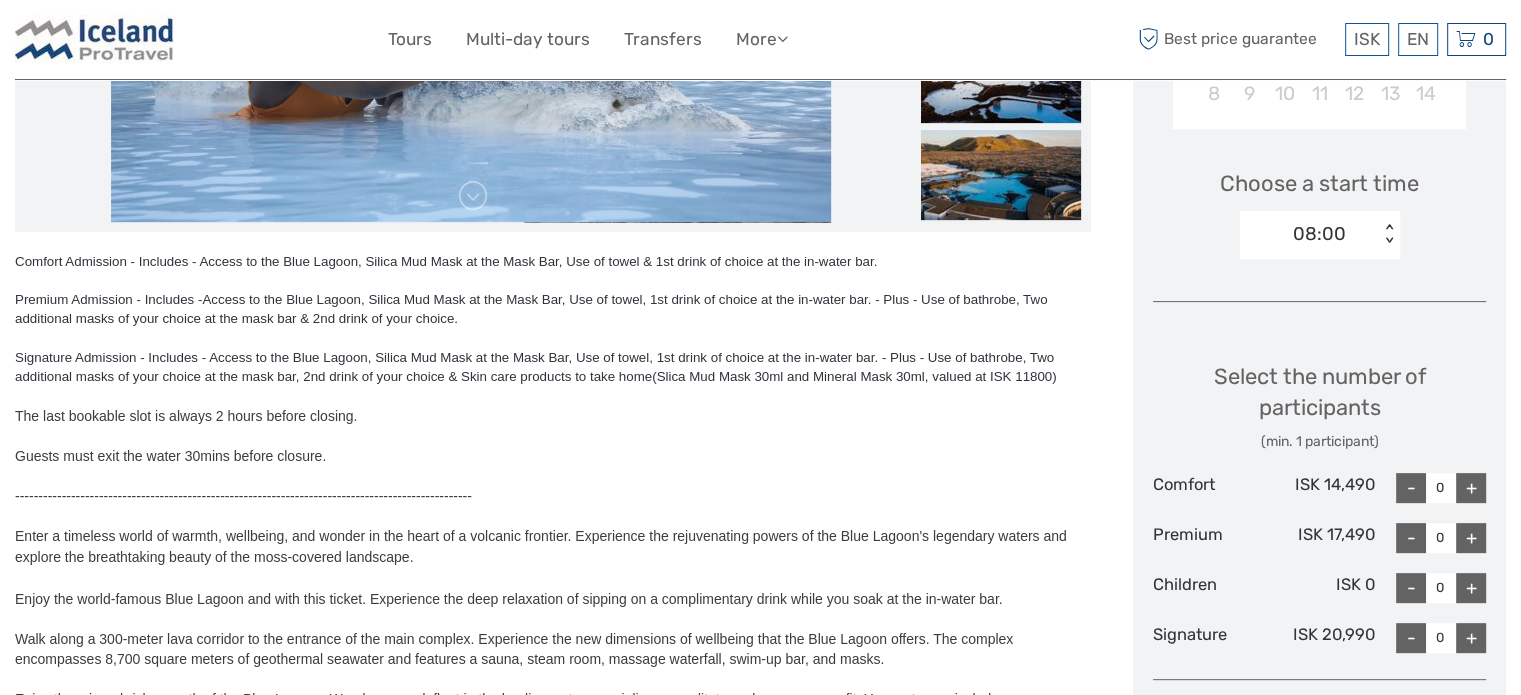 click on "+" at bounding box center [1471, 488] 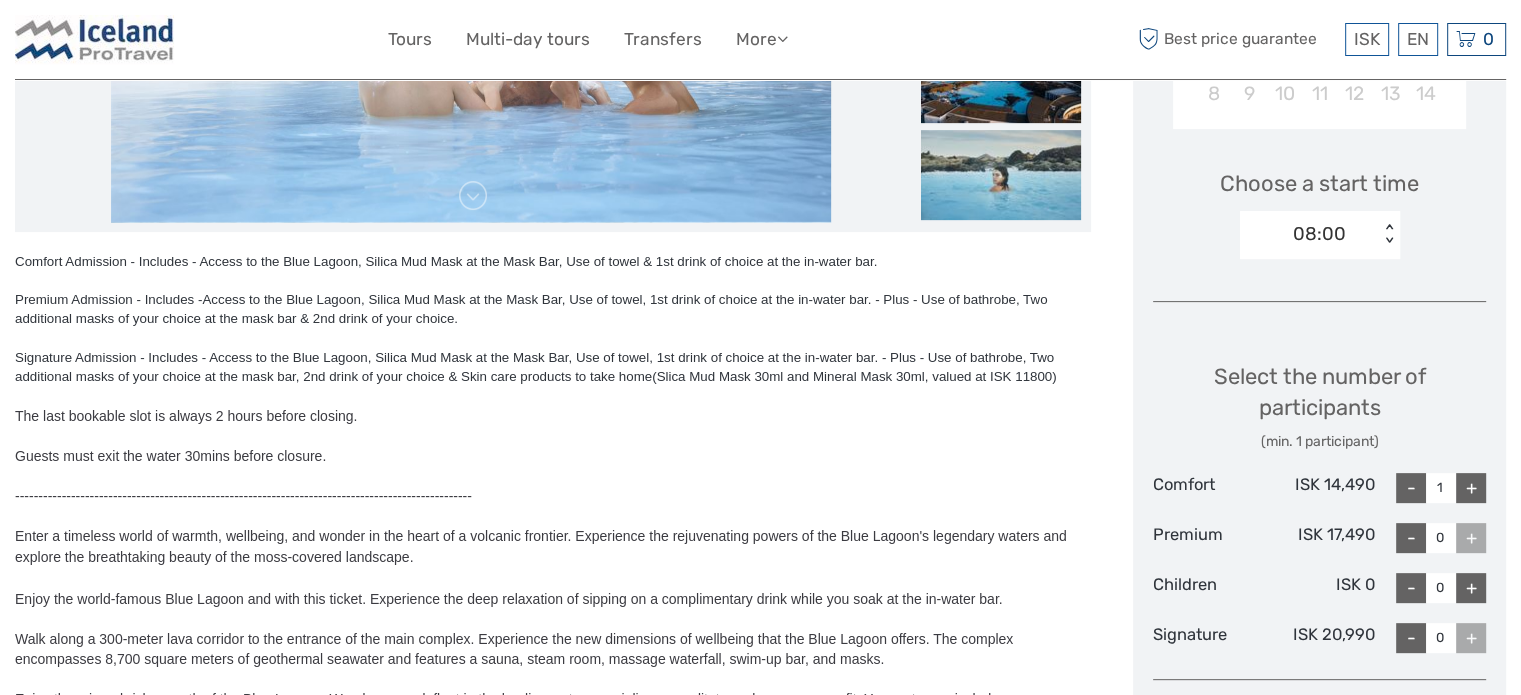 click on "+" at bounding box center [1471, 488] 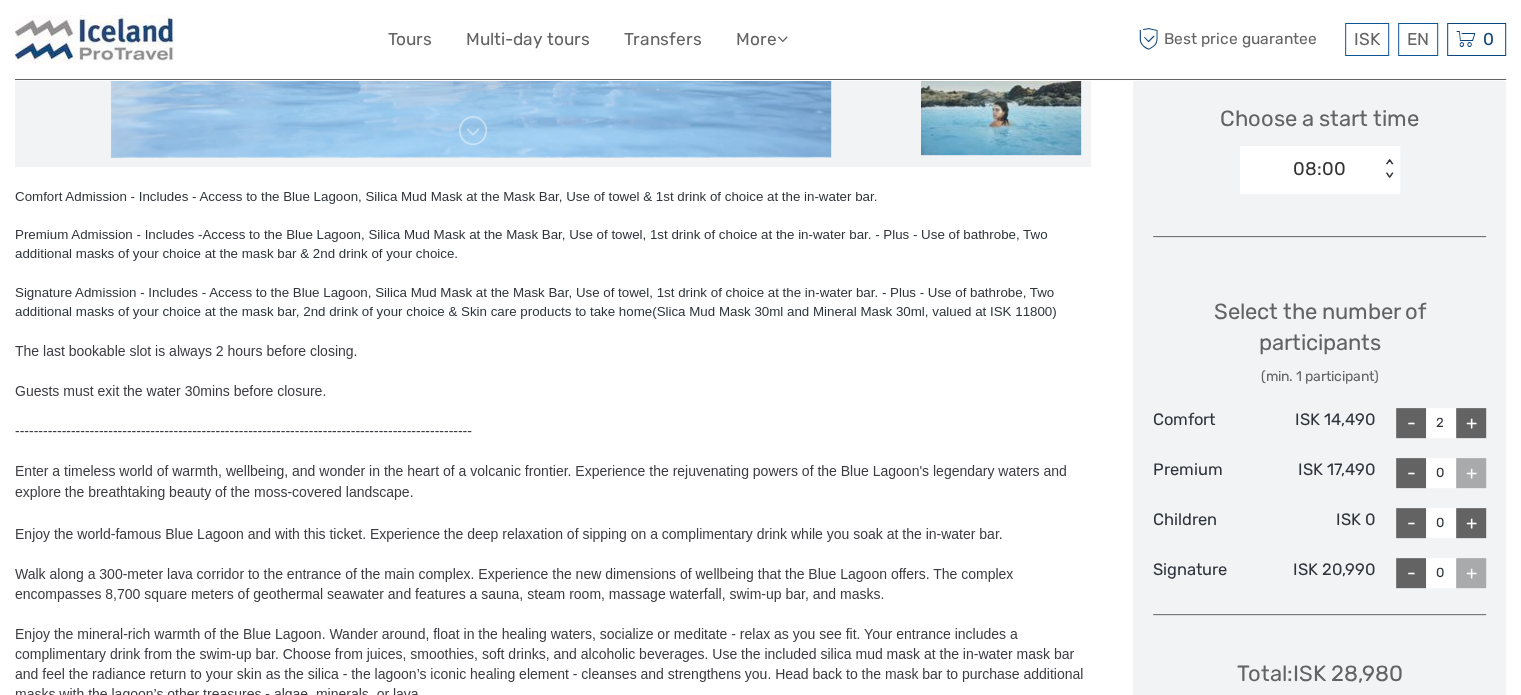 scroll, scrollTop: 700, scrollLeft: 0, axis: vertical 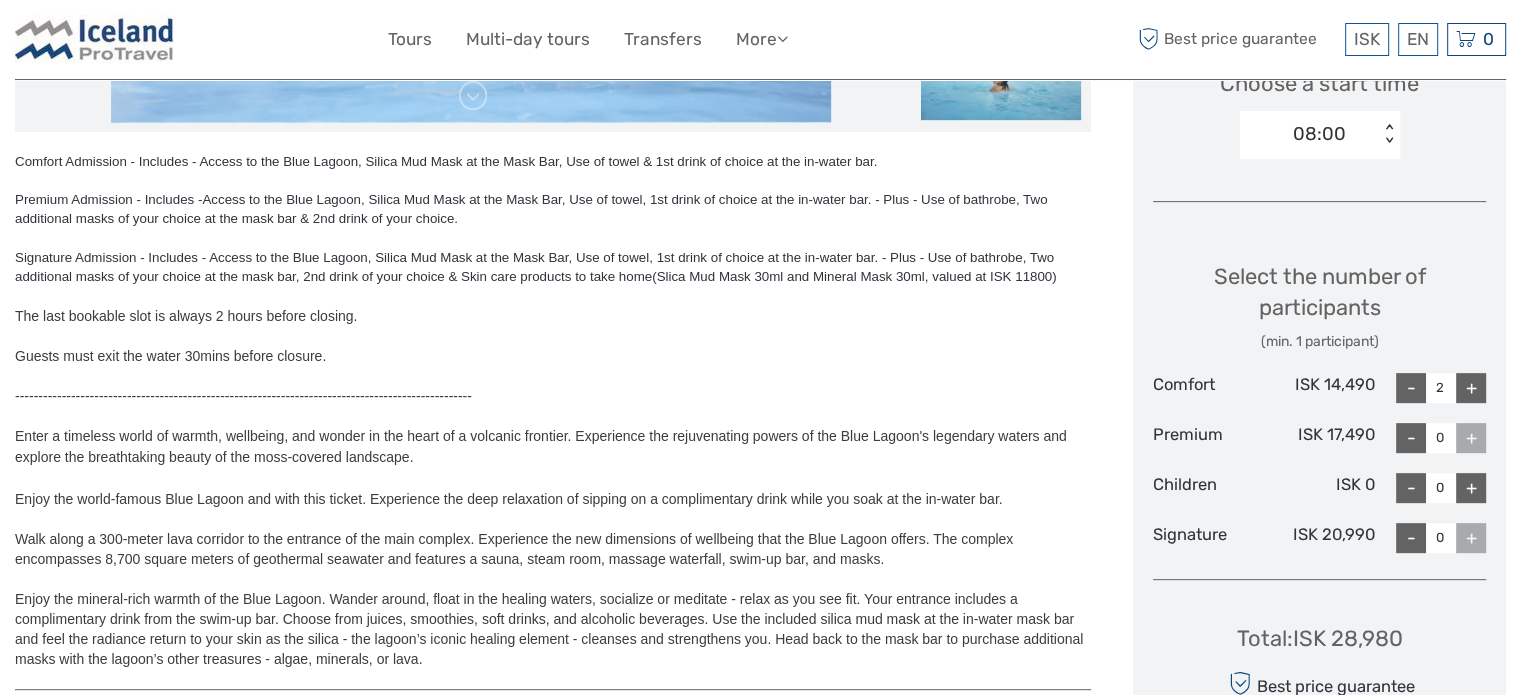 click on "+" at bounding box center [1471, 488] 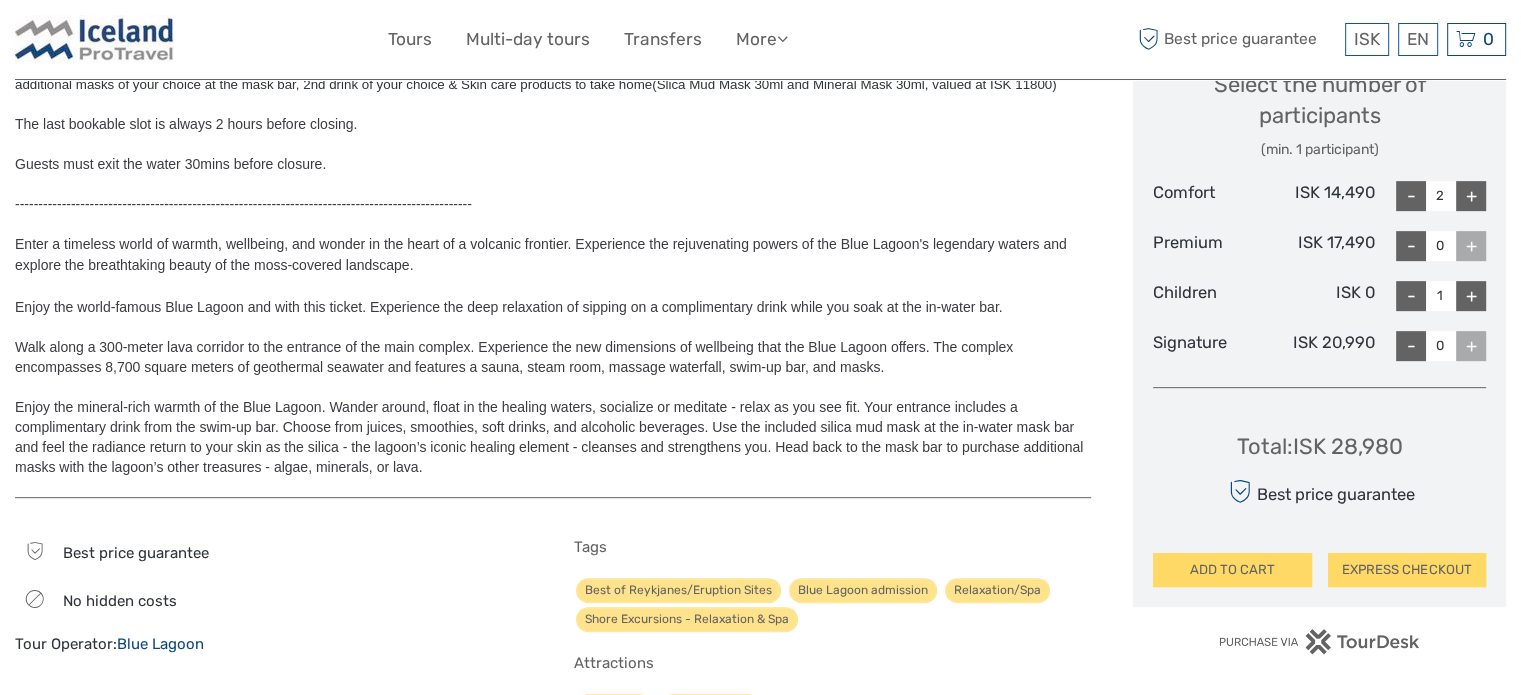 scroll, scrollTop: 900, scrollLeft: 0, axis: vertical 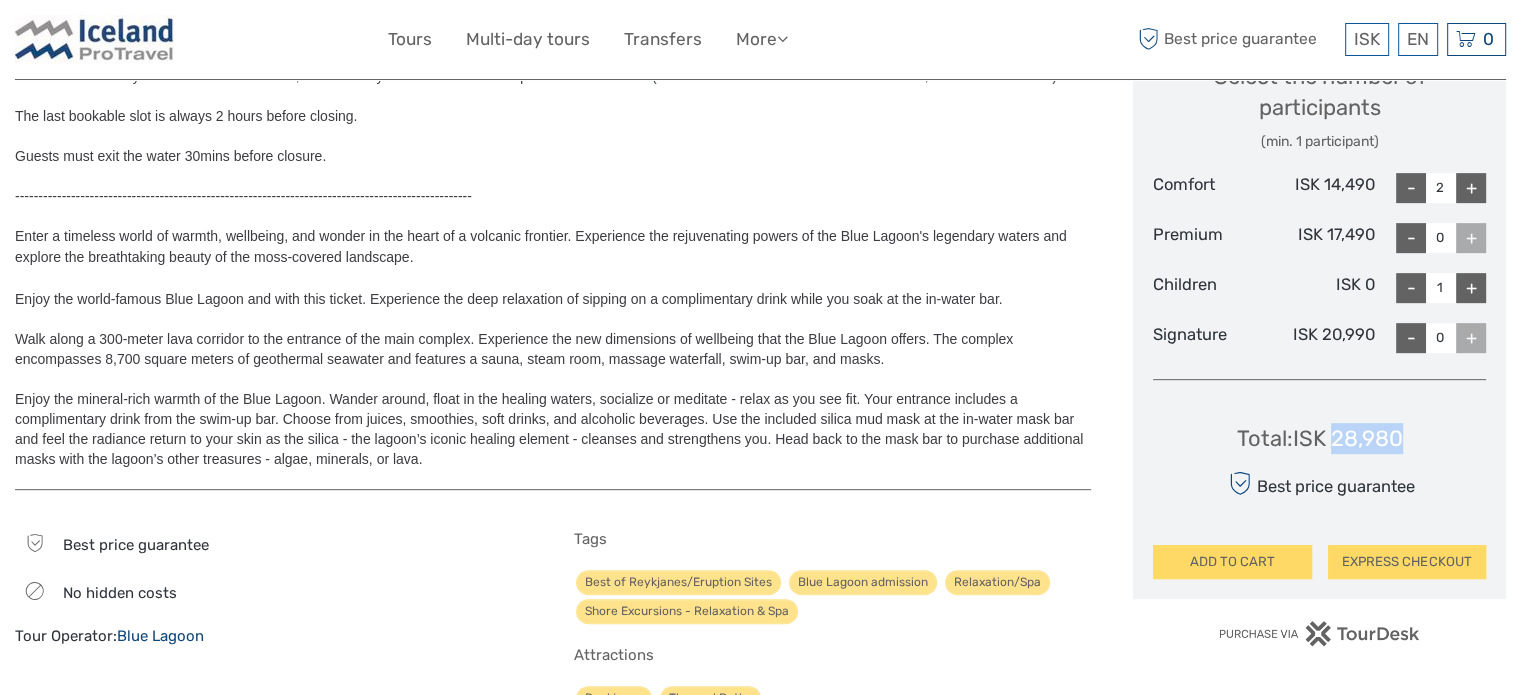 drag, startPoint x: 1446, startPoint y: 434, endPoint x: 1331, endPoint y: 431, distance: 115.03912 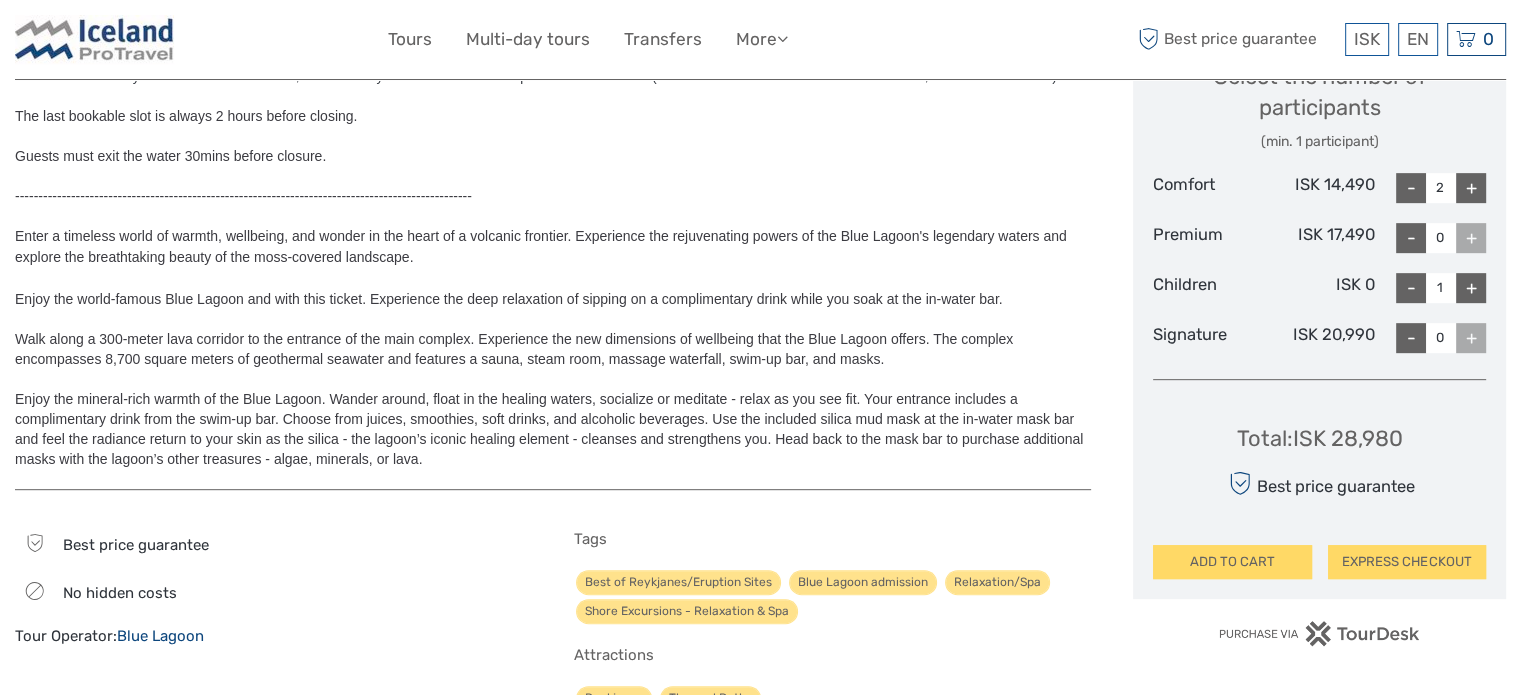 drag, startPoint x: 1353, startPoint y: 433, endPoint x: 984, endPoint y: 389, distance: 371.61404 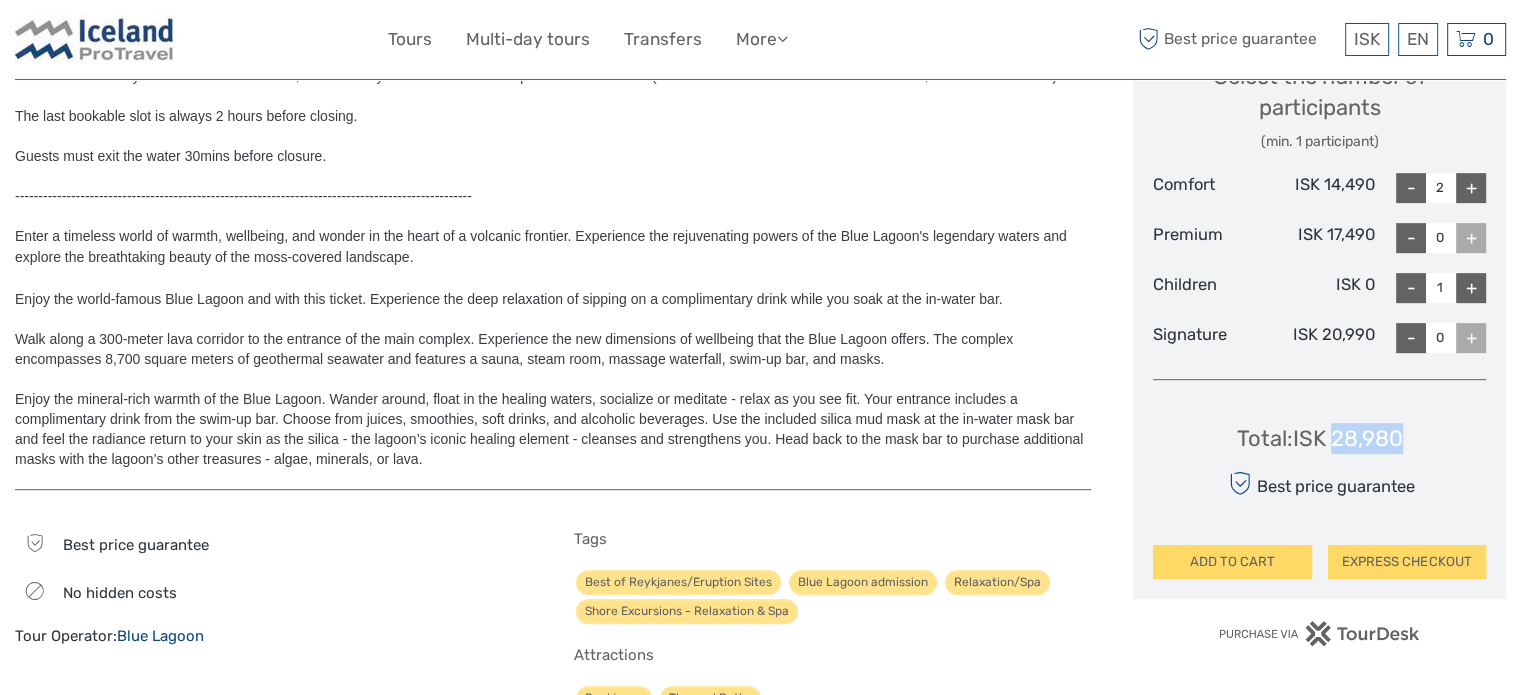 drag, startPoint x: 1420, startPoint y: 425, endPoint x: 1330, endPoint y: 434, distance: 90.44888 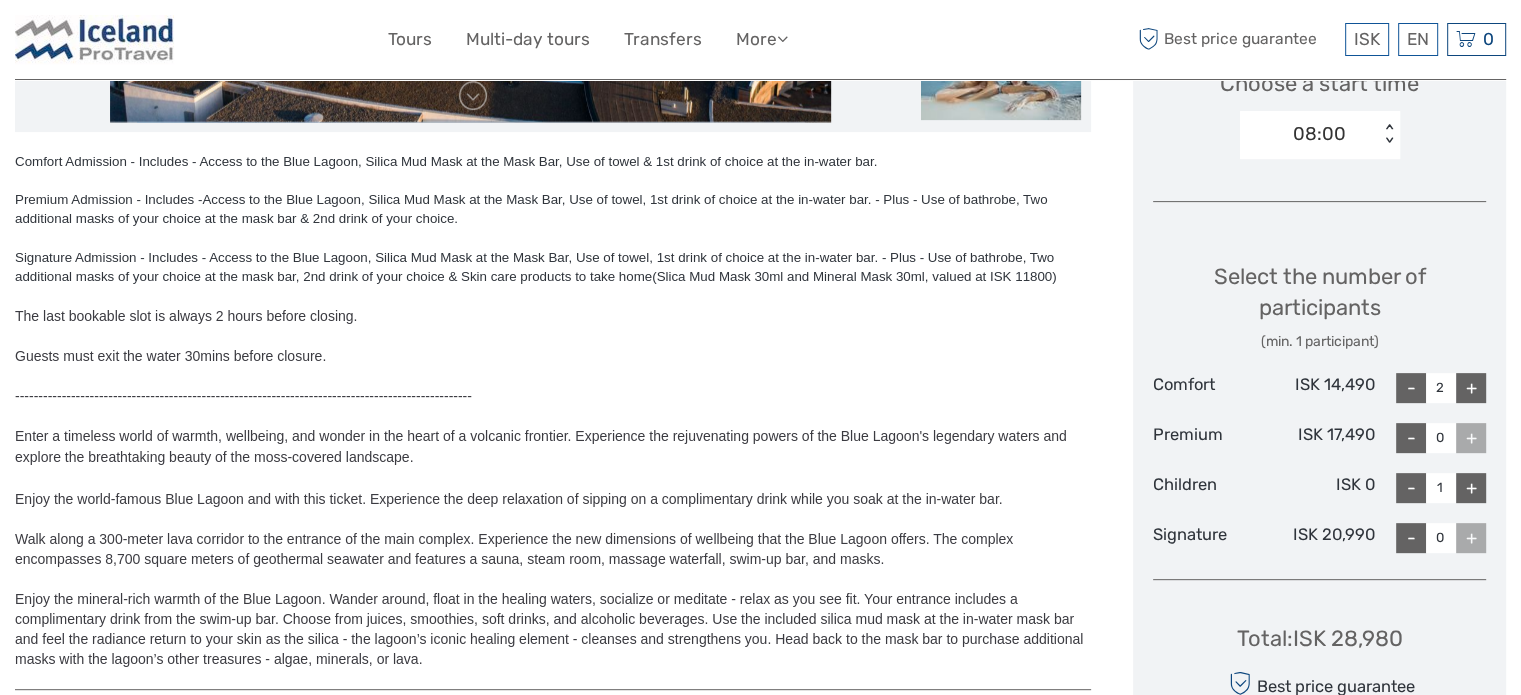 click on "08:00" at bounding box center (1309, 134) 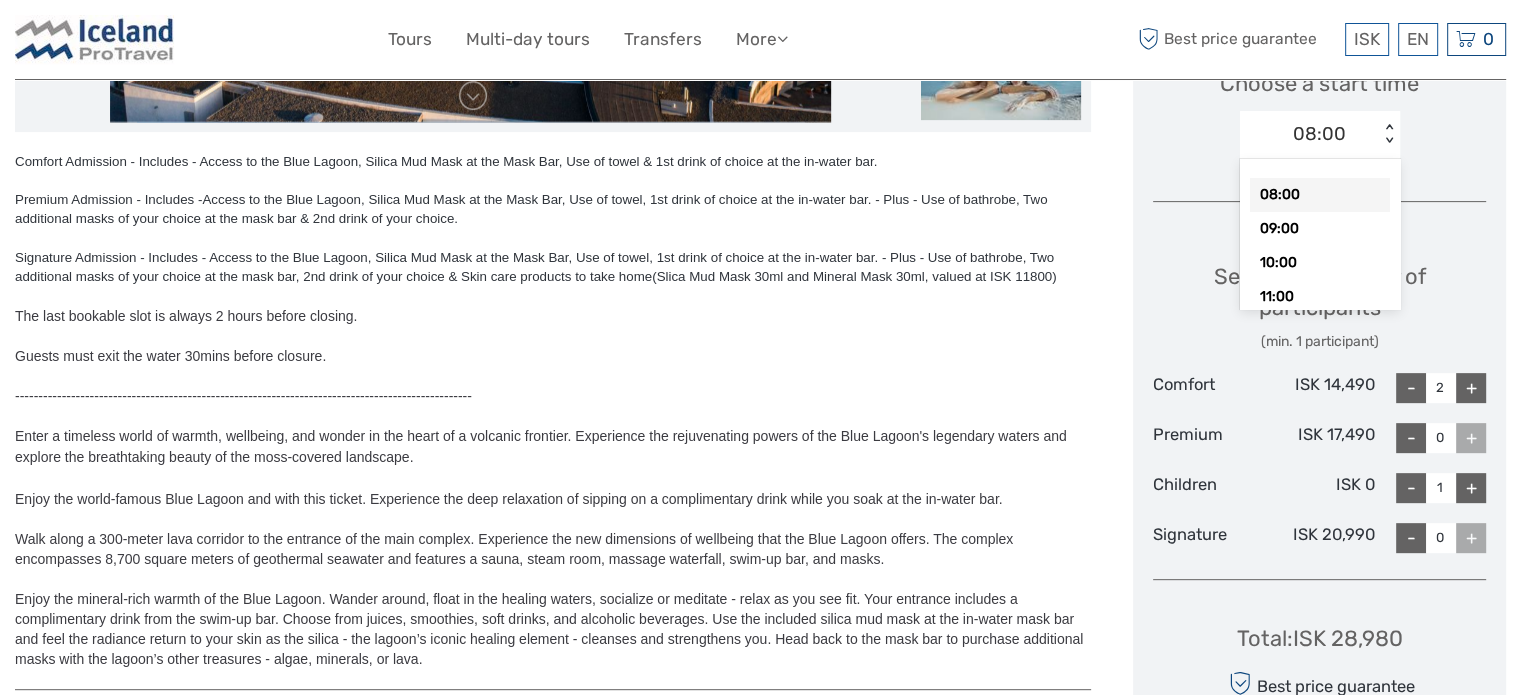 click on "Choose a start time option 08:00 selected, 1 of 14. 14 results available. Use Up and Down to choose options, press Enter to select the currently focused option, press Escape to exit the menu, press Tab to select the option and exit the menu. 08:00 < > 08:00 09:00 10:00 11:00 12:00 13:00 14:00 15:00 16:00 17:00 18:00 19:00 20:00 21:00" at bounding box center [1319, 105] 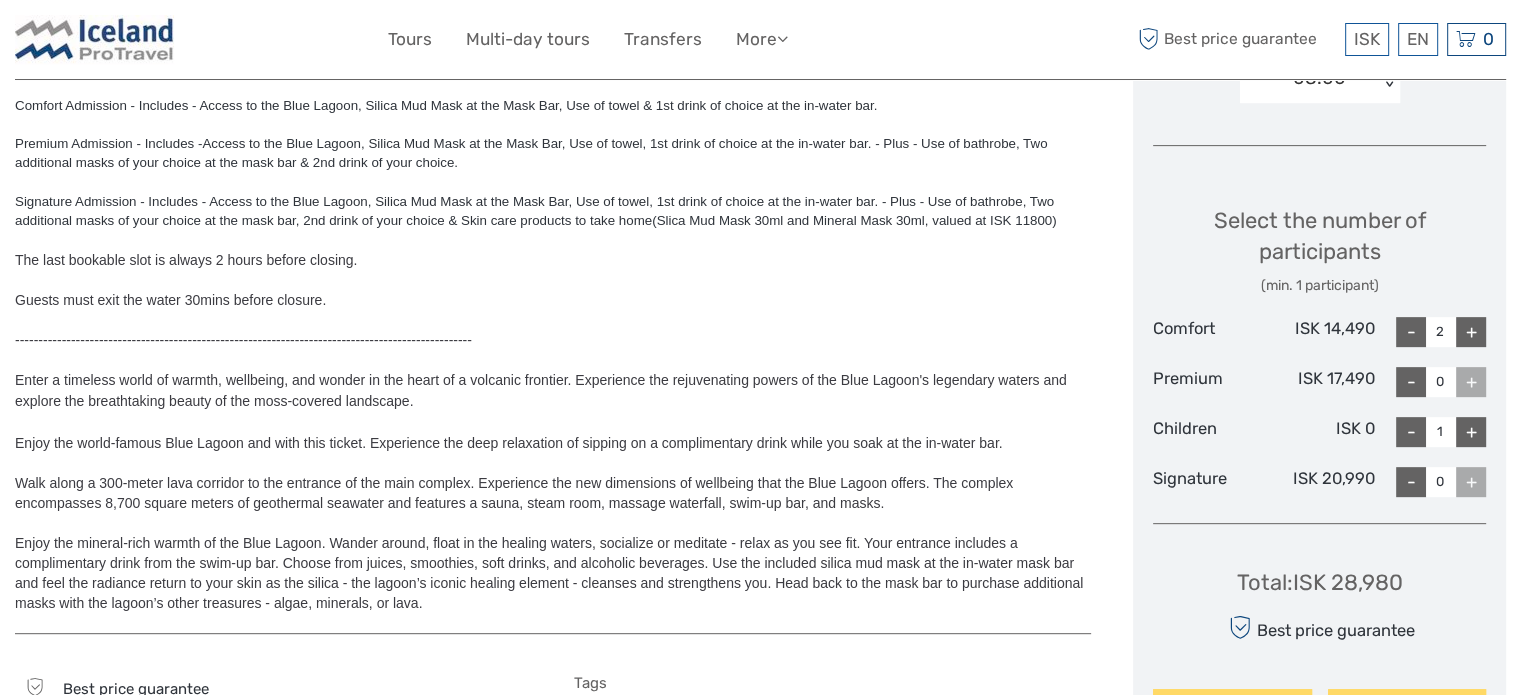 scroll, scrollTop: 800, scrollLeft: 0, axis: vertical 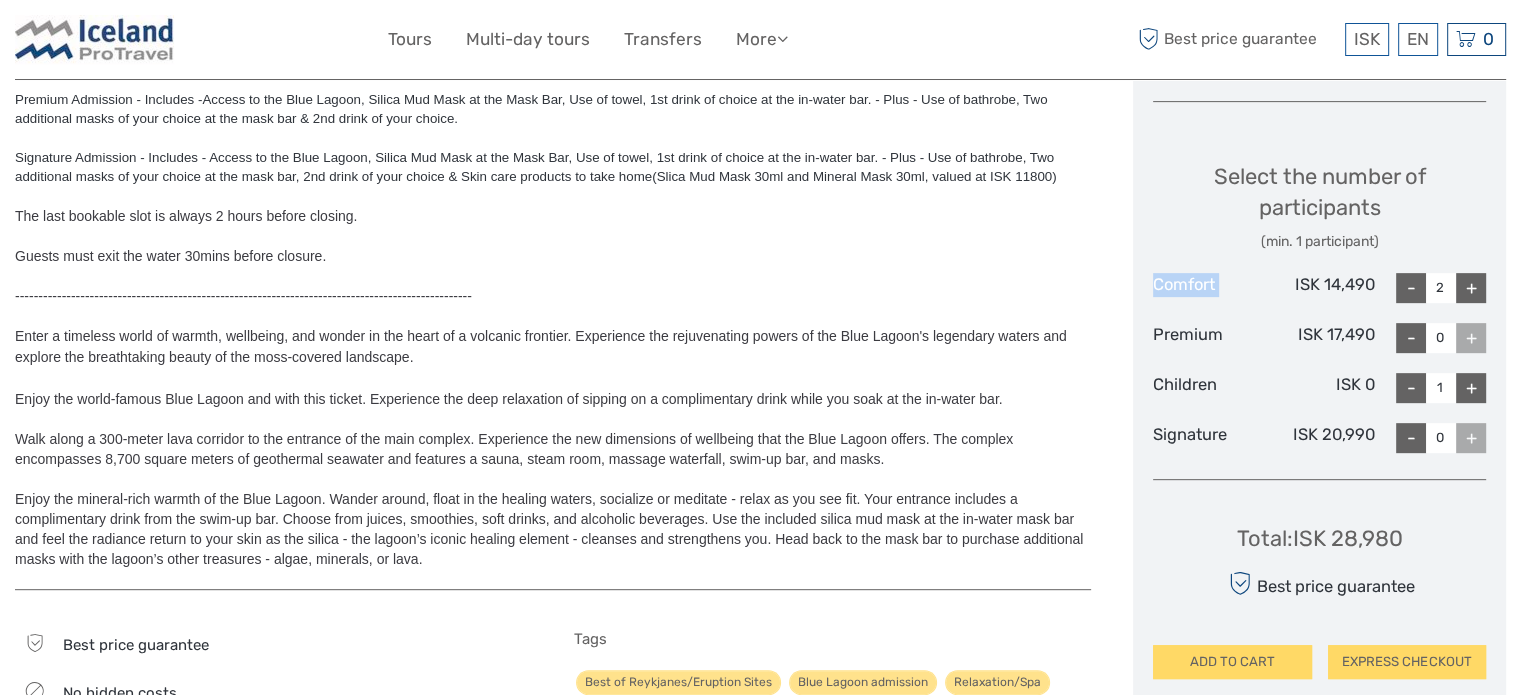 drag, startPoint x: 1150, startPoint y: 282, endPoint x: 1292, endPoint y: 278, distance: 142.05632 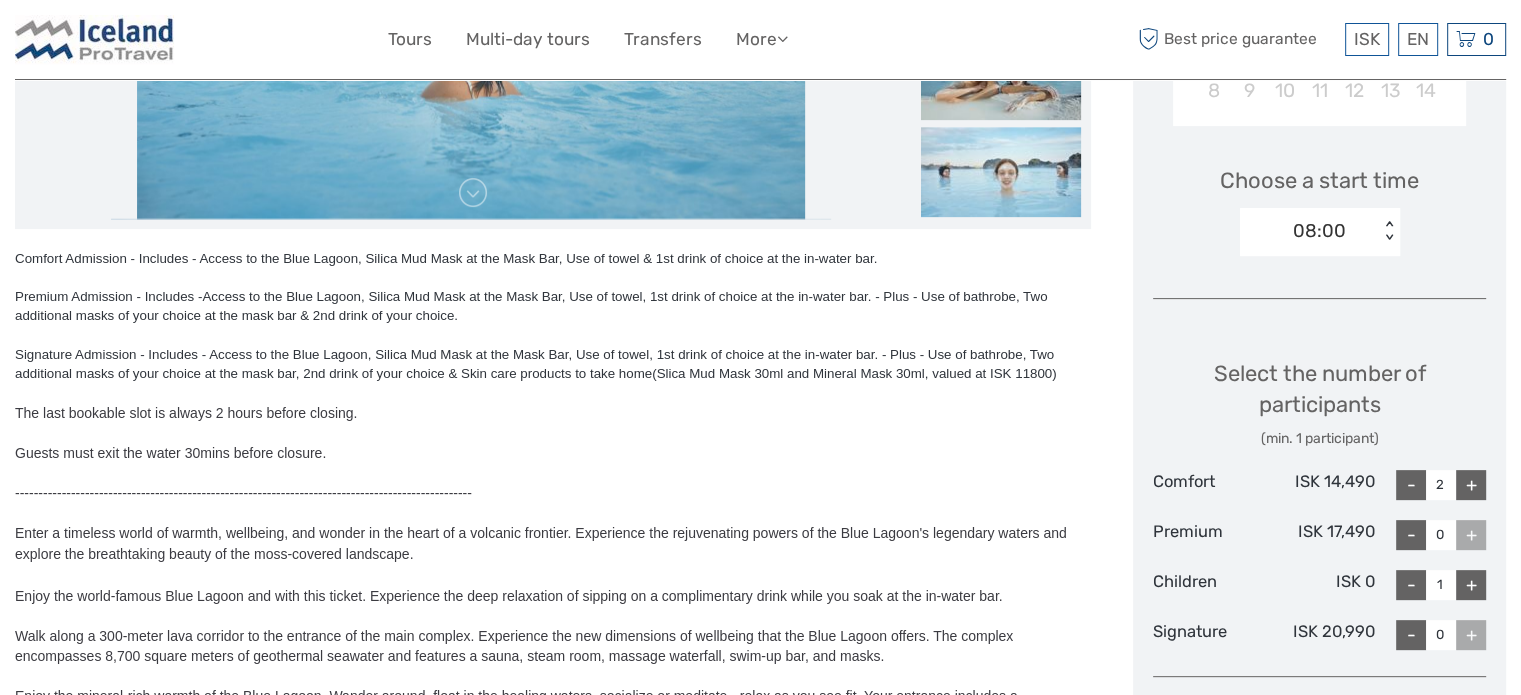 scroll, scrollTop: 600, scrollLeft: 0, axis: vertical 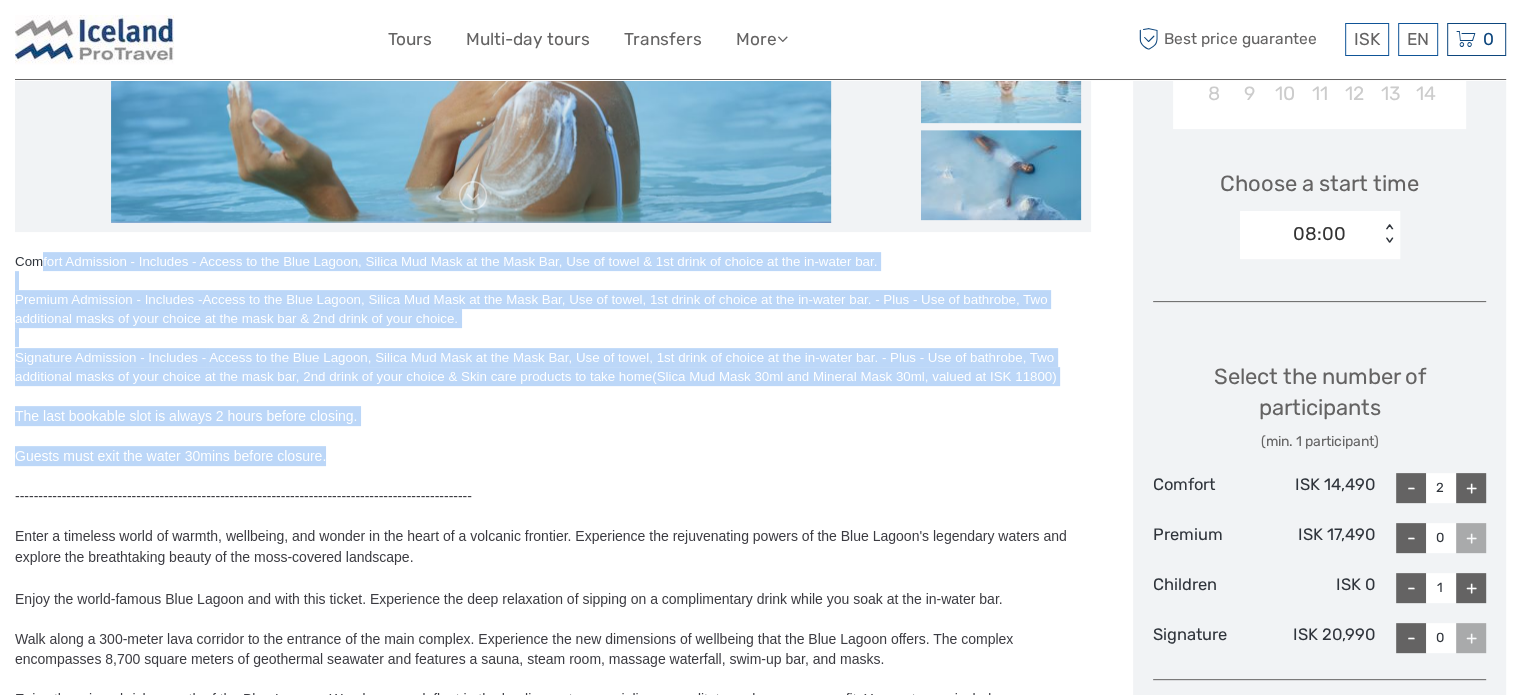drag, startPoint x: 134, startPoint y: 275, endPoint x: 378, endPoint y: 460, distance: 306.2042 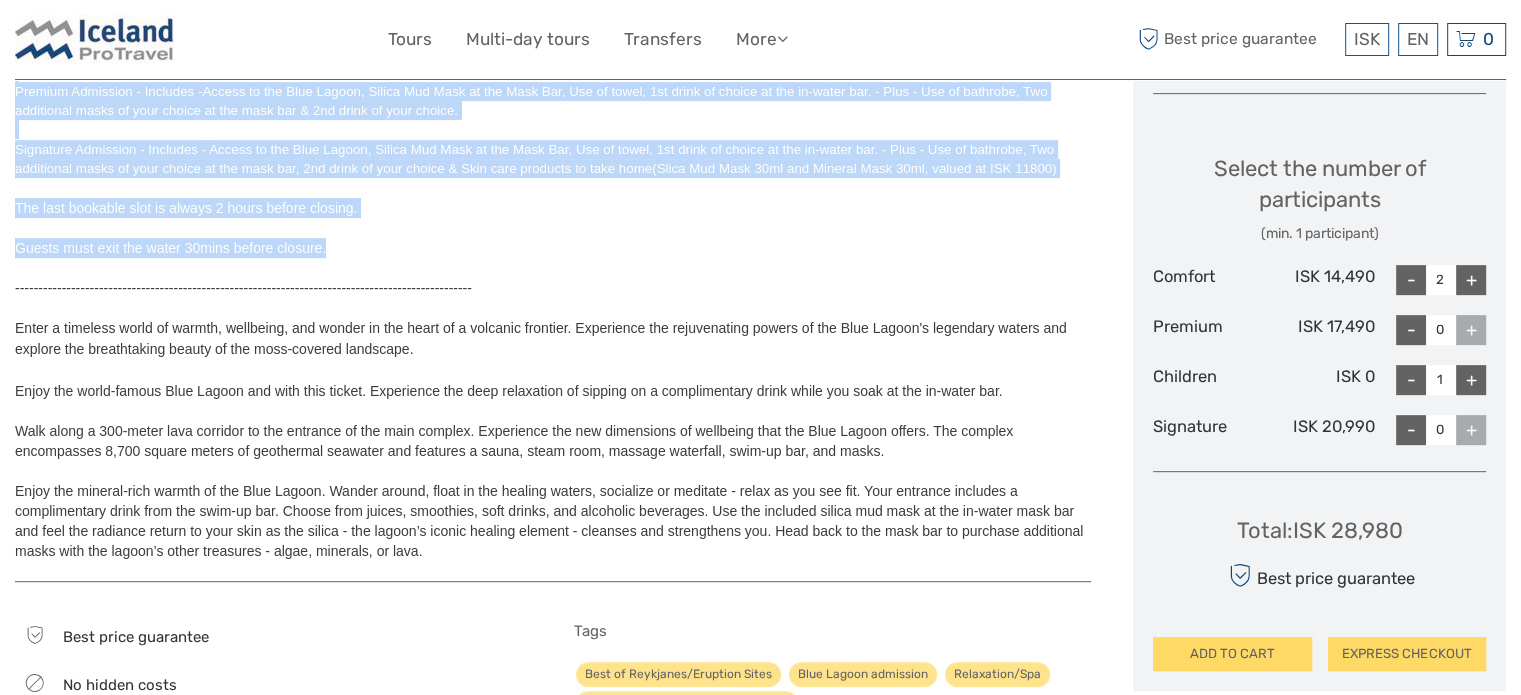scroll, scrollTop: 800, scrollLeft: 0, axis: vertical 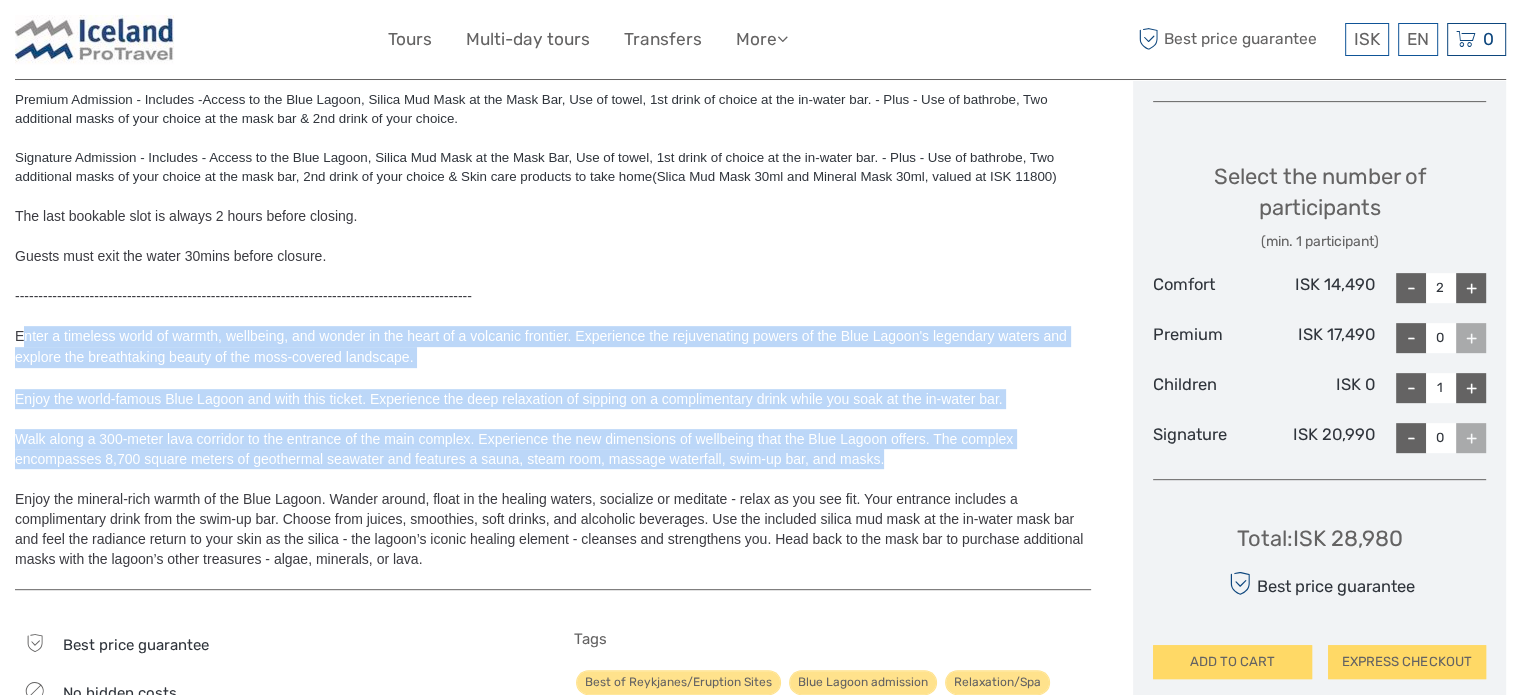 drag, startPoint x: 25, startPoint y: 327, endPoint x: 966, endPoint y: 470, distance: 951.8035 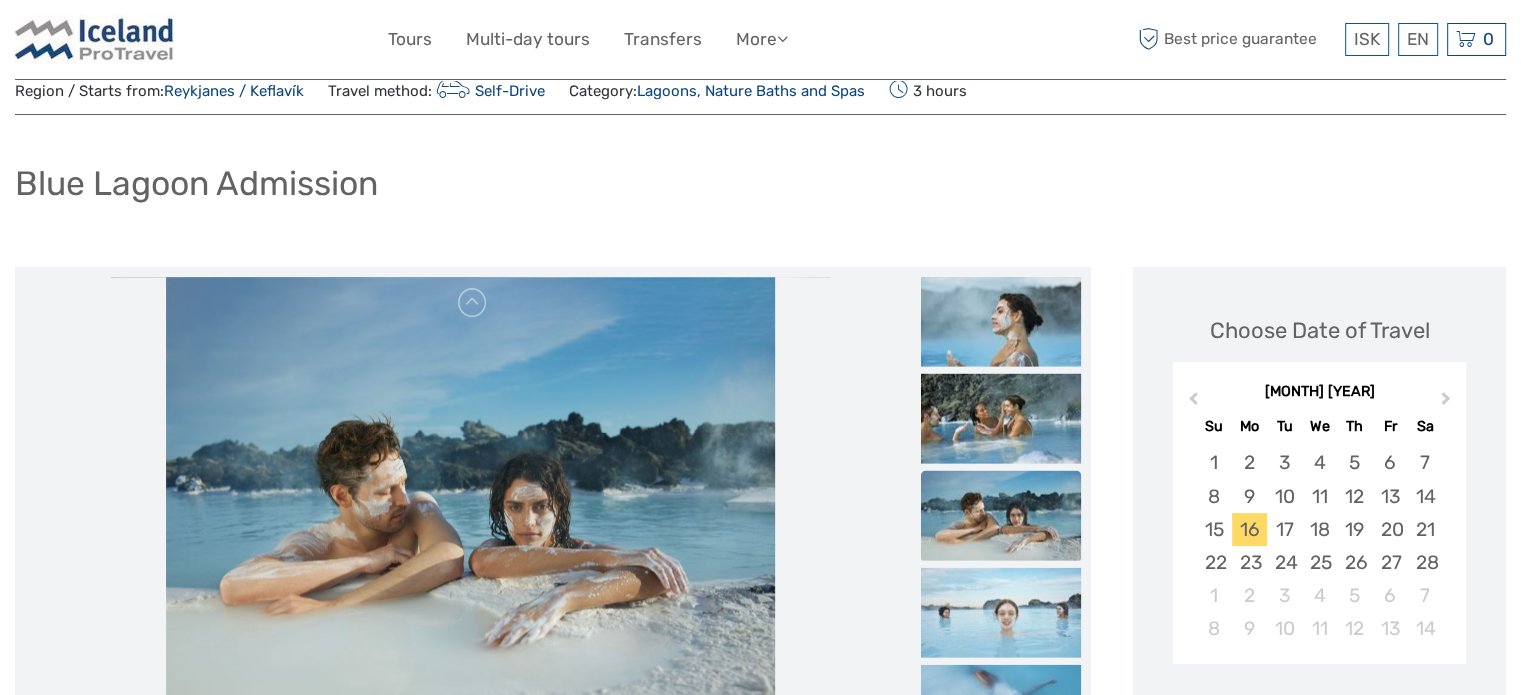 scroll, scrollTop: 100, scrollLeft: 0, axis: vertical 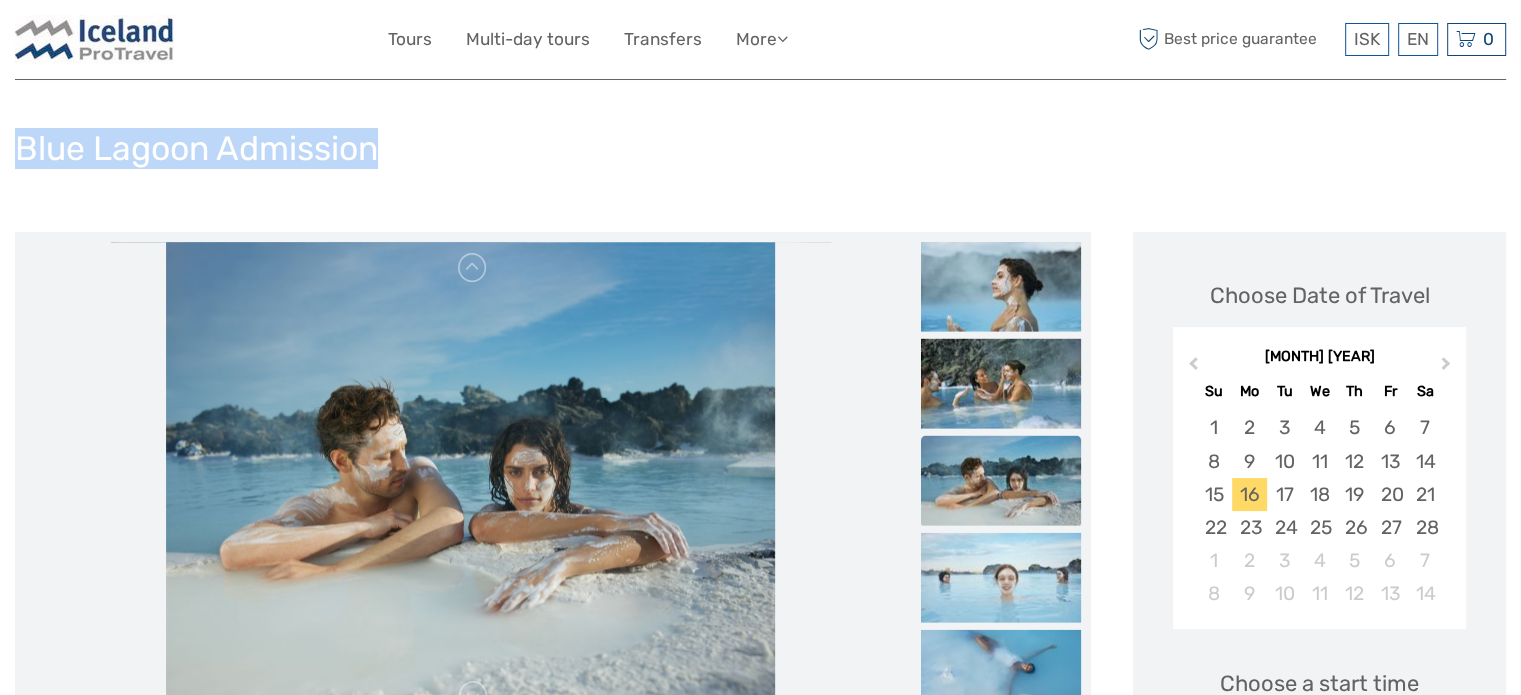 drag, startPoint x: 1, startPoint y: 132, endPoint x: 378, endPoint y: 146, distance: 377.25986 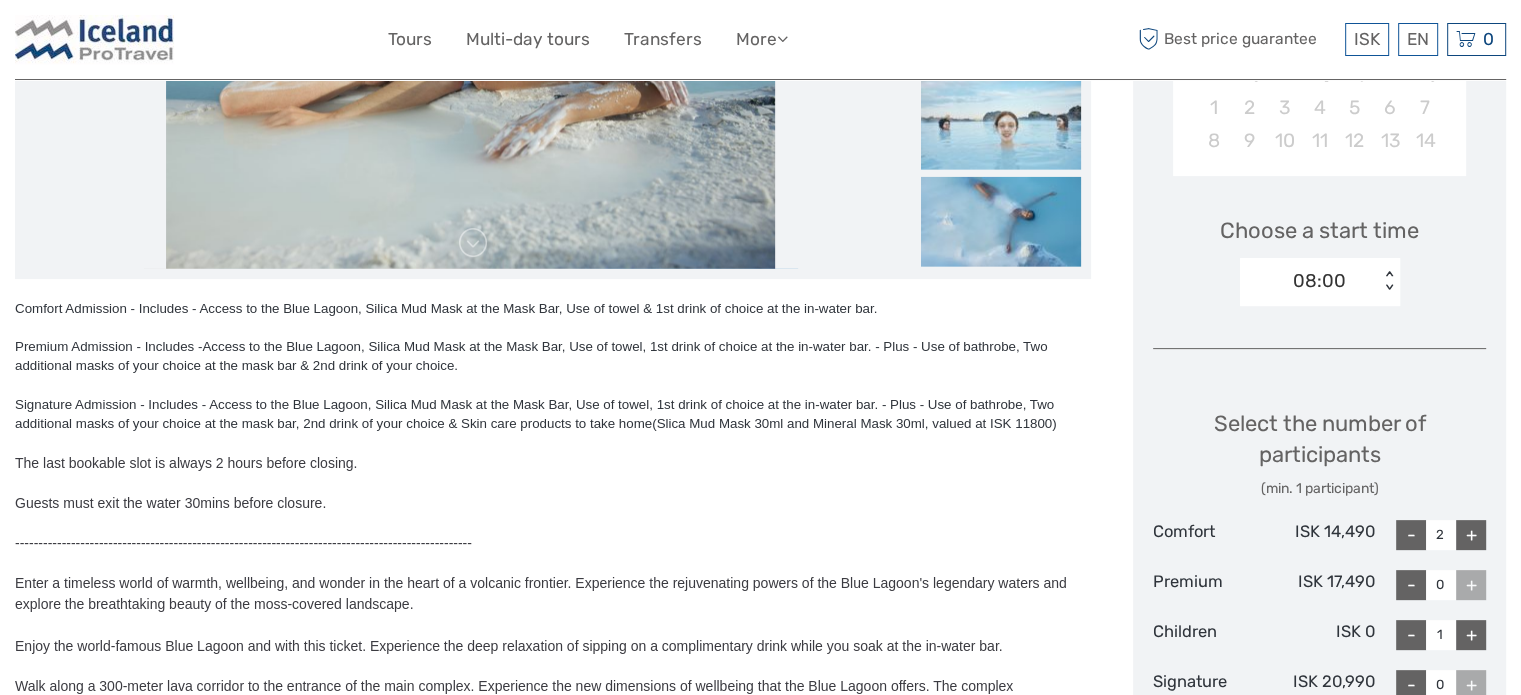 scroll, scrollTop: 600, scrollLeft: 0, axis: vertical 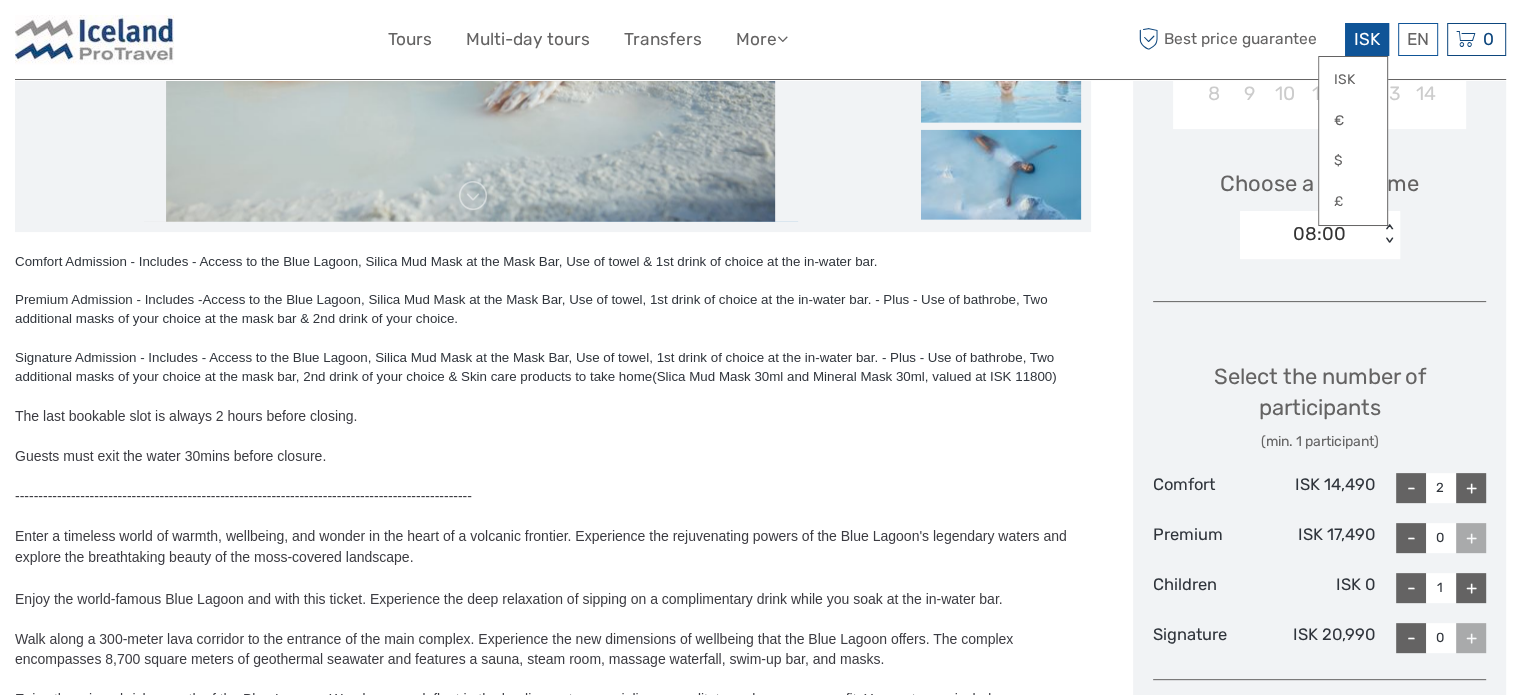 click on "ISK" at bounding box center (1367, 39) 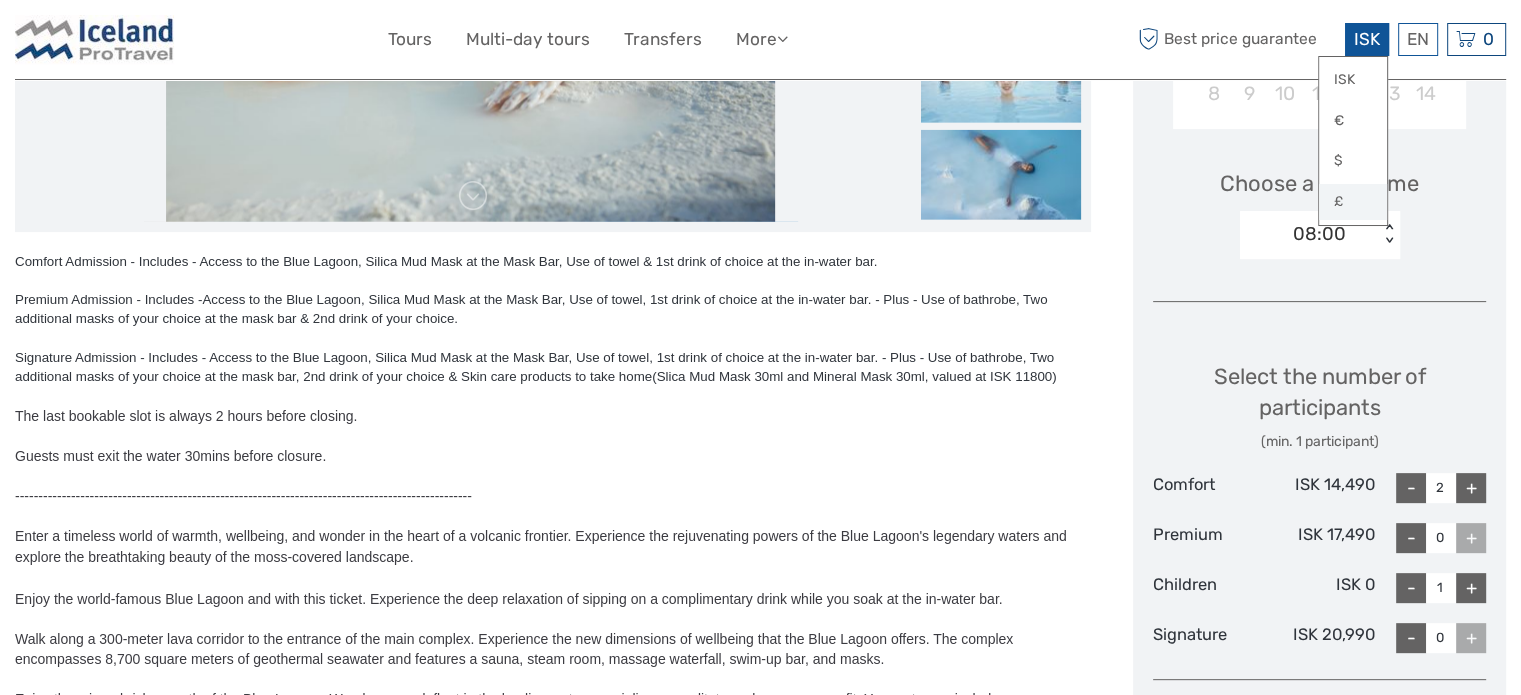 click on "£" at bounding box center [1353, 202] 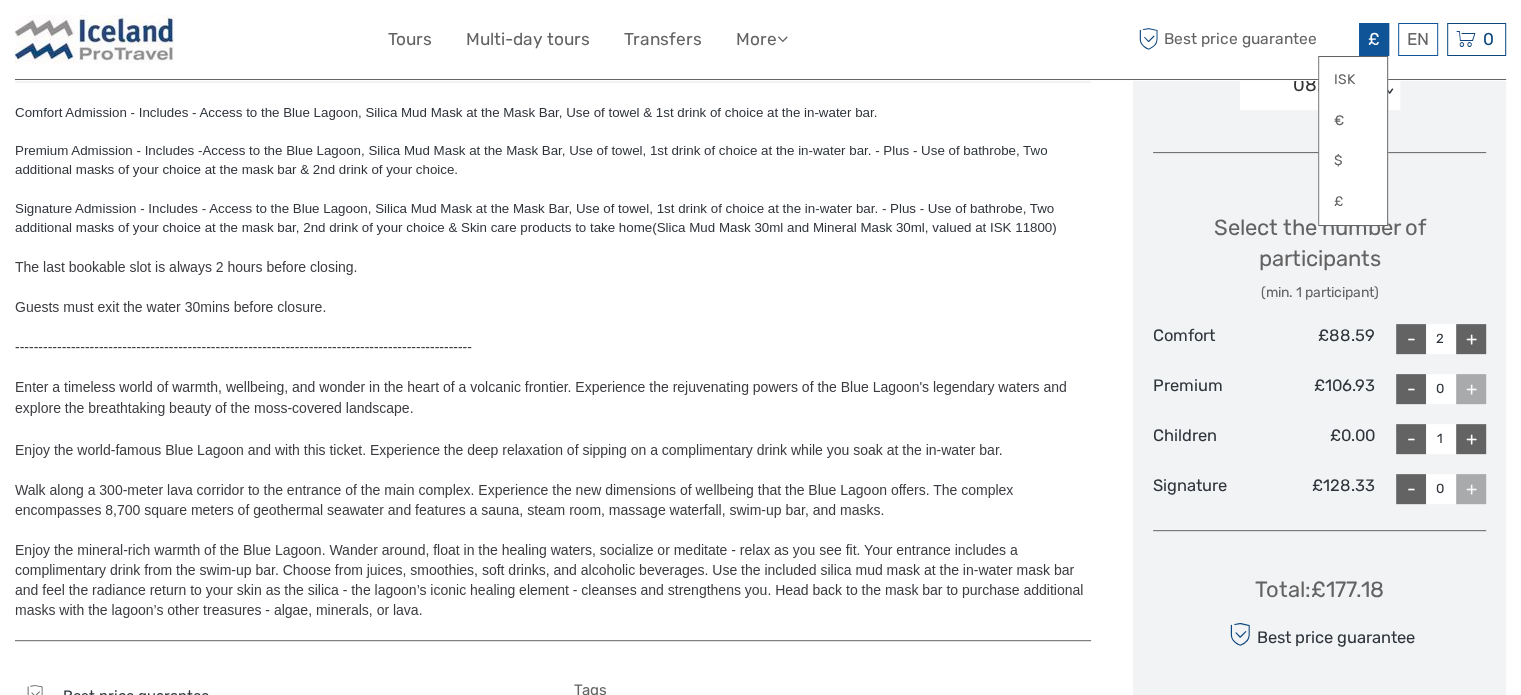 scroll, scrollTop: 800, scrollLeft: 0, axis: vertical 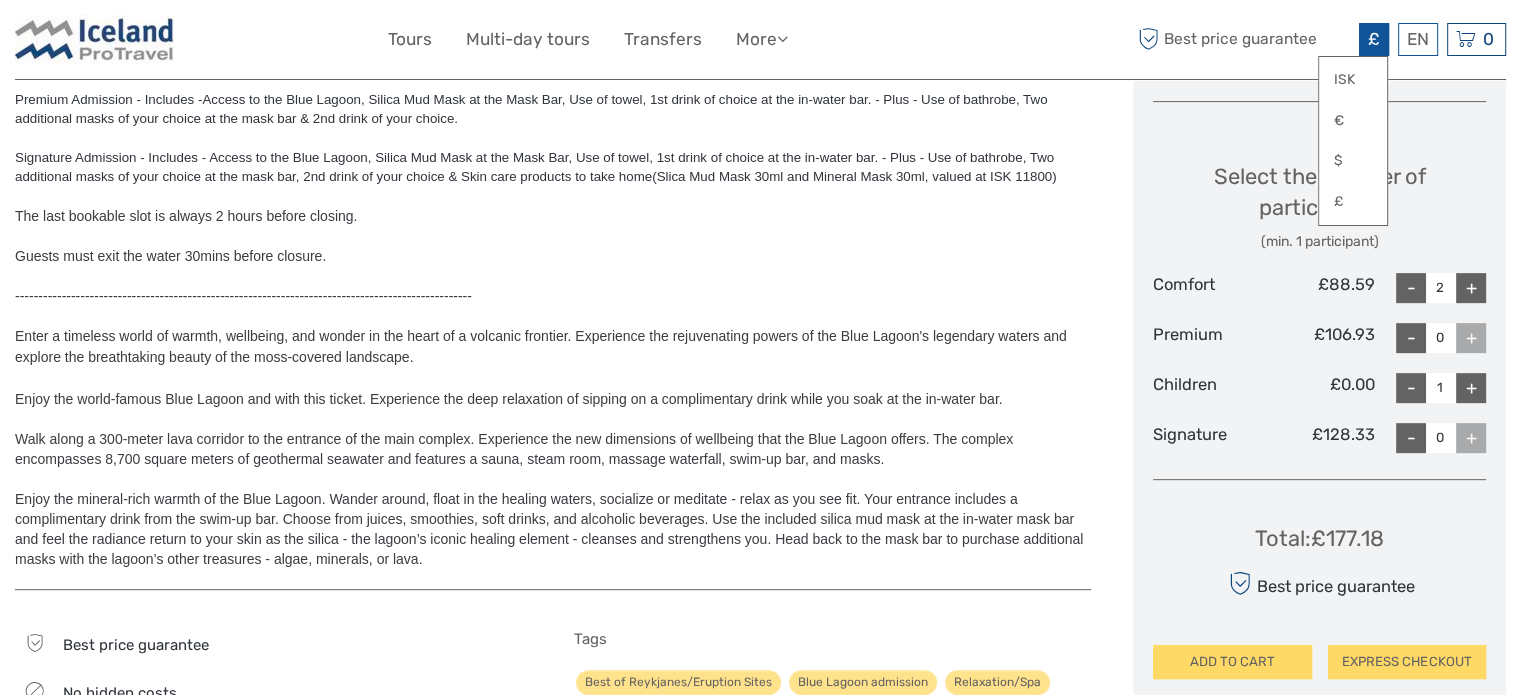 click at bounding box center [553, 316] 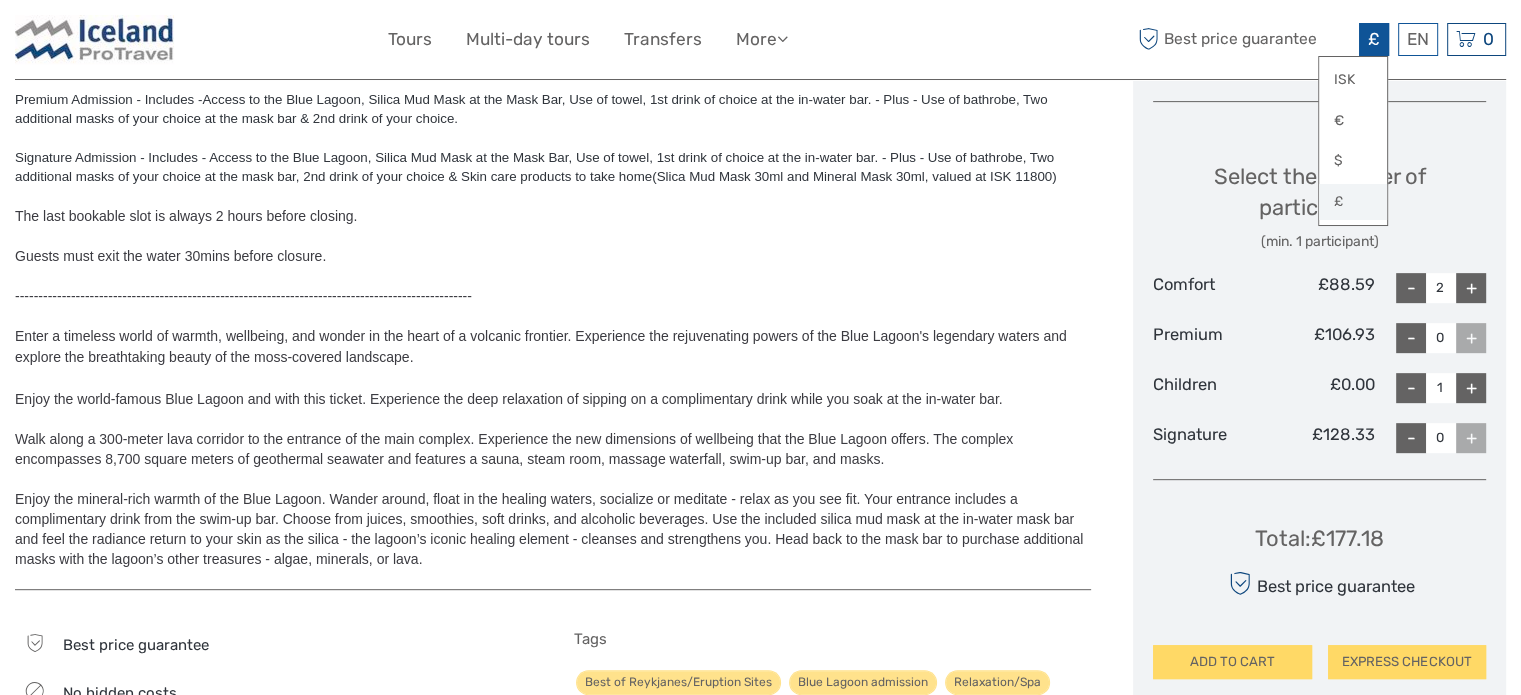 click on "£" at bounding box center [1353, 202] 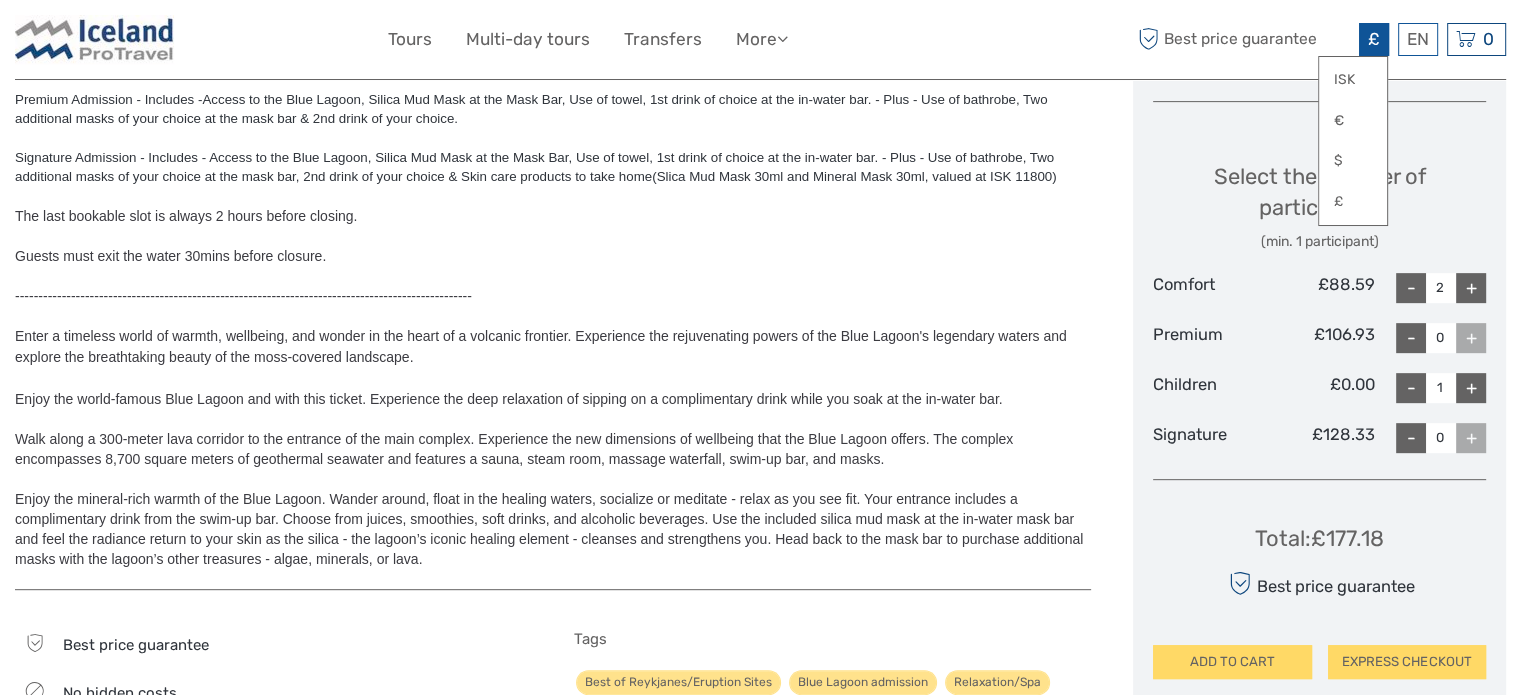 click at bounding box center (553, 137) 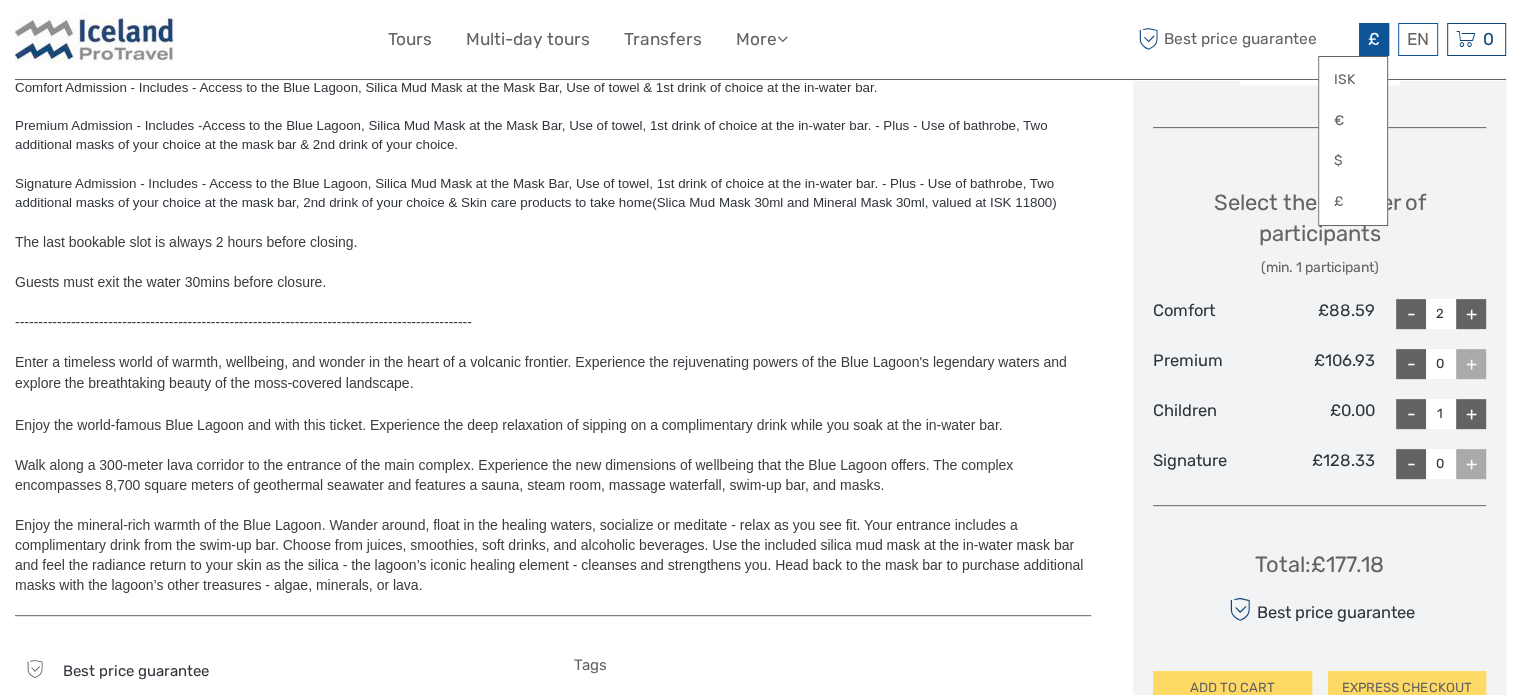 scroll, scrollTop: 800, scrollLeft: 0, axis: vertical 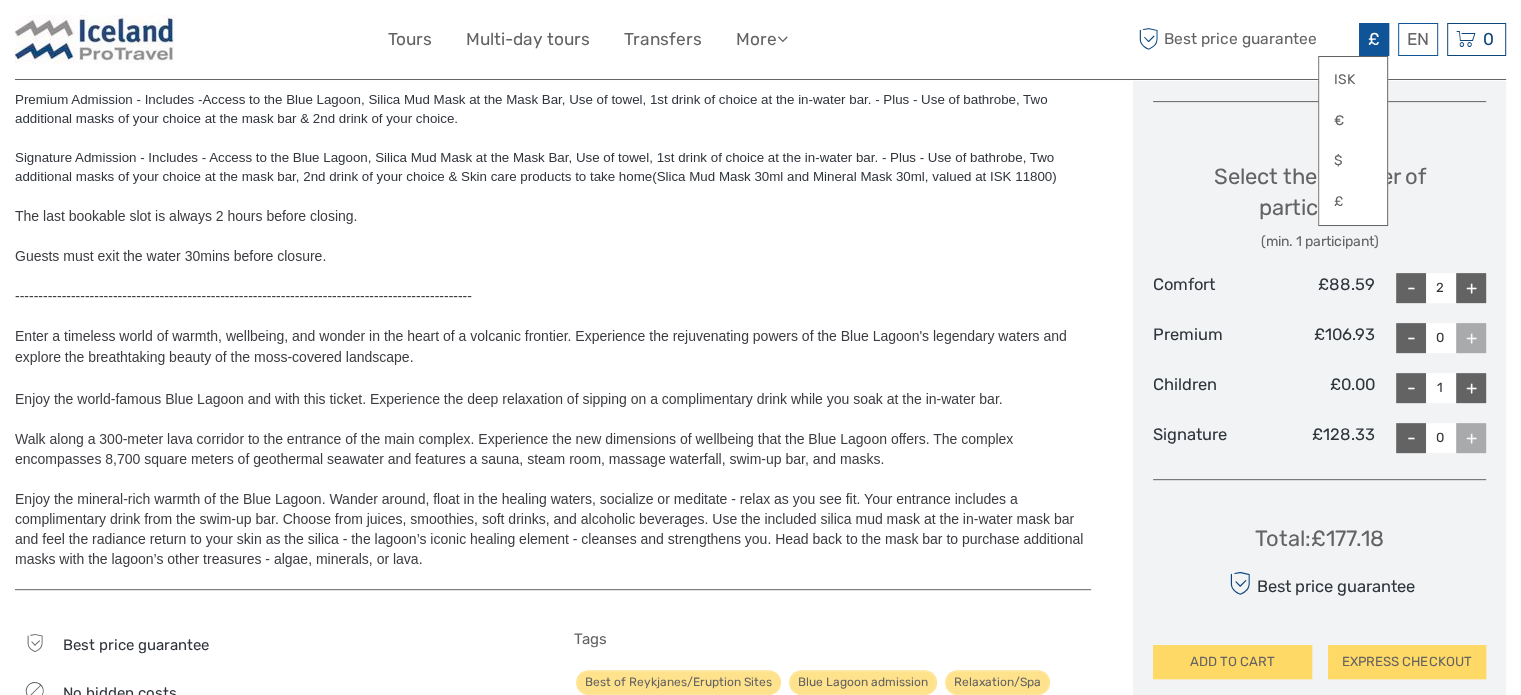 click at bounding box center [553, 196] 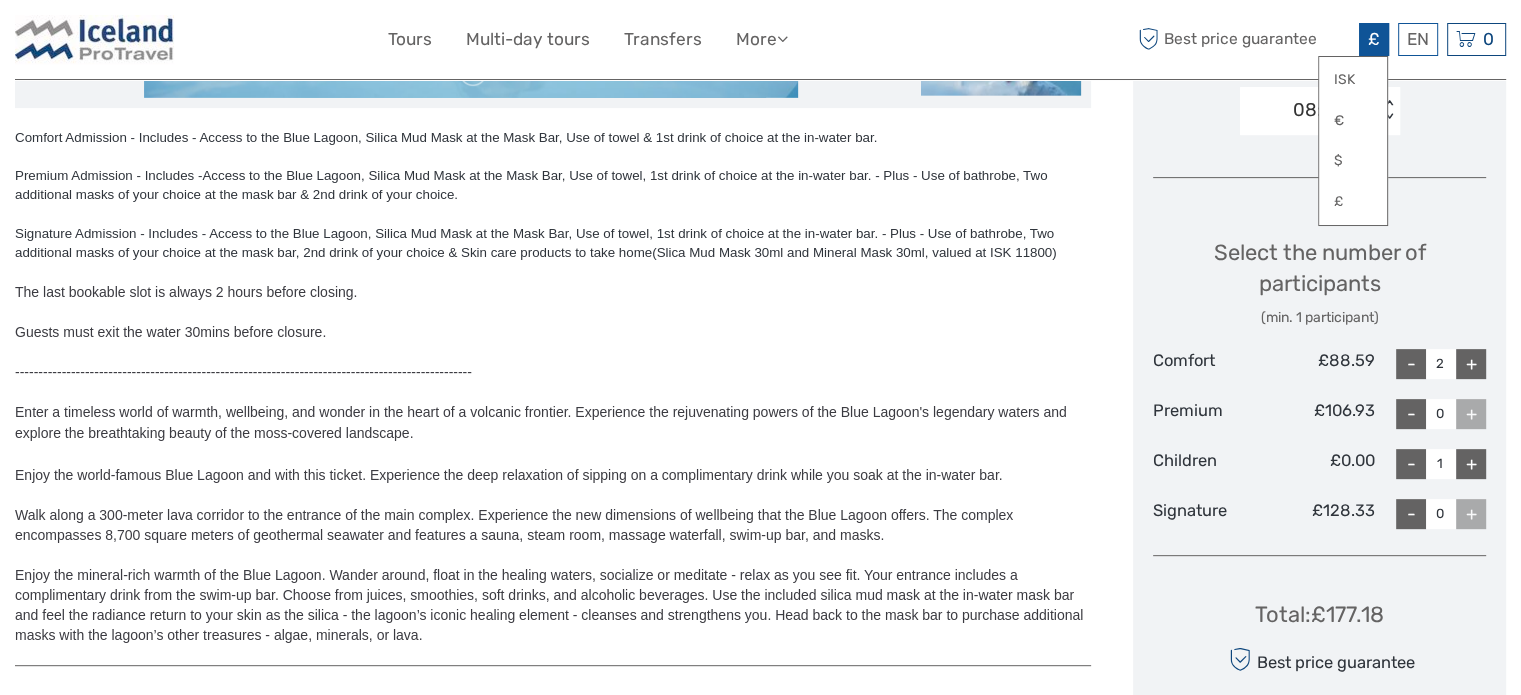 scroll, scrollTop: 700, scrollLeft: 0, axis: vertical 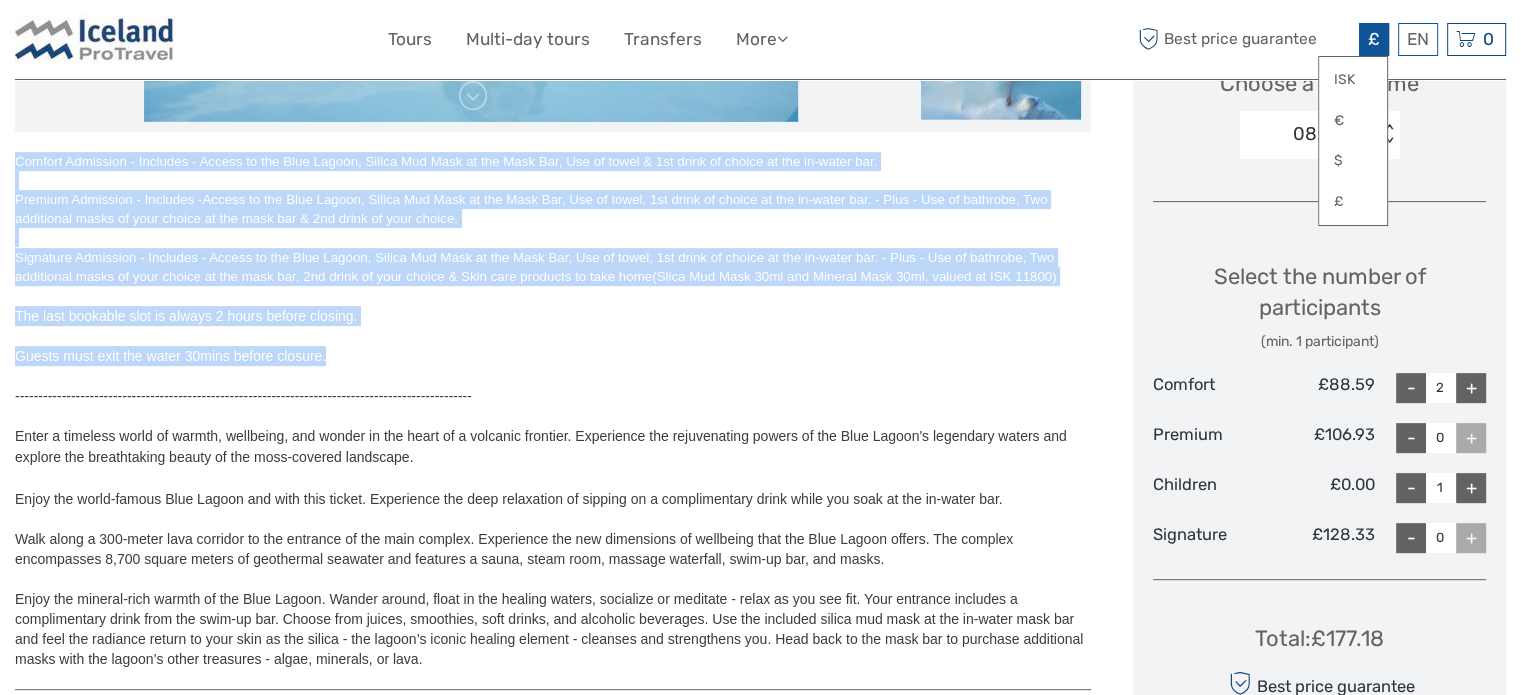 drag, startPoint x: 18, startPoint y: 155, endPoint x: 364, endPoint y: 363, distance: 403.70782 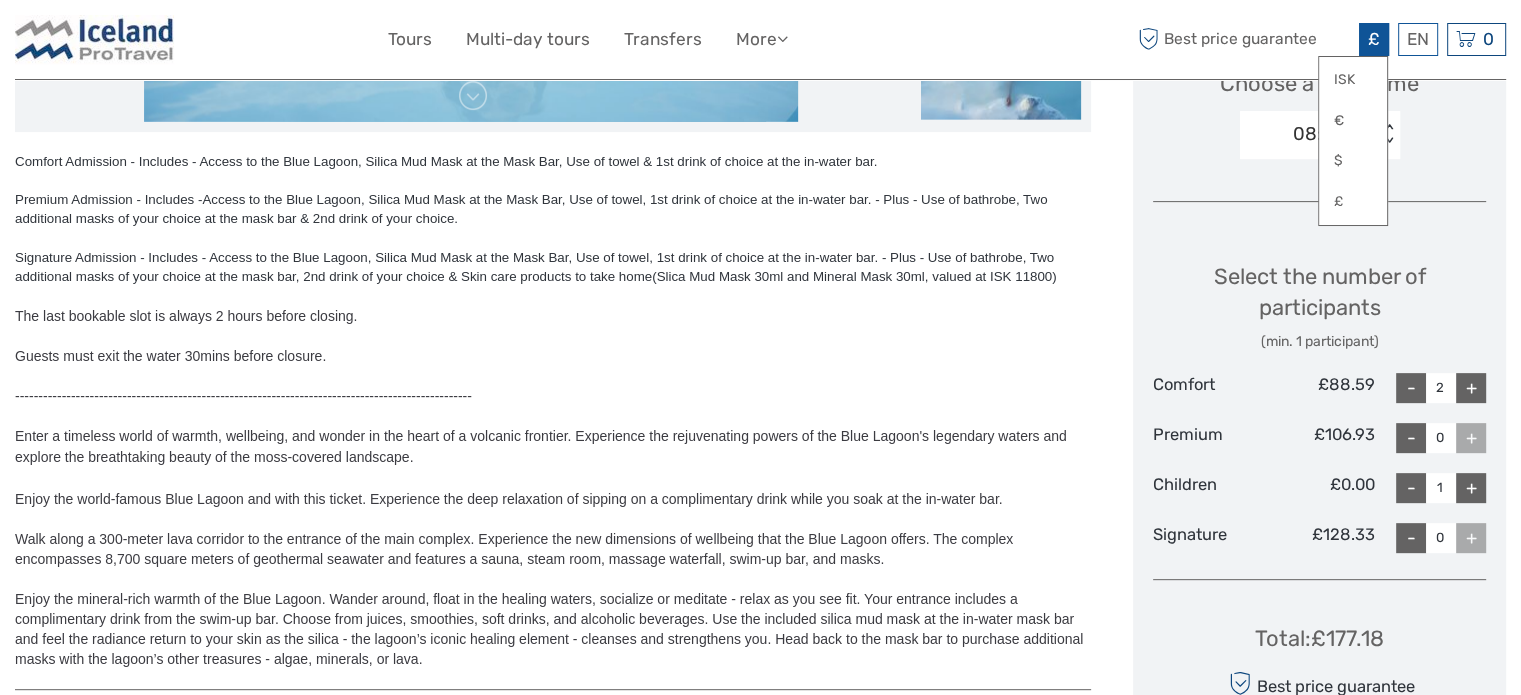 click on "Walk along a 300-meter lava corridor to the entrance of the main complex. Experience the new dimensions of wellbeing that the Blue Lagoon offers. The complex encompasses 8,700 square meters of geothermal seawater and features a sauna, steam room, massage waterfall, swim-up bar, and masks." at bounding box center [553, 549] 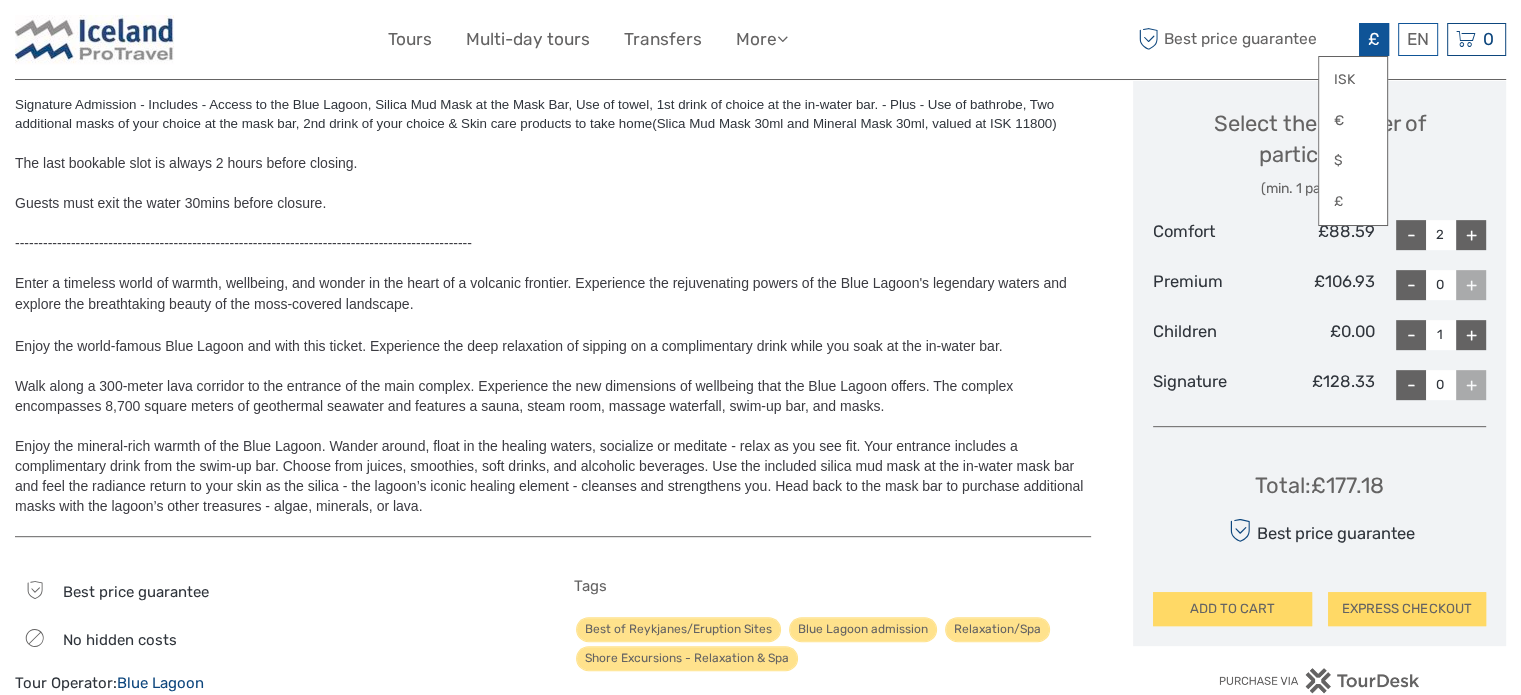 scroll, scrollTop: 900, scrollLeft: 0, axis: vertical 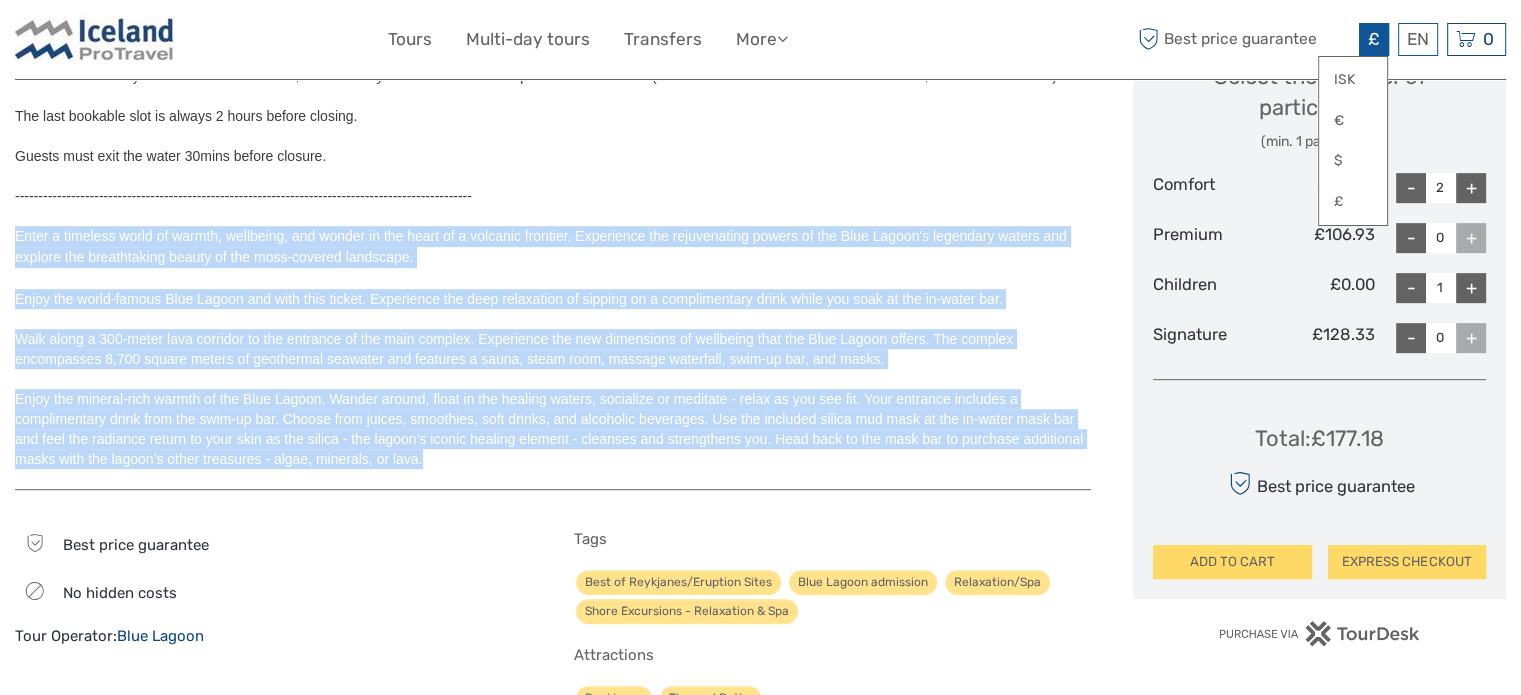 drag, startPoint x: 0, startPoint y: 227, endPoint x: 1098, endPoint y: 454, distance: 1121.2195 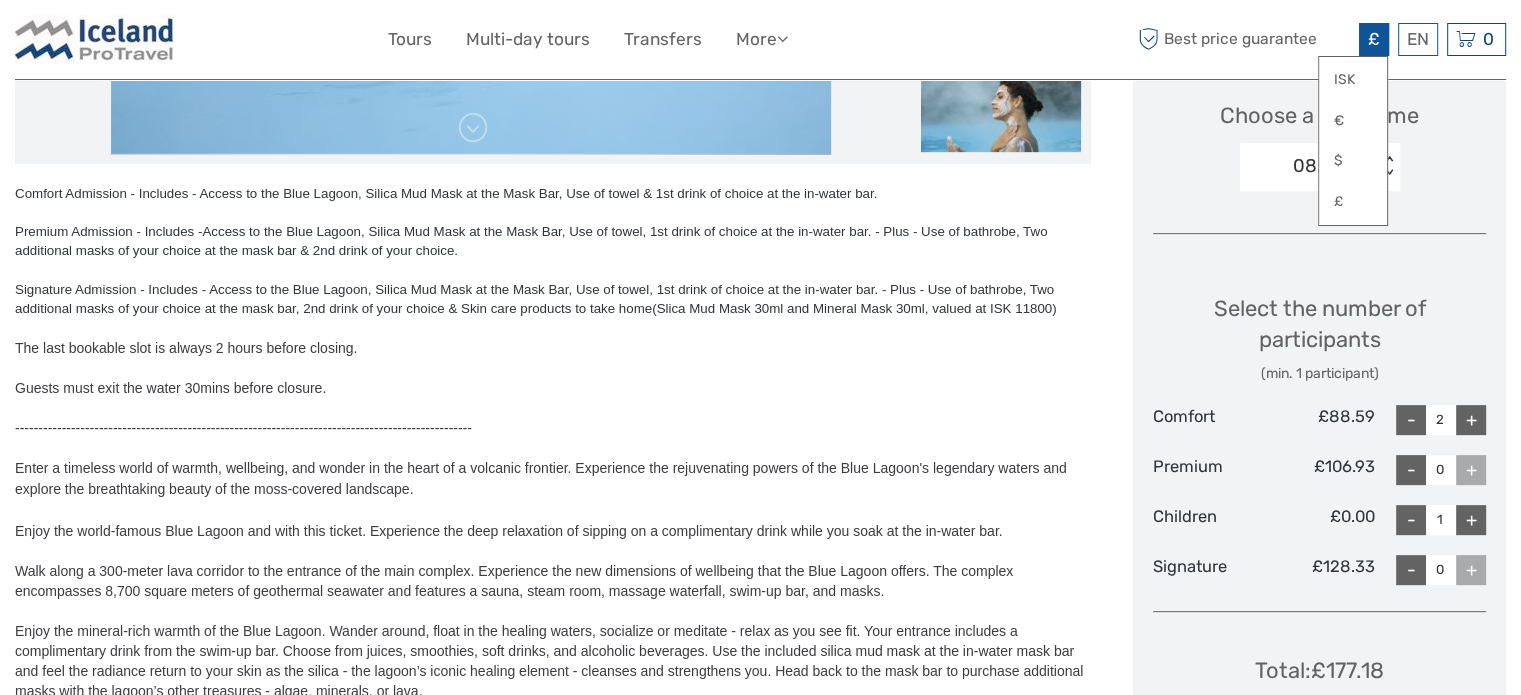 scroll, scrollTop: 800, scrollLeft: 0, axis: vertical 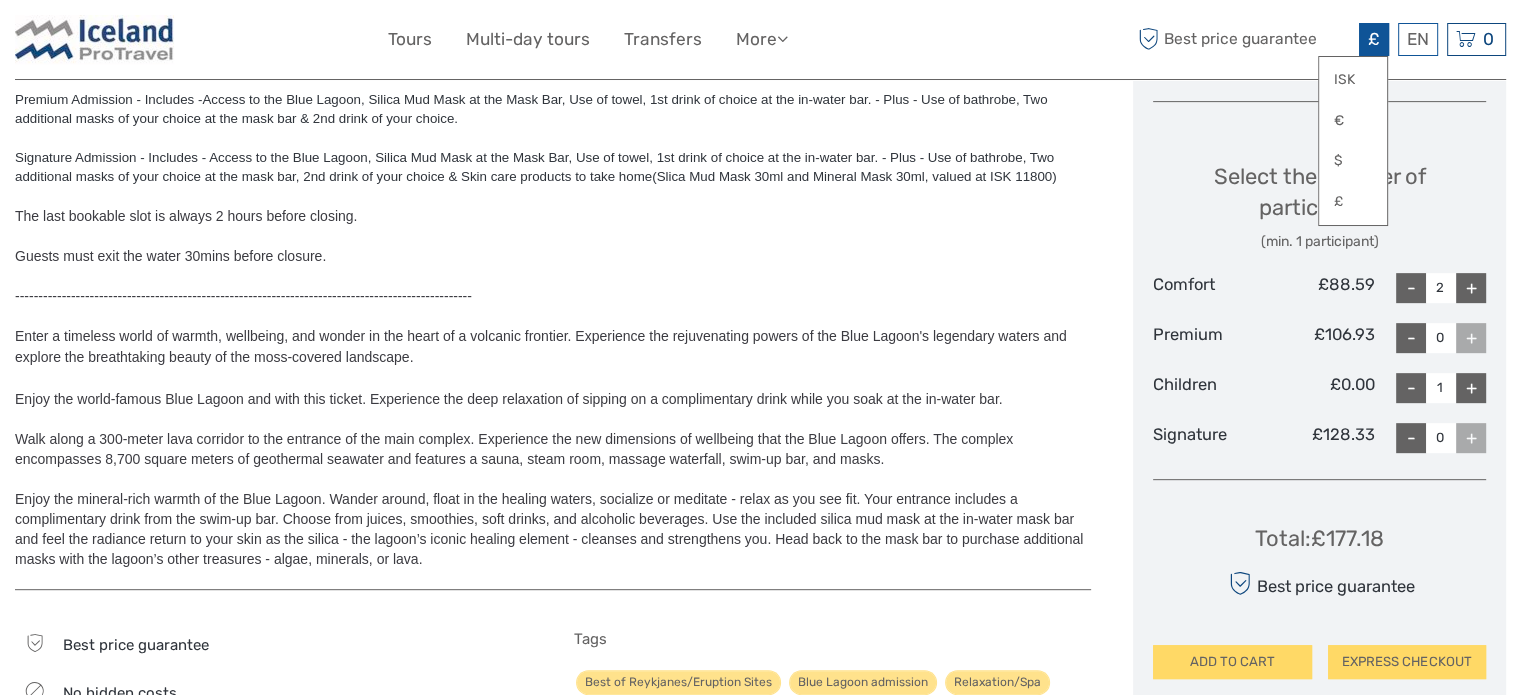 click on "Guests must exit the water 30mins before closure." at bounding box center (553, 256) 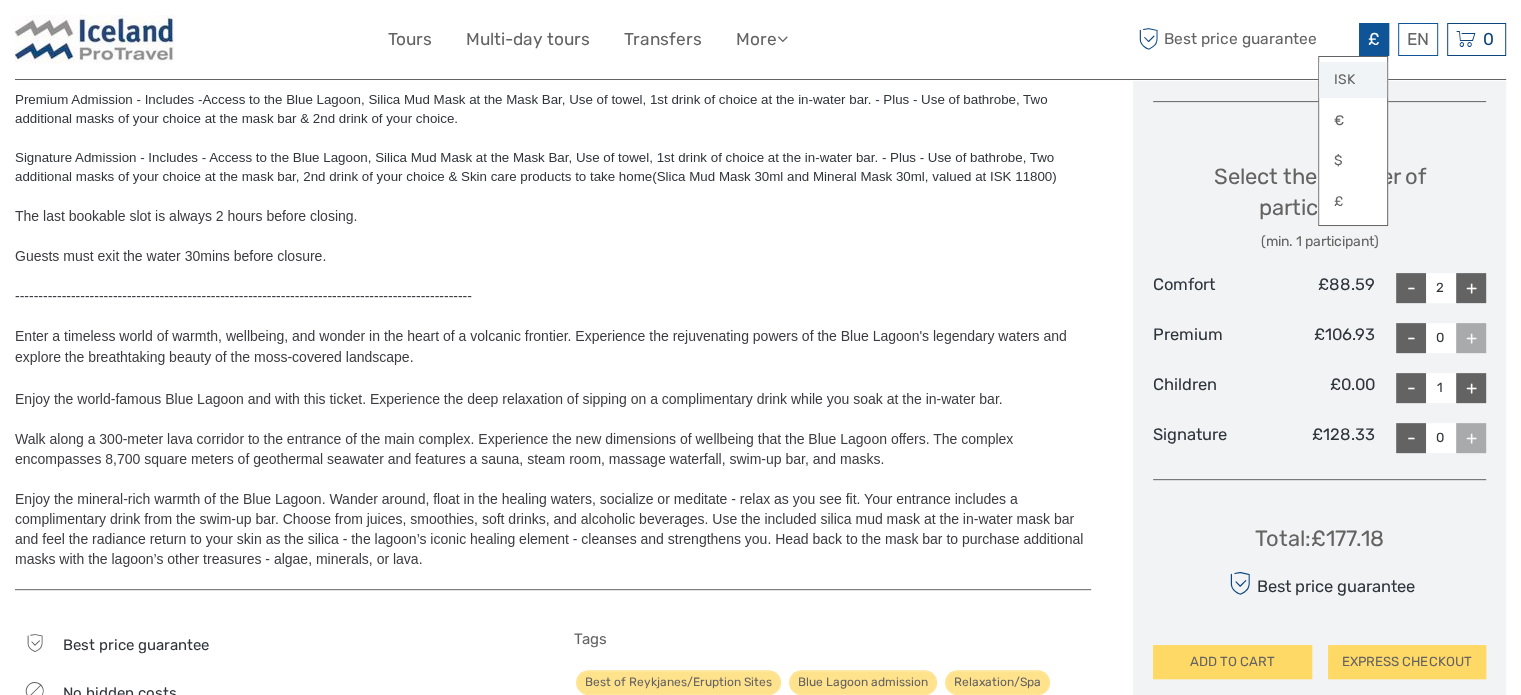 click on "ISK" at bounding box center (1353, 80) 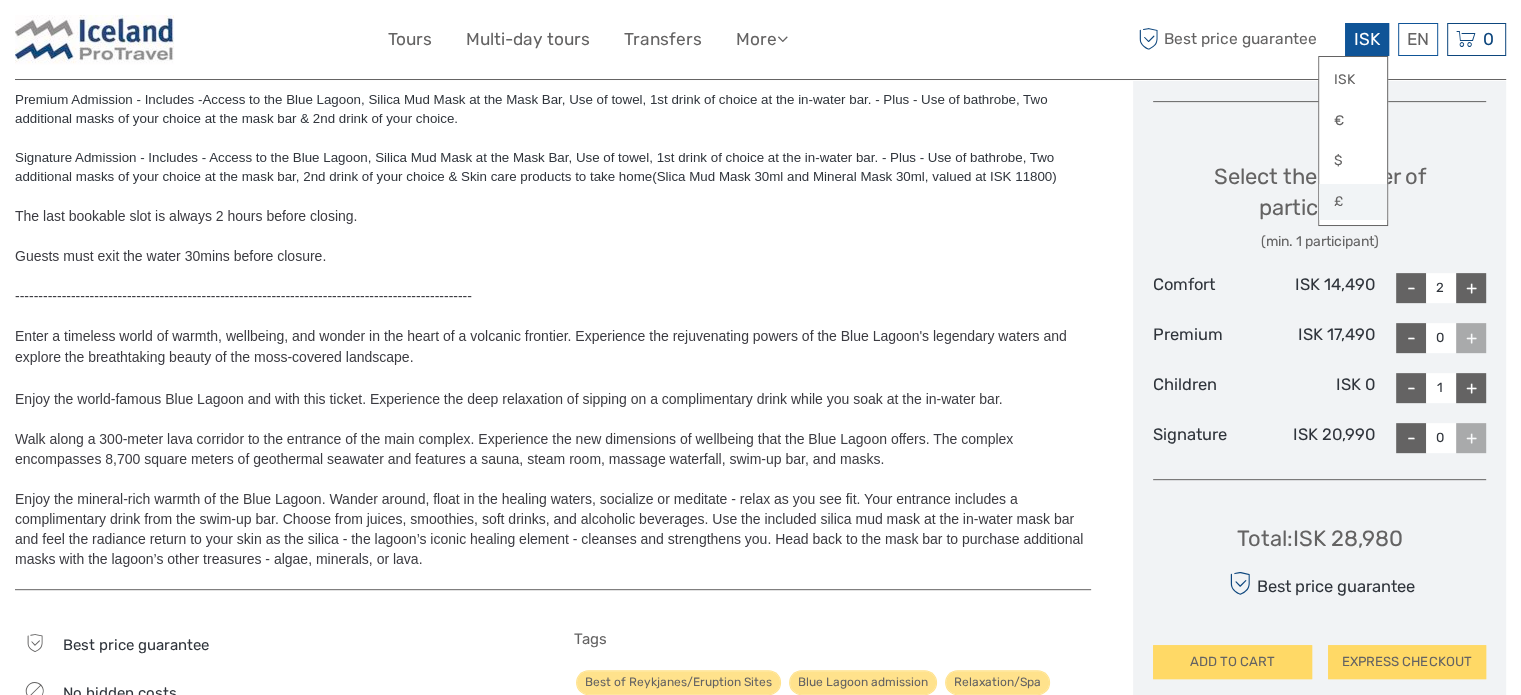 click on "£" at bounding box center (1353, 202) 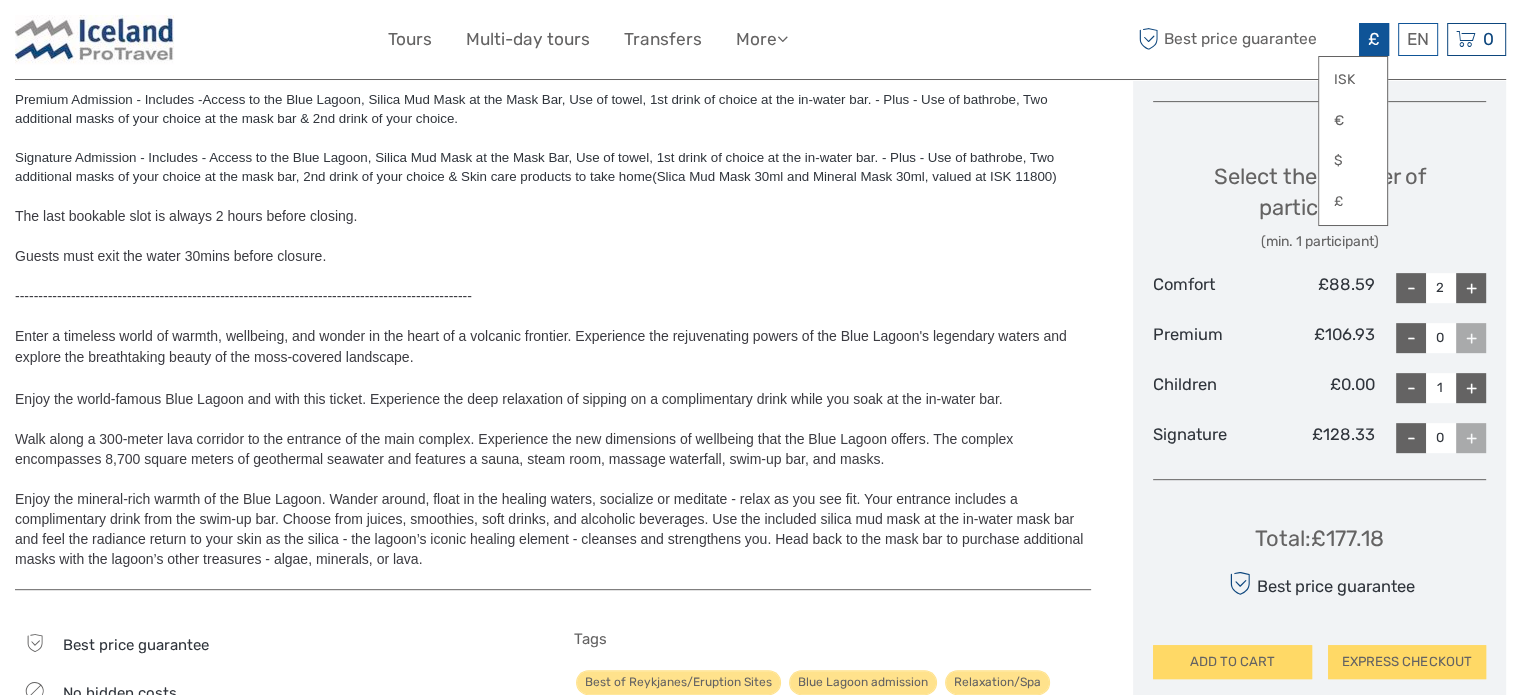 click on "Select the number of participants (min. 1 participant)" at bounding box center (1319, 206) 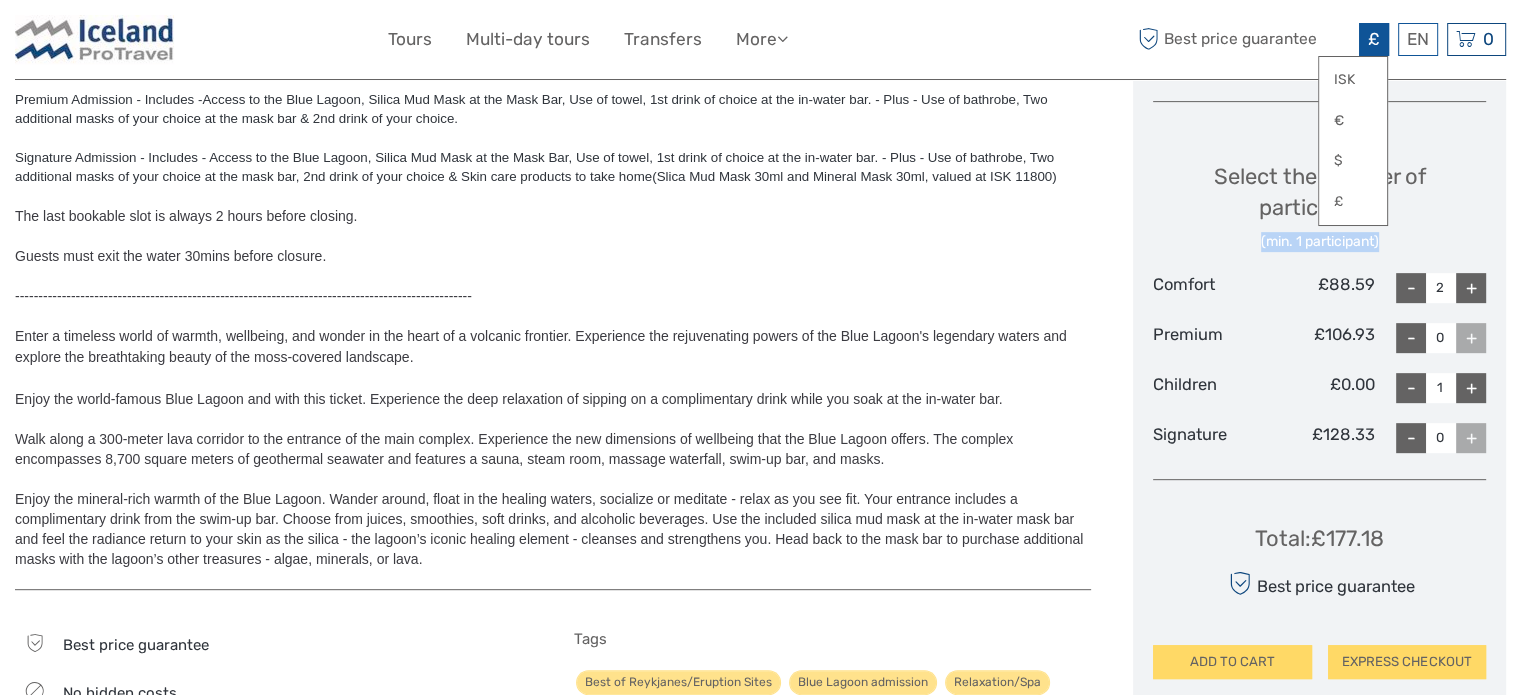 drag, startPoint x: 1301, startPoint y: 243, endPoint x: 1420, endPoint y: 249, distance: 119.15116 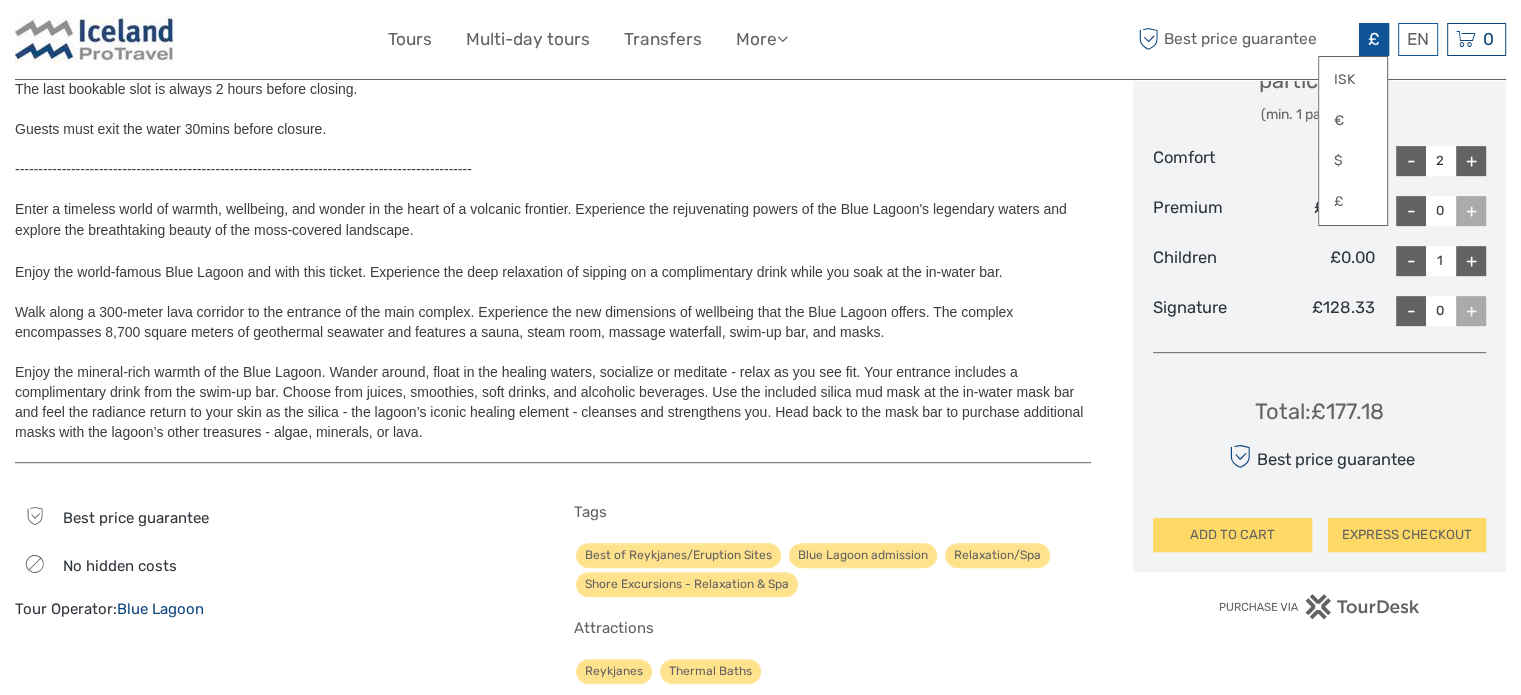 scroll, scrollTop: 900, scrollLeft: 0, axis: vertical 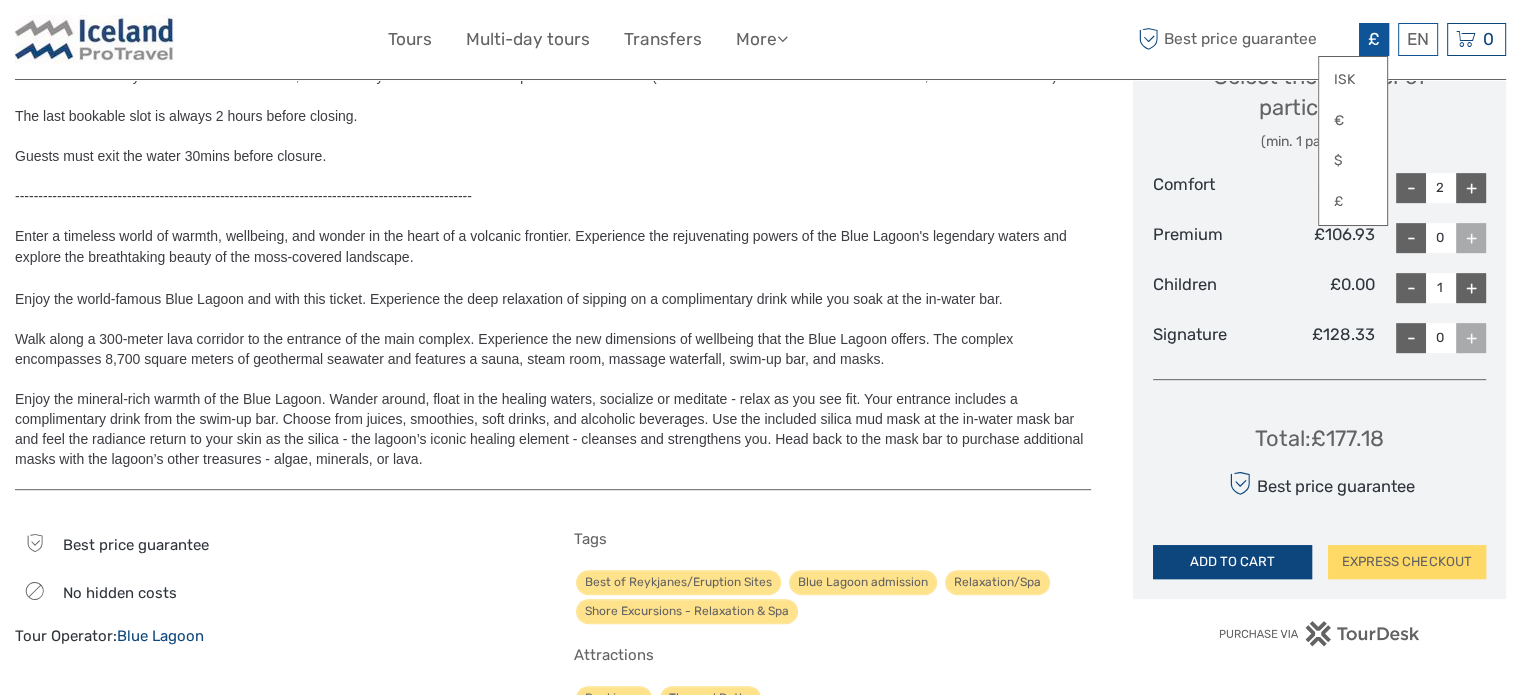 click on "ADD TO CART" at bounding box center [1232, 562] 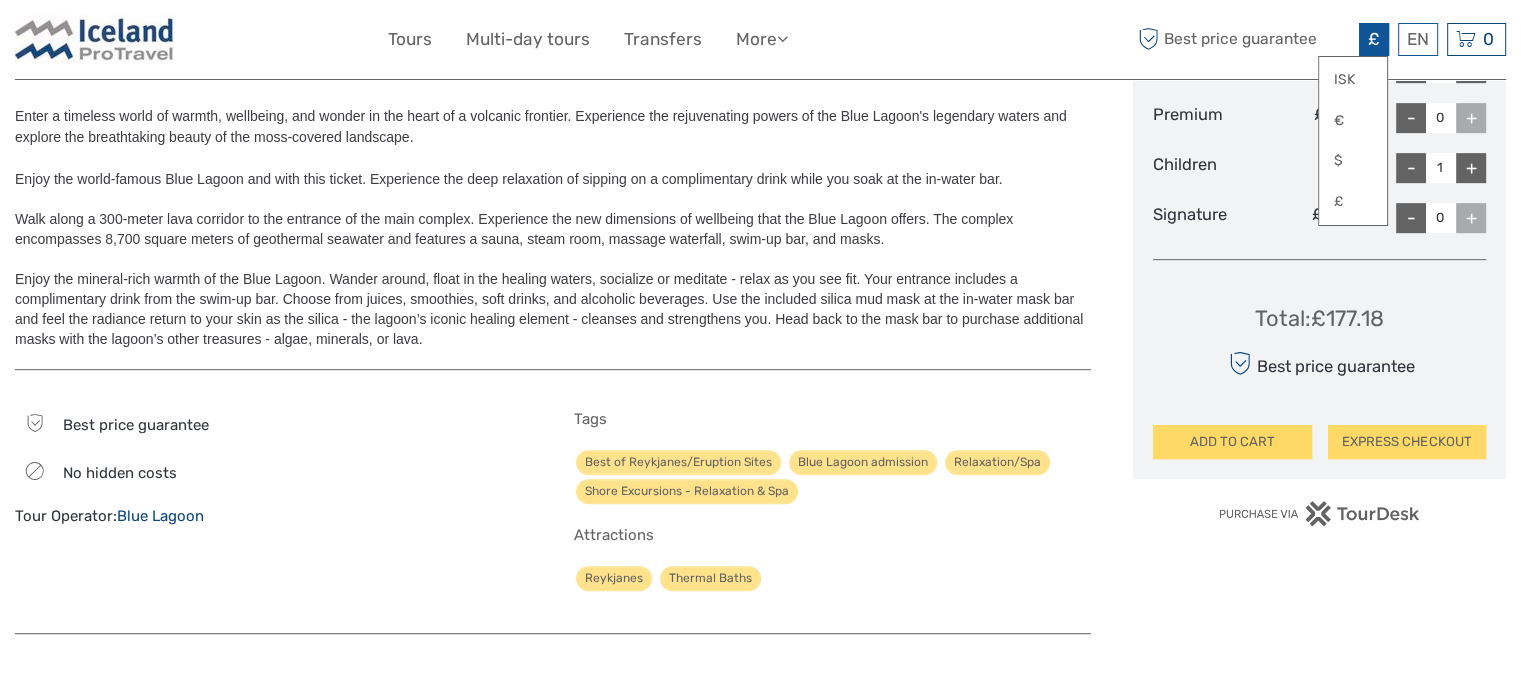 scroll, scrollTop: 1000, scrollLeft: 0, axis: vertical 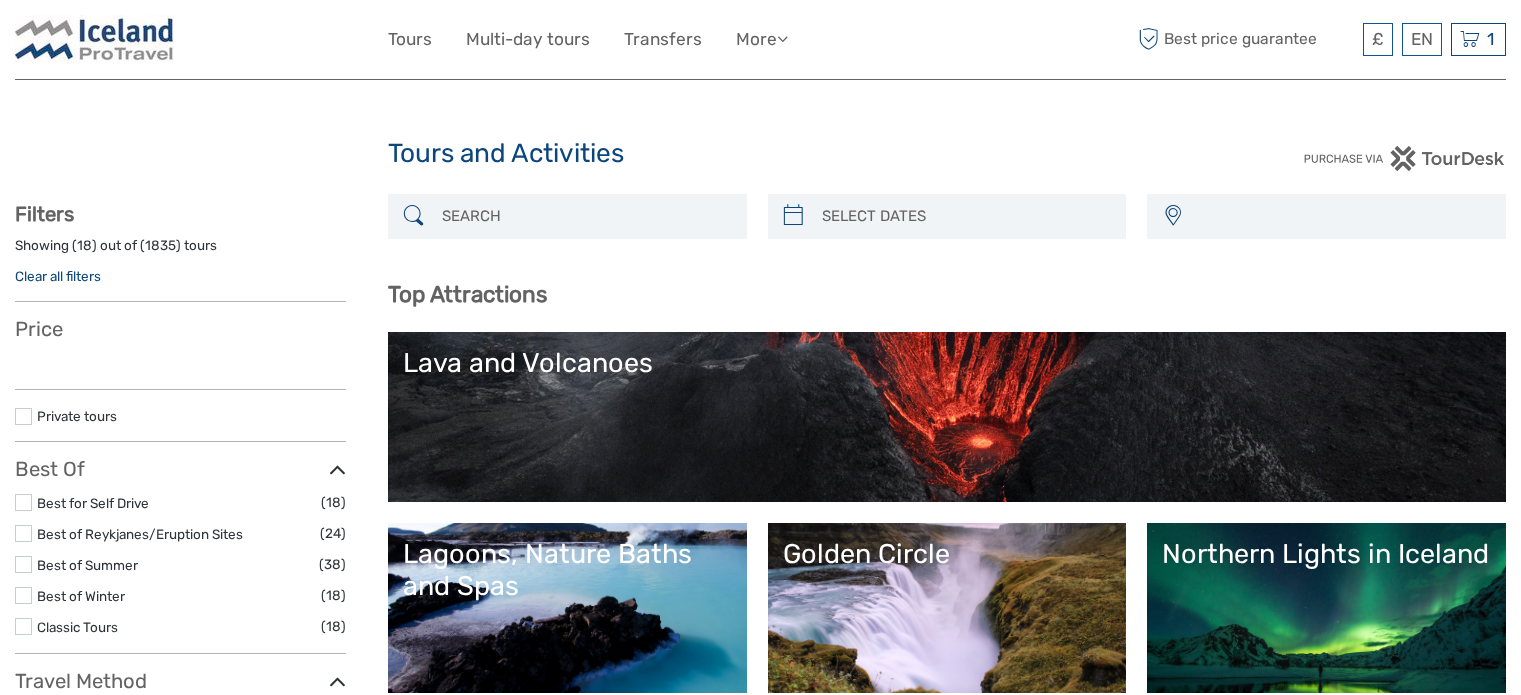 select 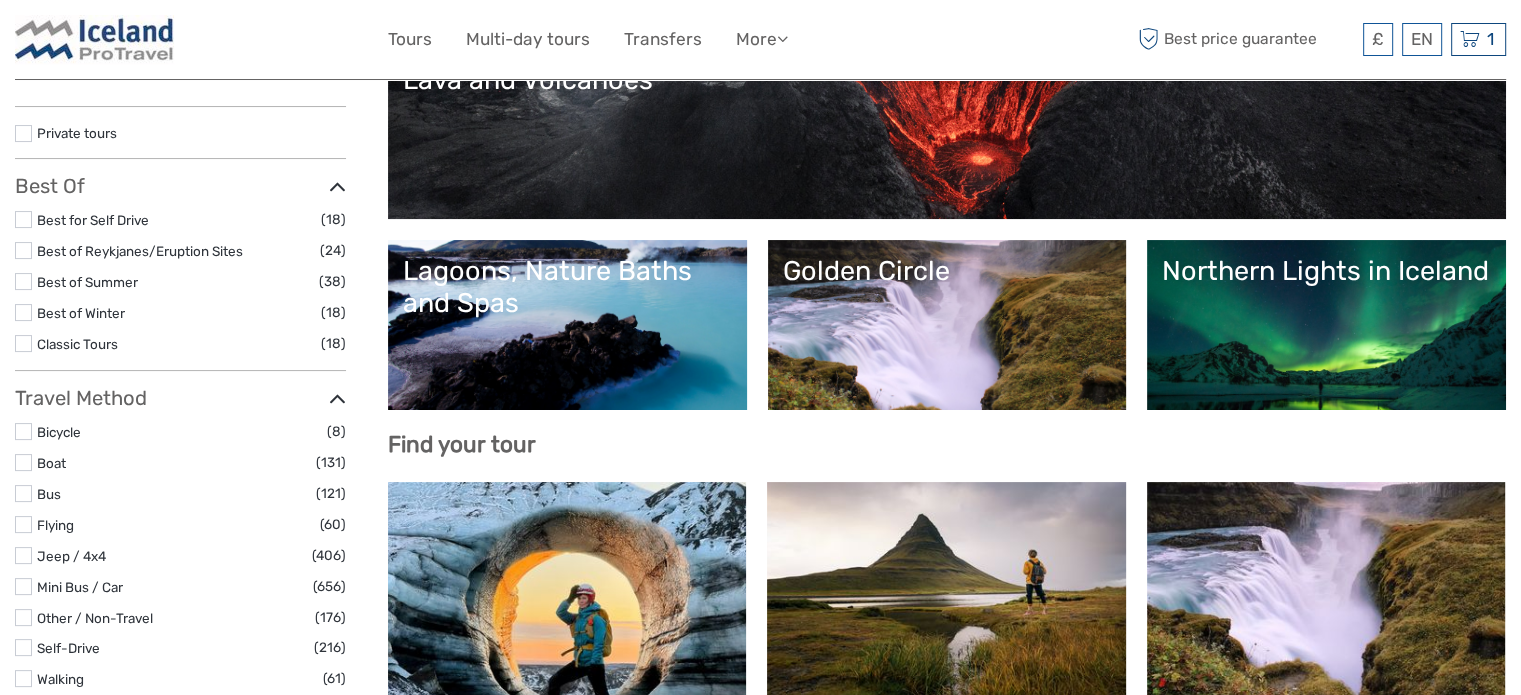scroll, scrollTop: 0, scrollLeft: 0, axis: both 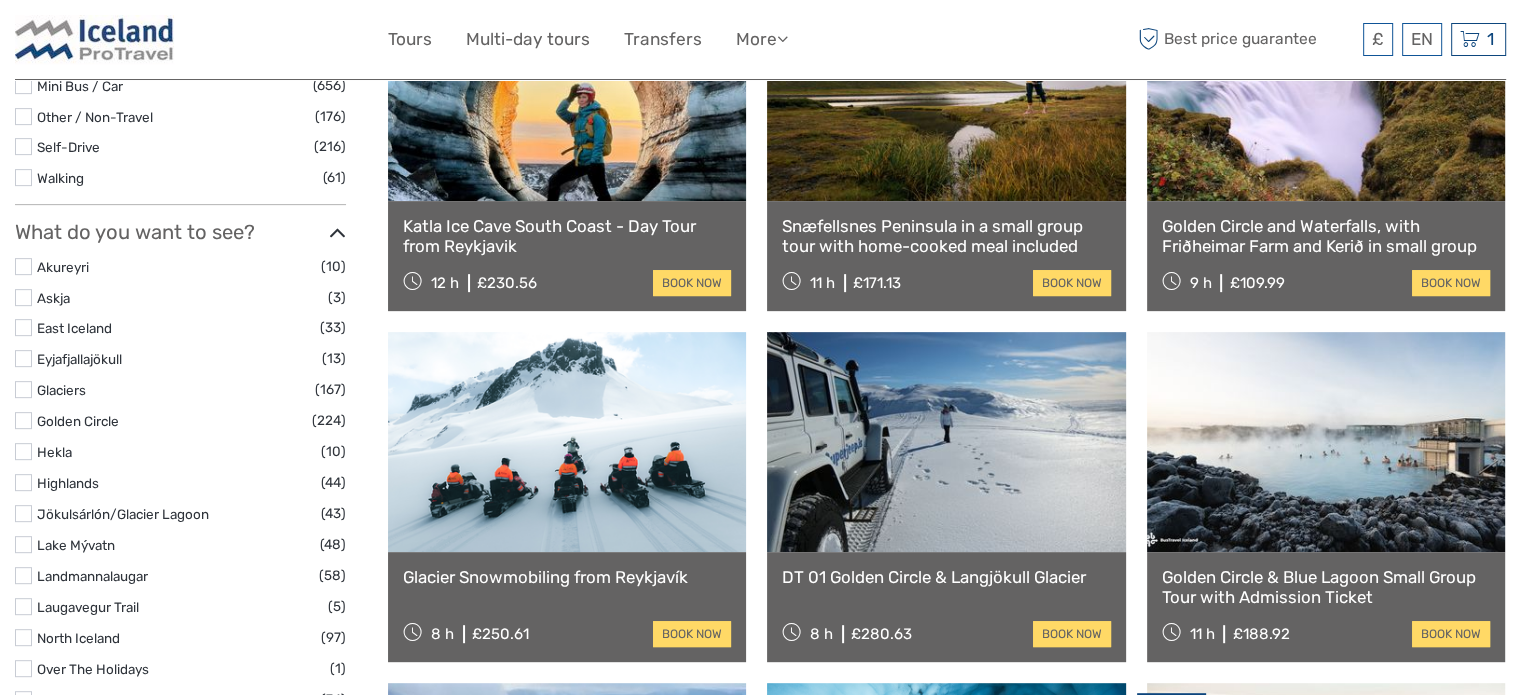 select 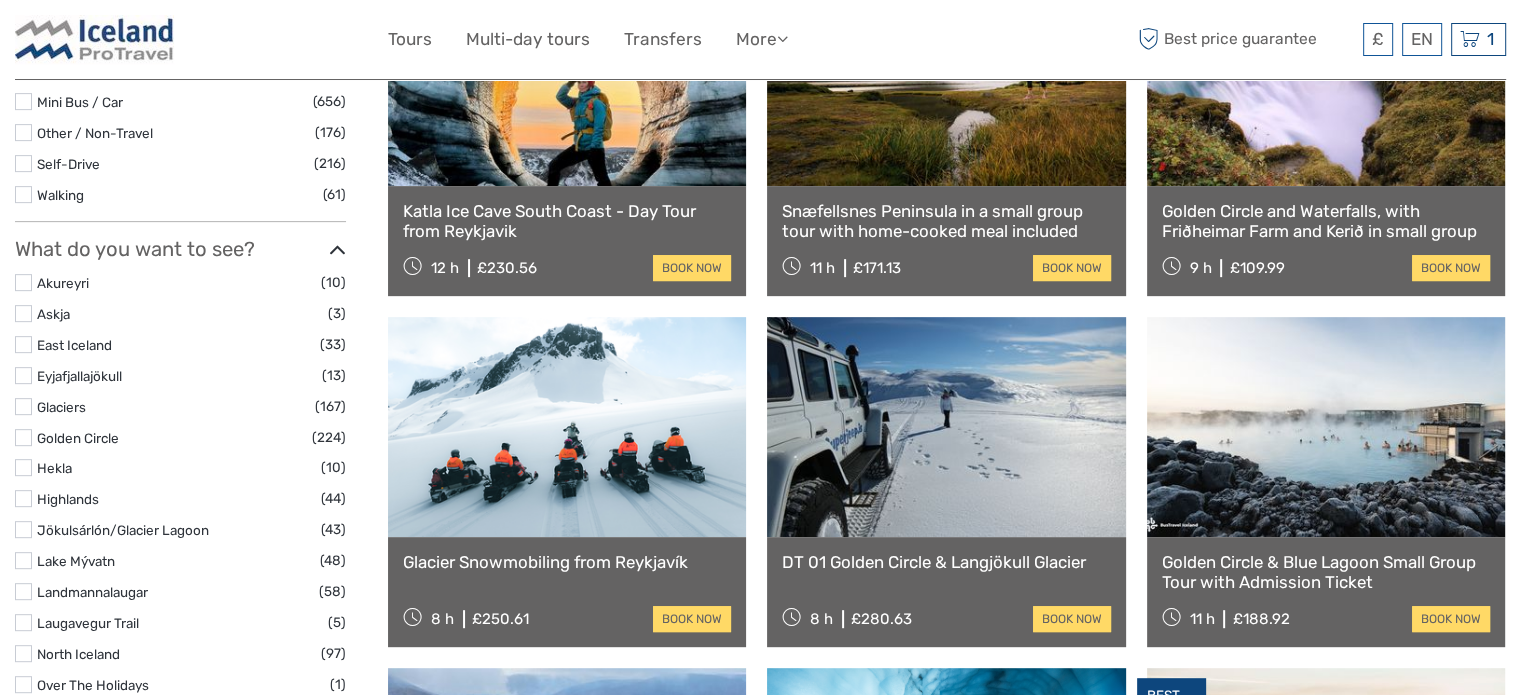 scroll, scrollTop: 647, scrollLeft: 0, axis: vertical 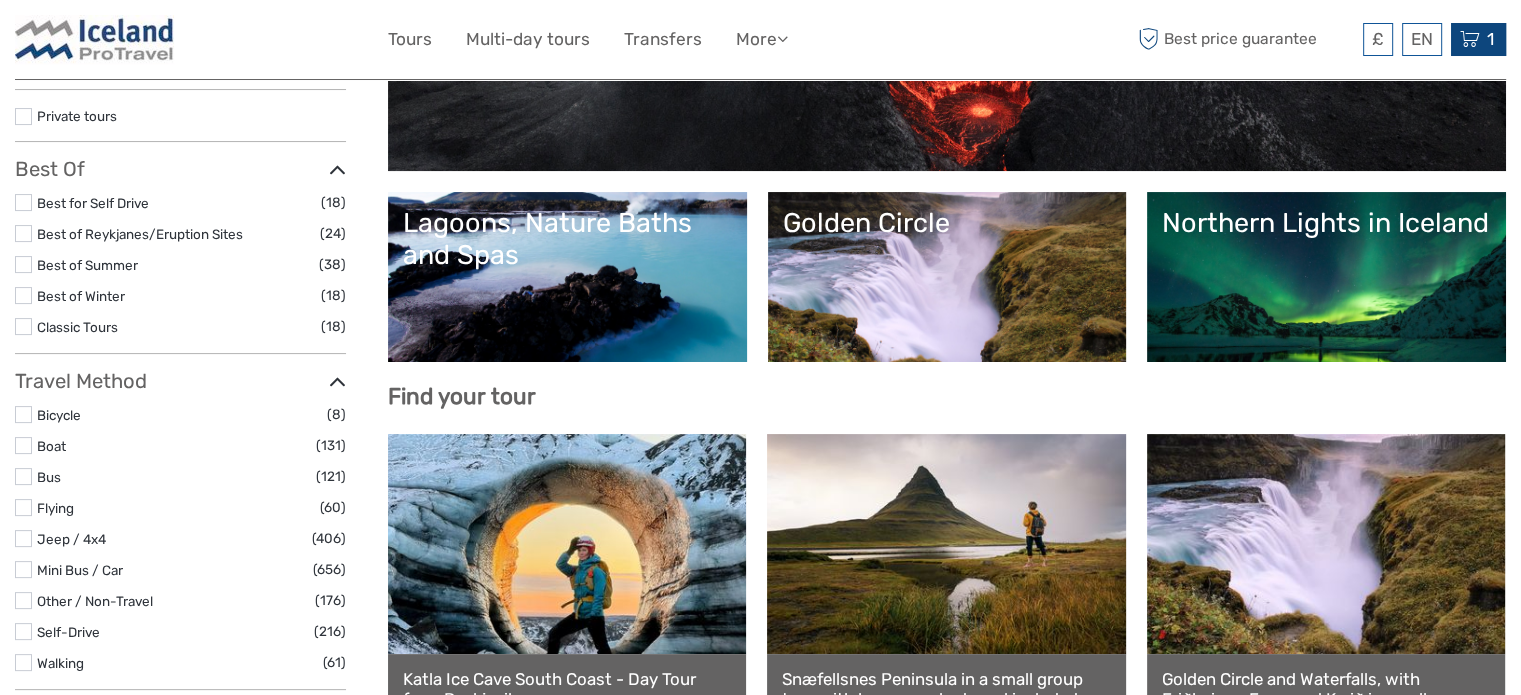 click at bounding box center (1470, 39) 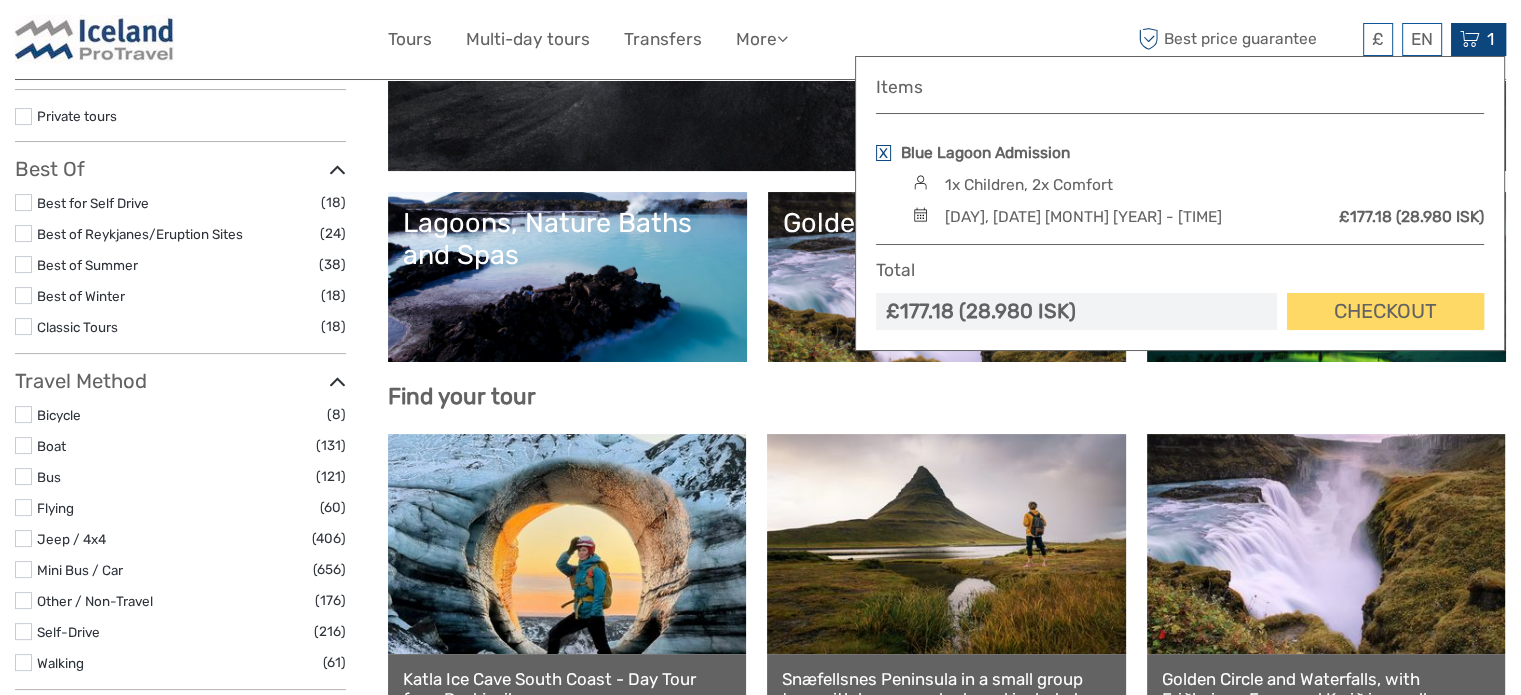 click at bounding box center (883, 153) 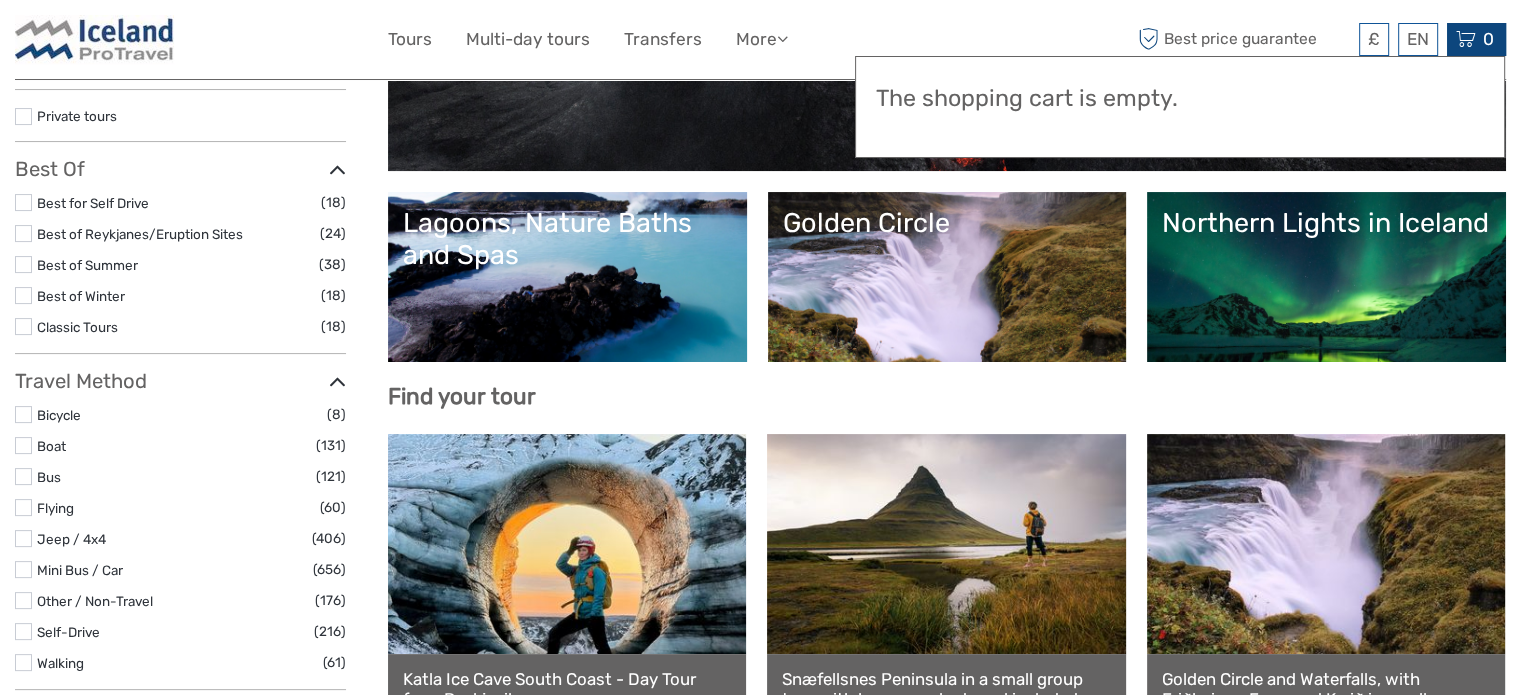 scroll, scrollTop: 231, scrollLeft: 0, axis: vertical 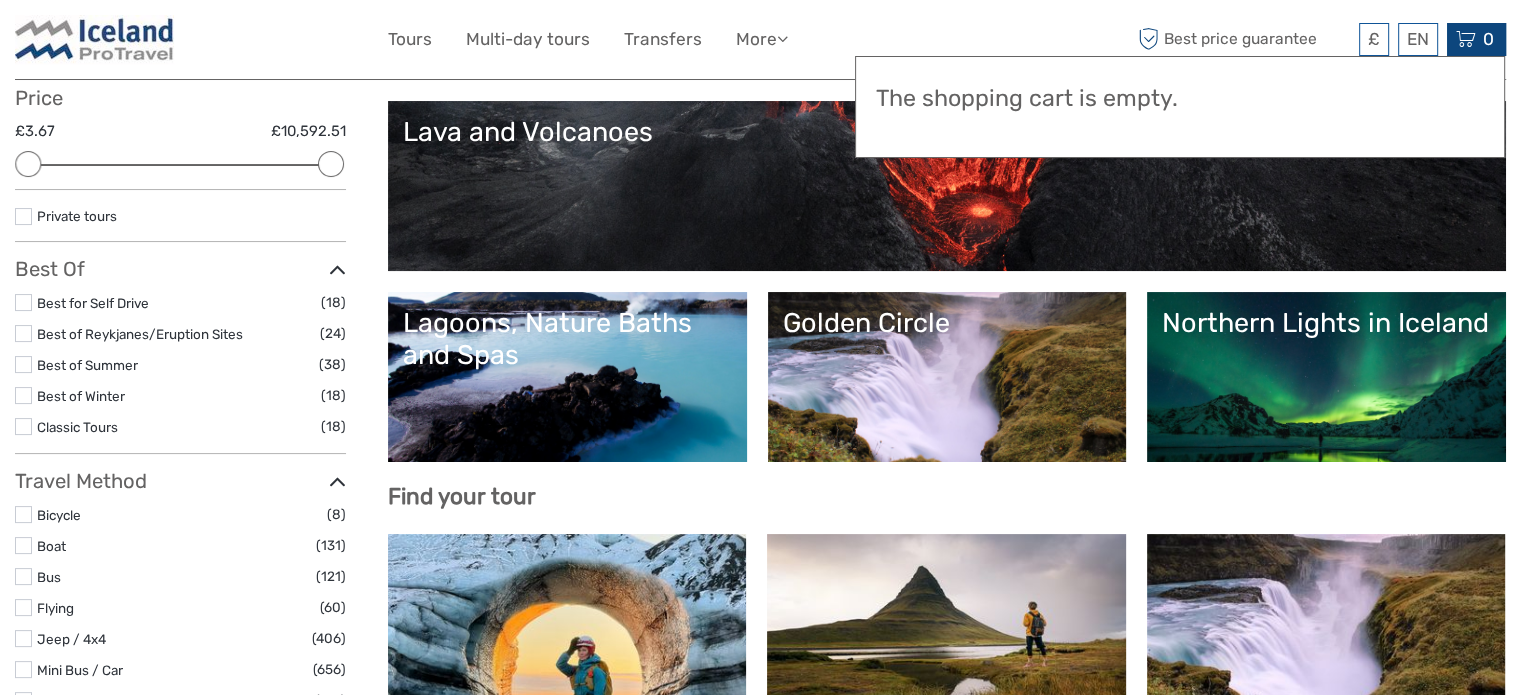 click on "Lagoons, Nature Baths and Spas" at bounding box center (567, 377) 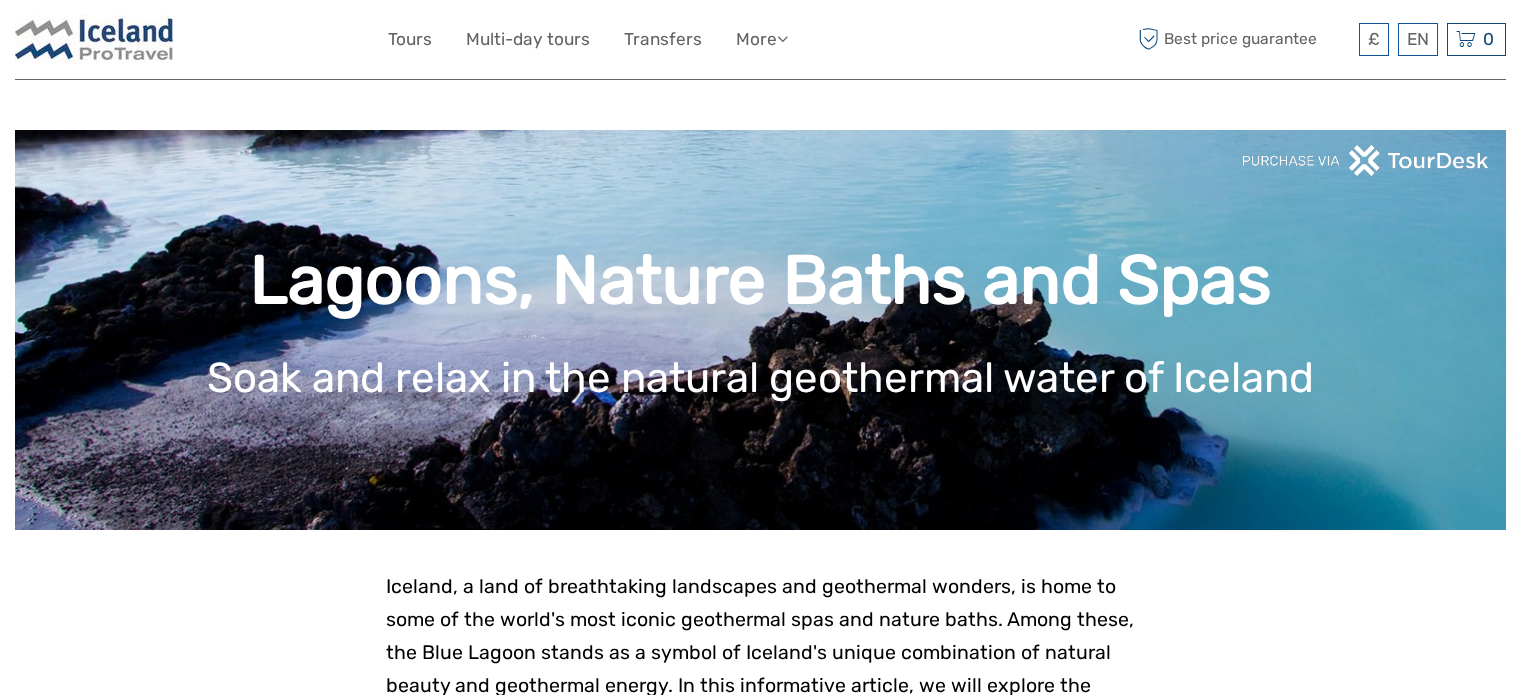 scroll, scrollTop: 700, scrollLeft: 0, axis: vertical 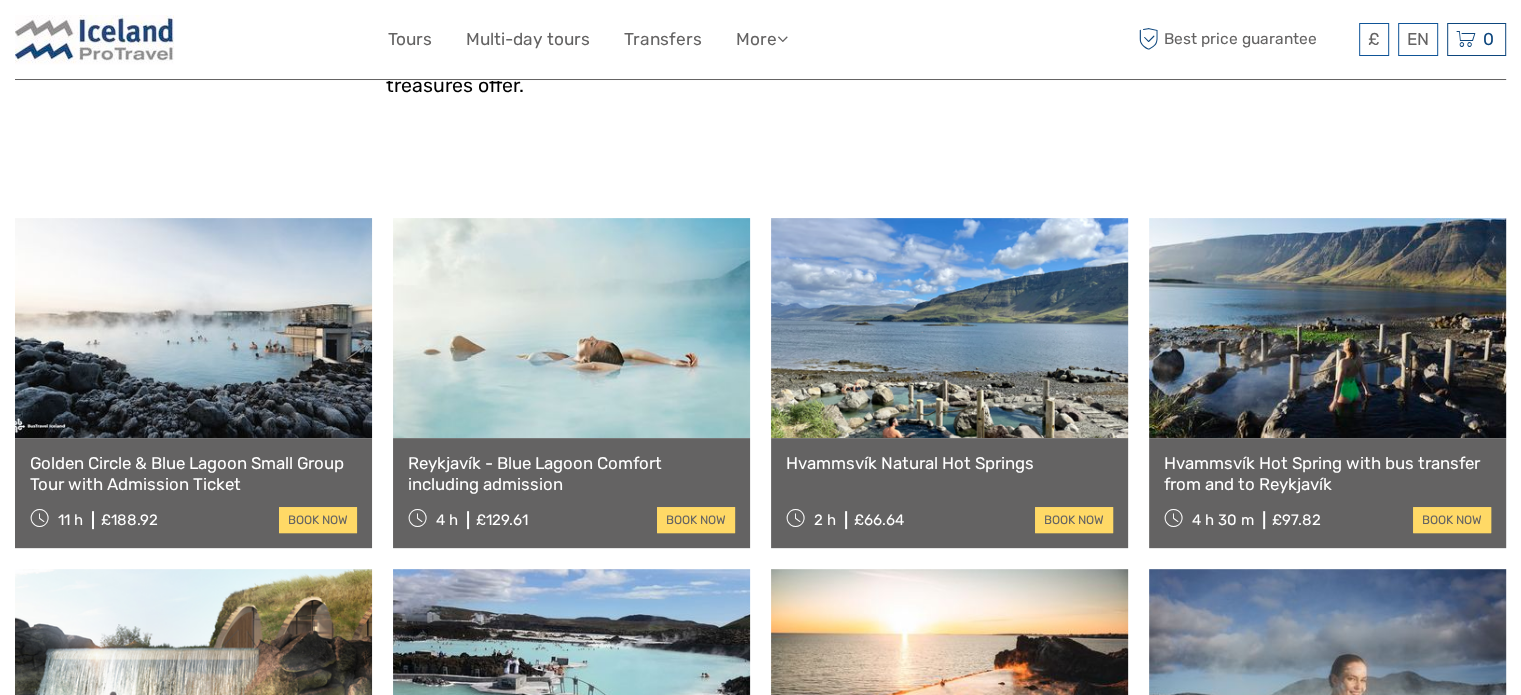 click at bounding box center (571, 328) 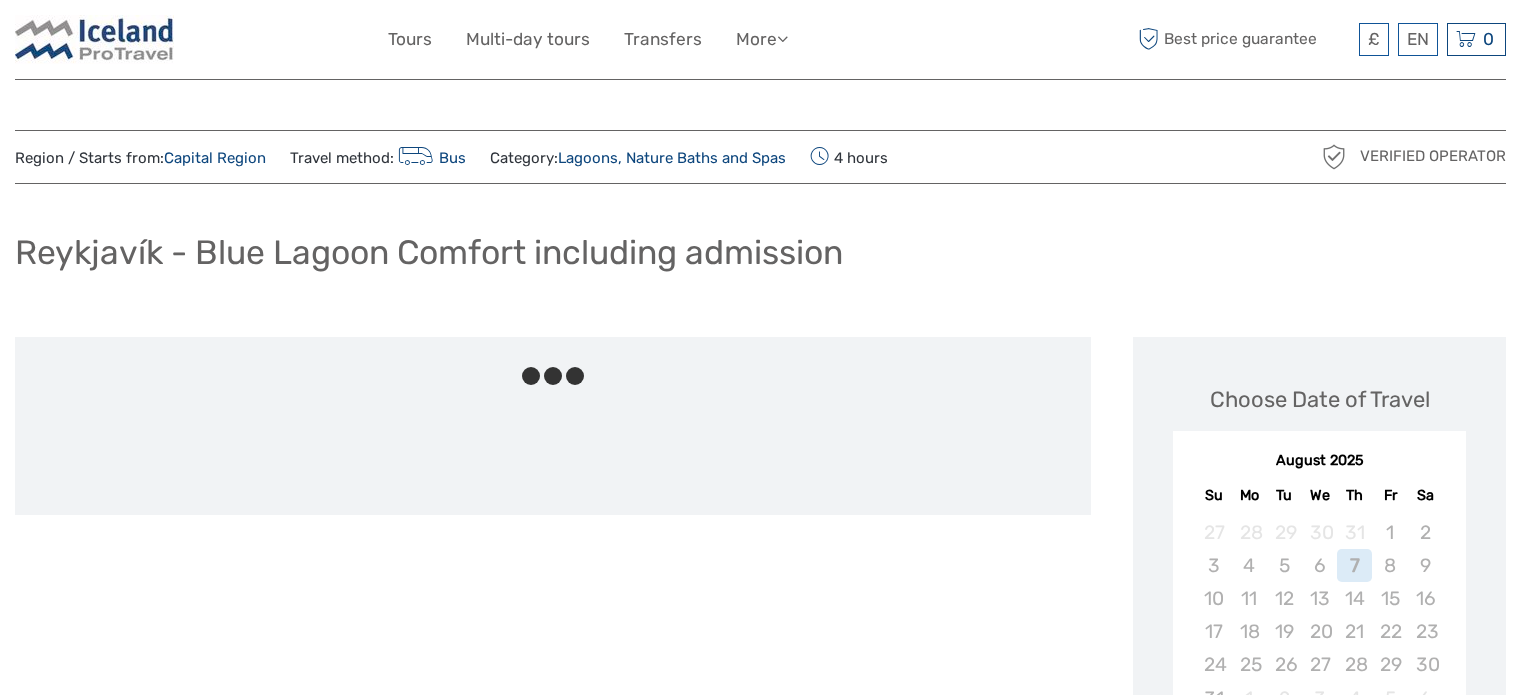 scroll, scrollTop: 0, scrollLeft: 0, axis: both 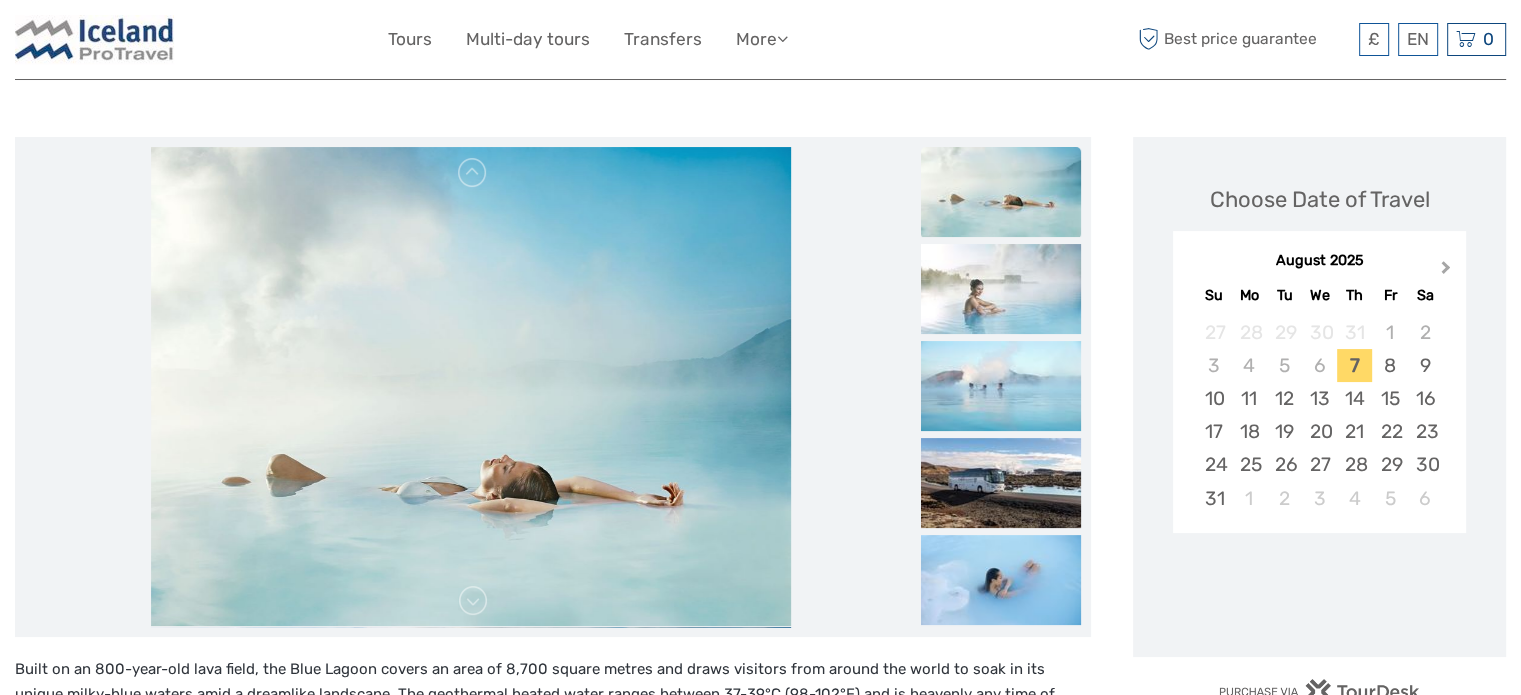 click on "Next Month" at bounding box center [1446, 271] 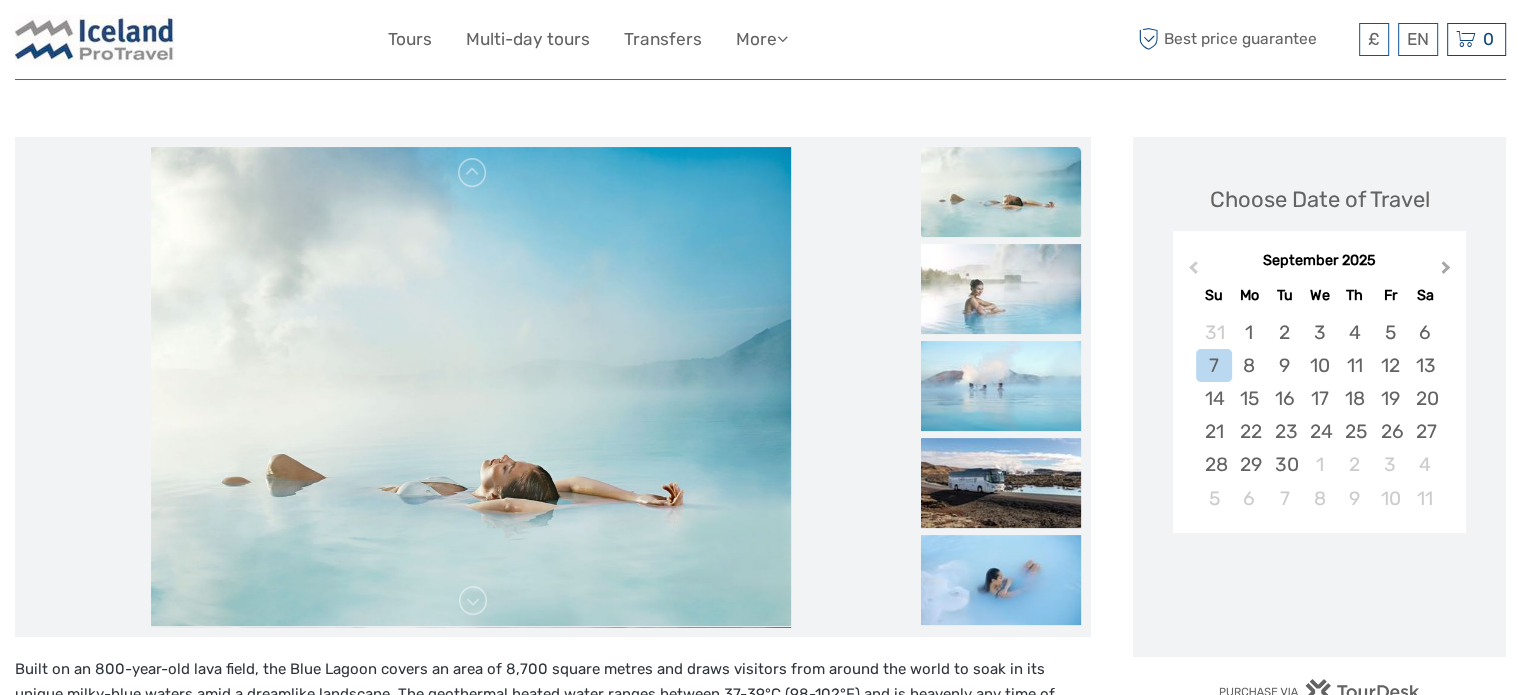 click on "Next Month" at bounding box center [1446, 271] 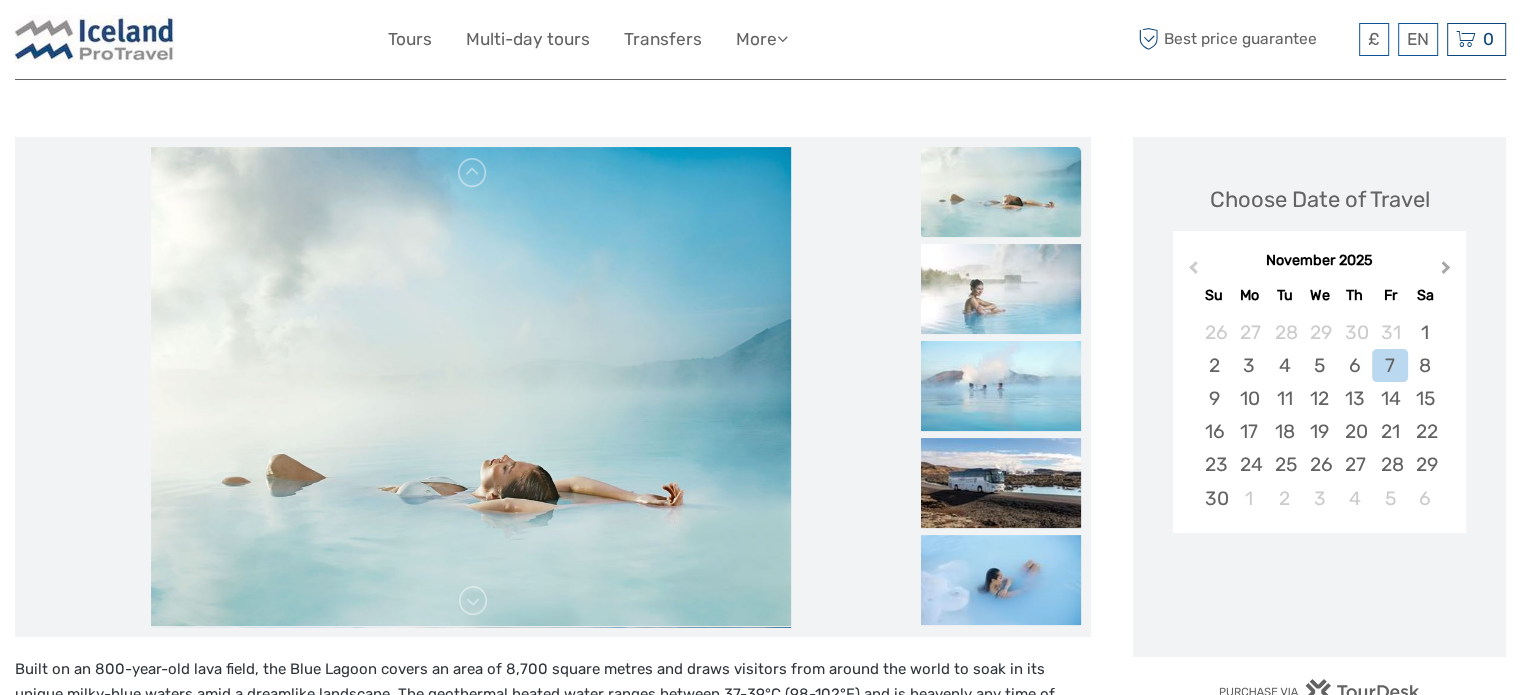 click on "Next Month" at bounding box center (1446, 271) 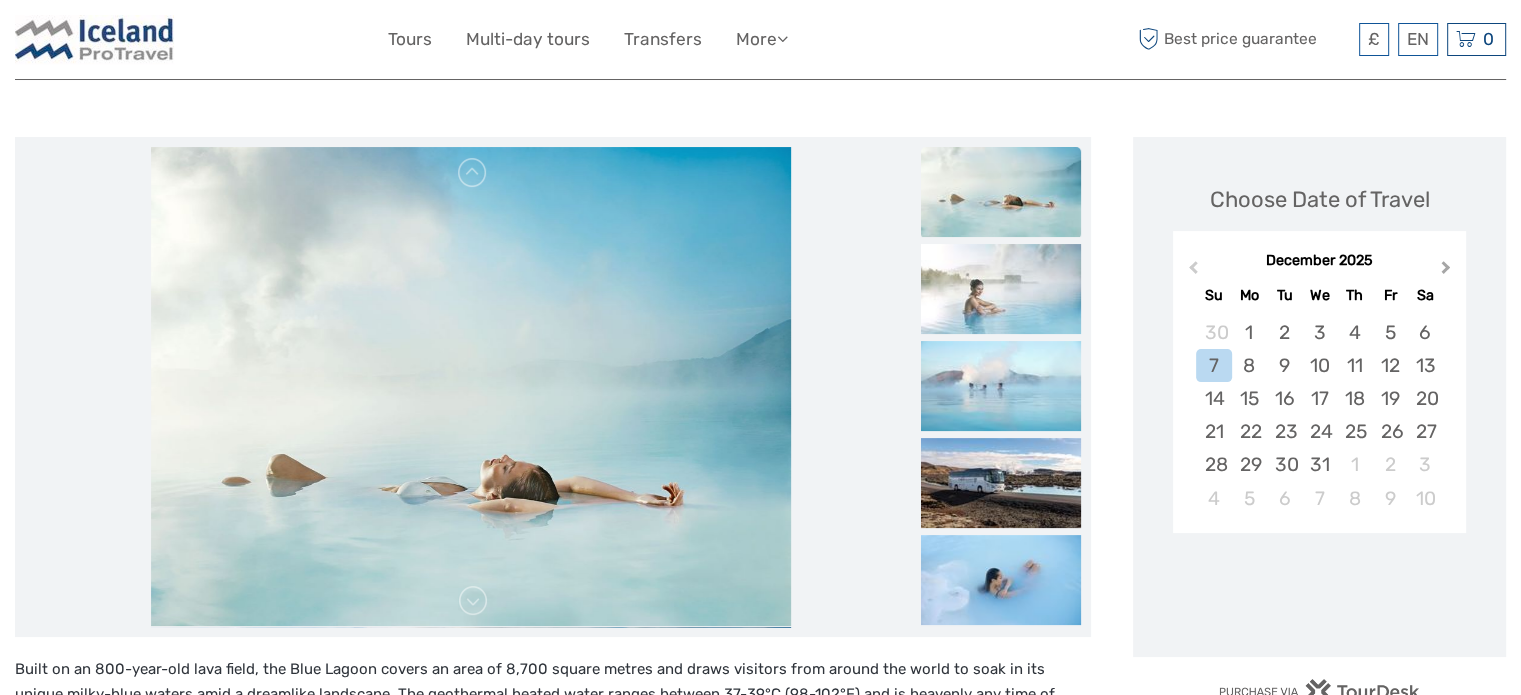 click on "Next Month" at bounding box center (1446, 271) 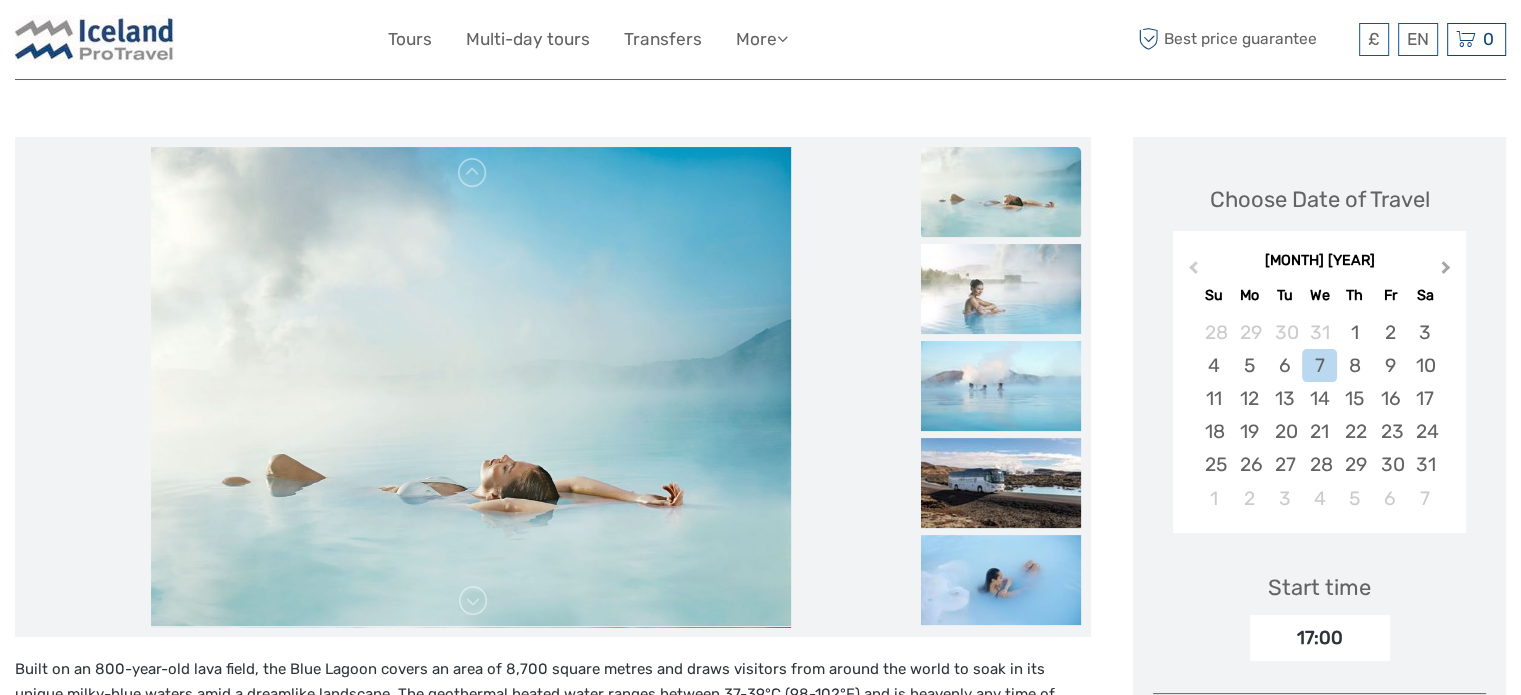 click on "Next Month" at bounding box center [1446, 271] 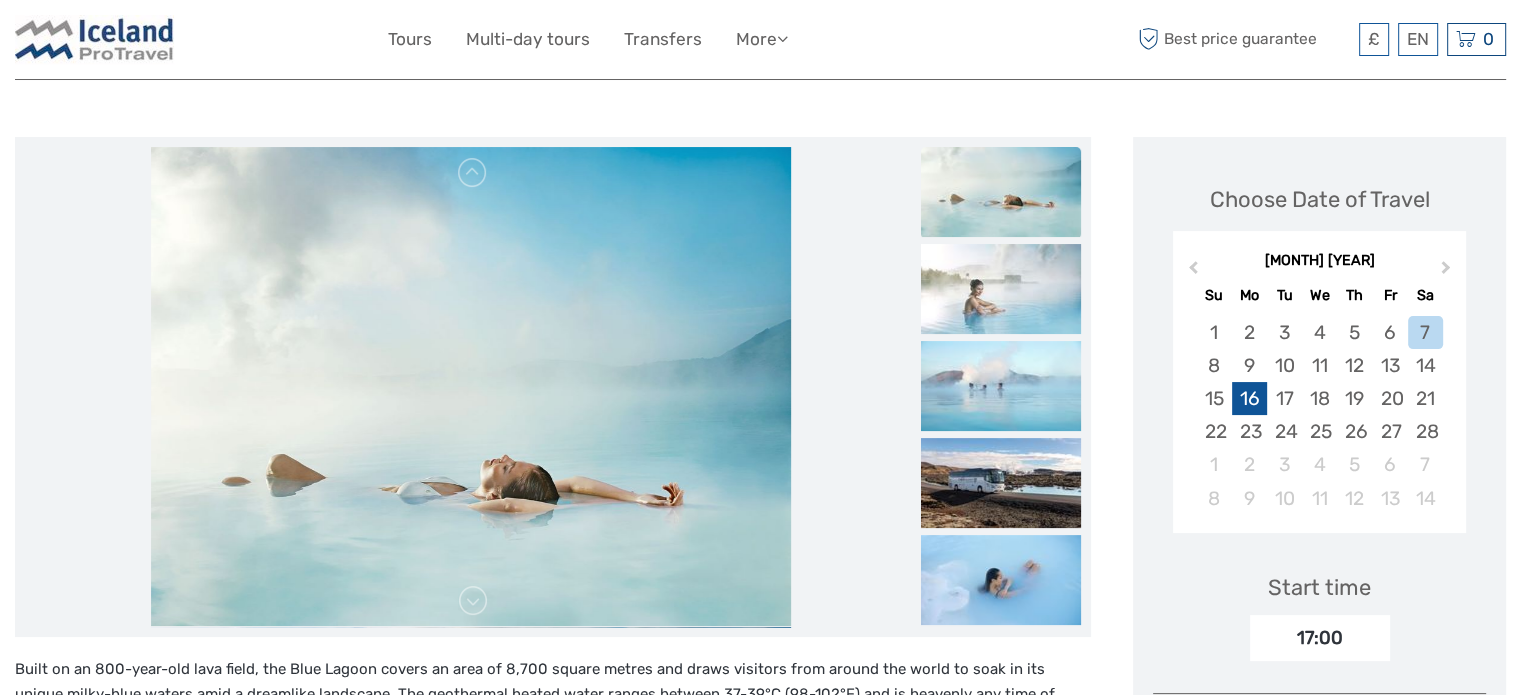 click on "16" at bounding box center [1249, 398] 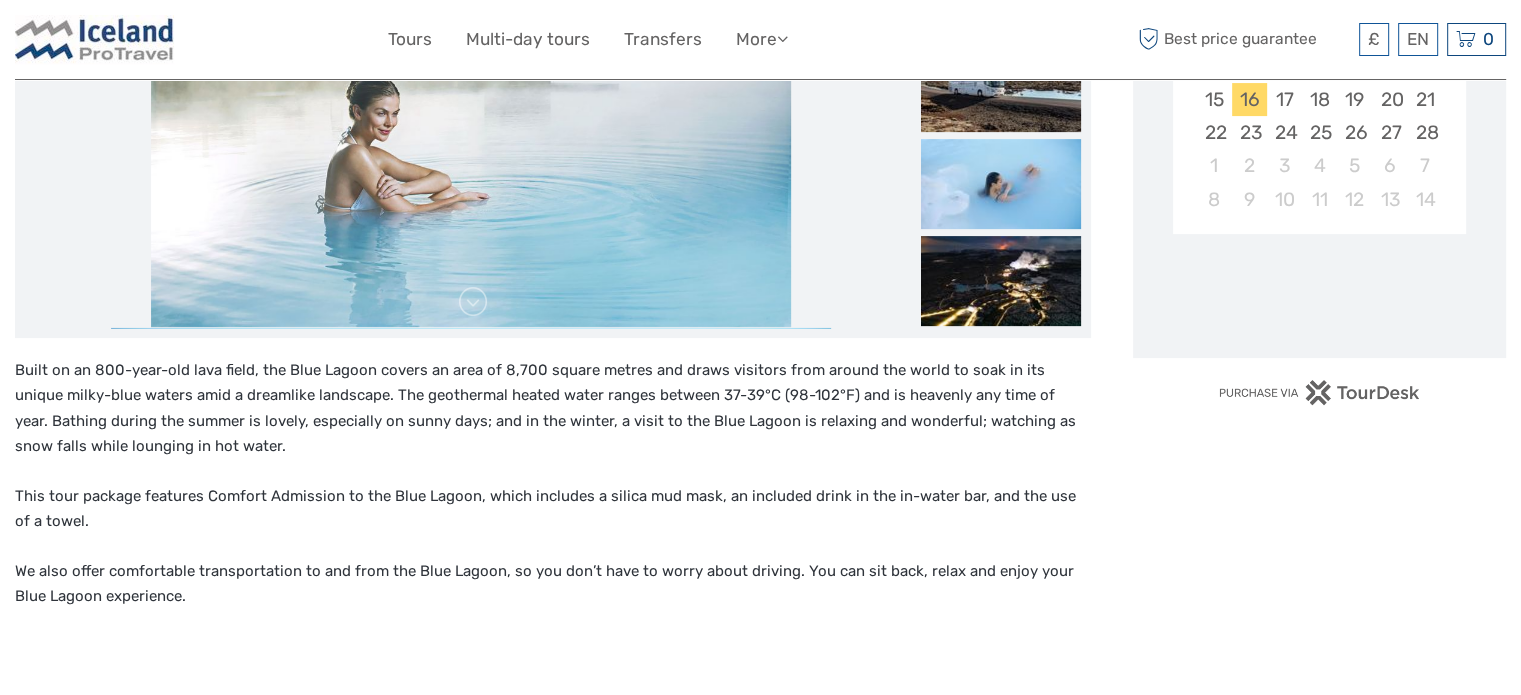 scroll, scrollTop: 500, scrollLeft: 0, axis: vertical 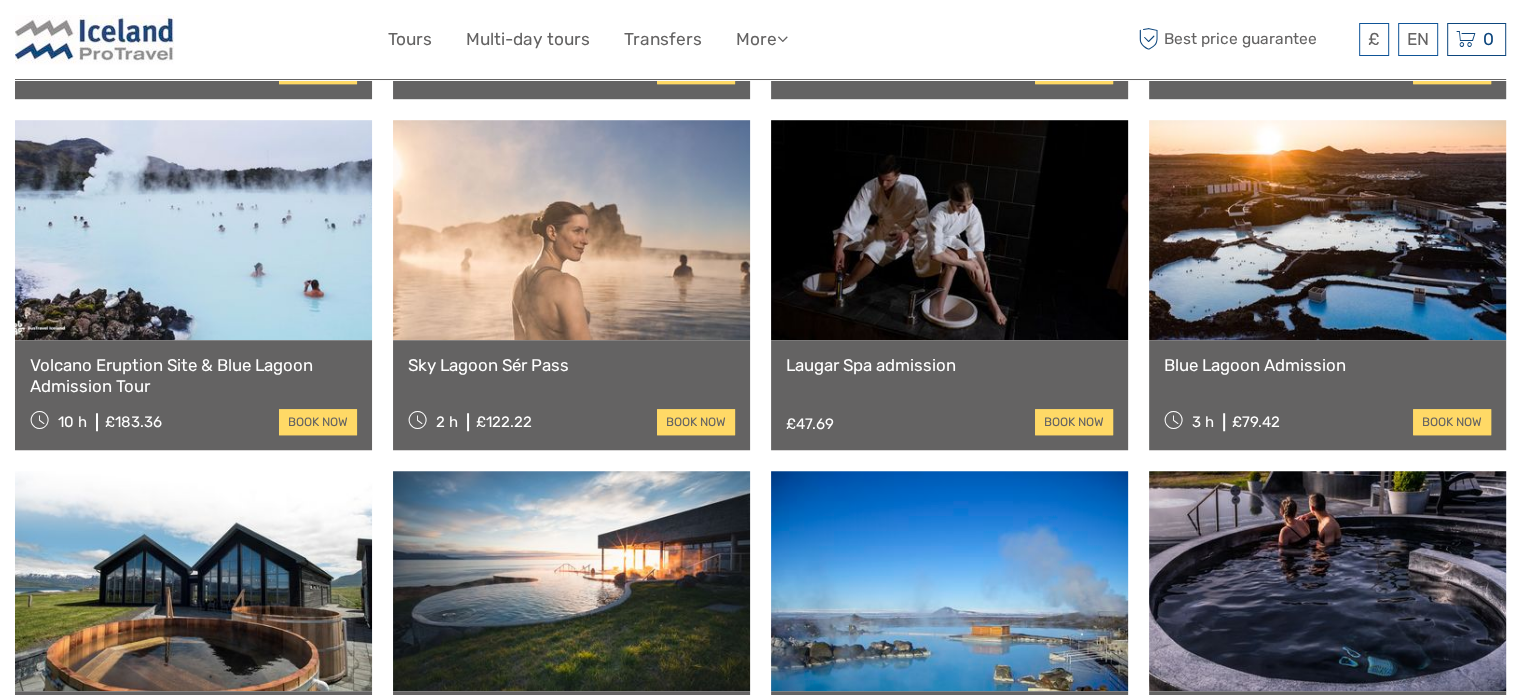 click at bounding box center (1327, 230) 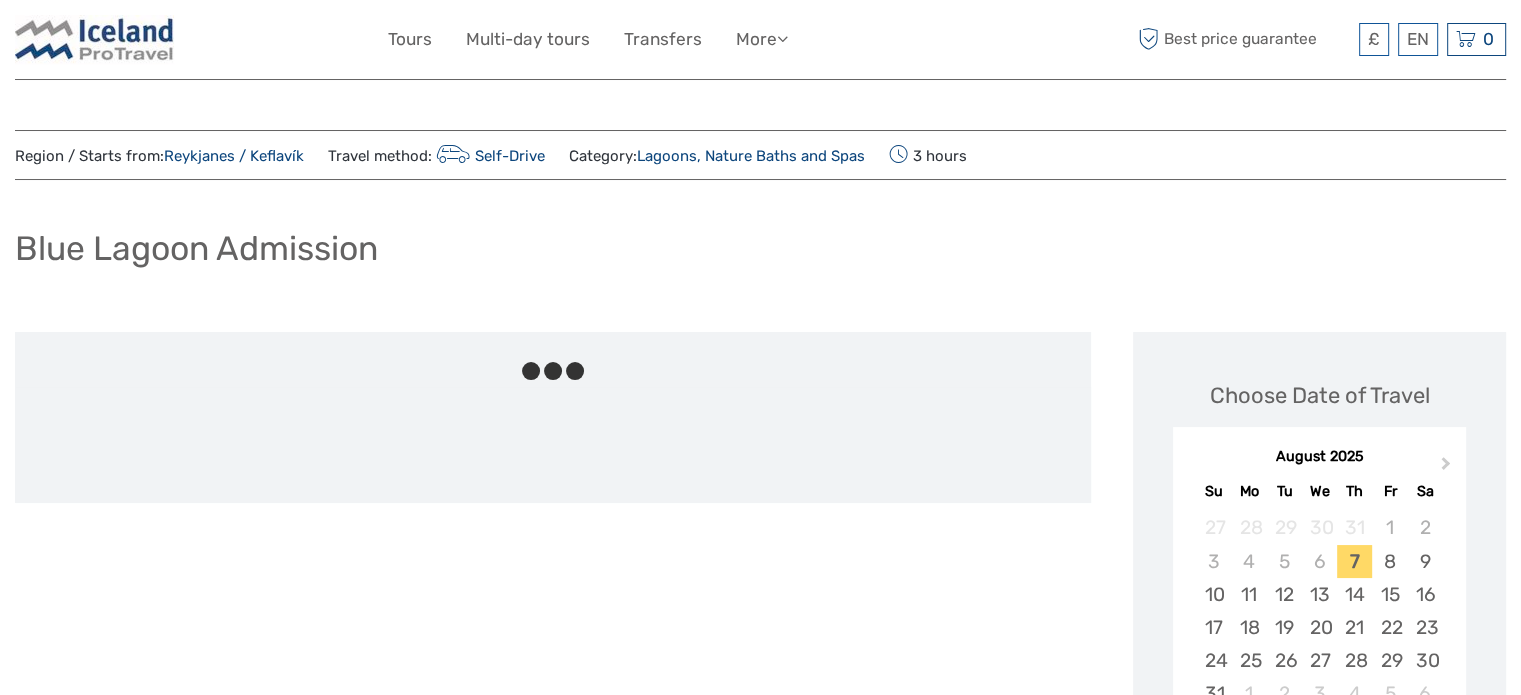 scroll, scrollTop: 200, scrollLeft: 0, axis: vertical 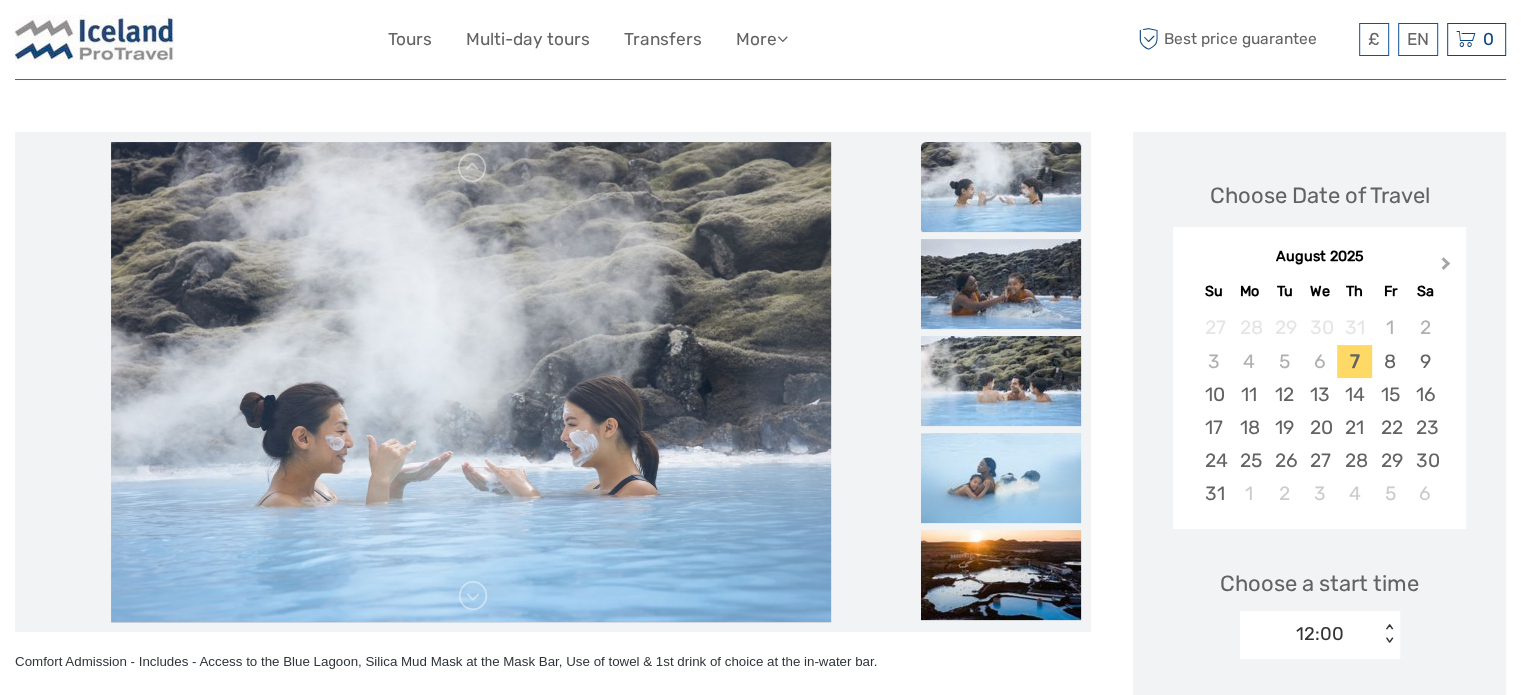 click on "Next Month" at bounding box center [1448, 268] 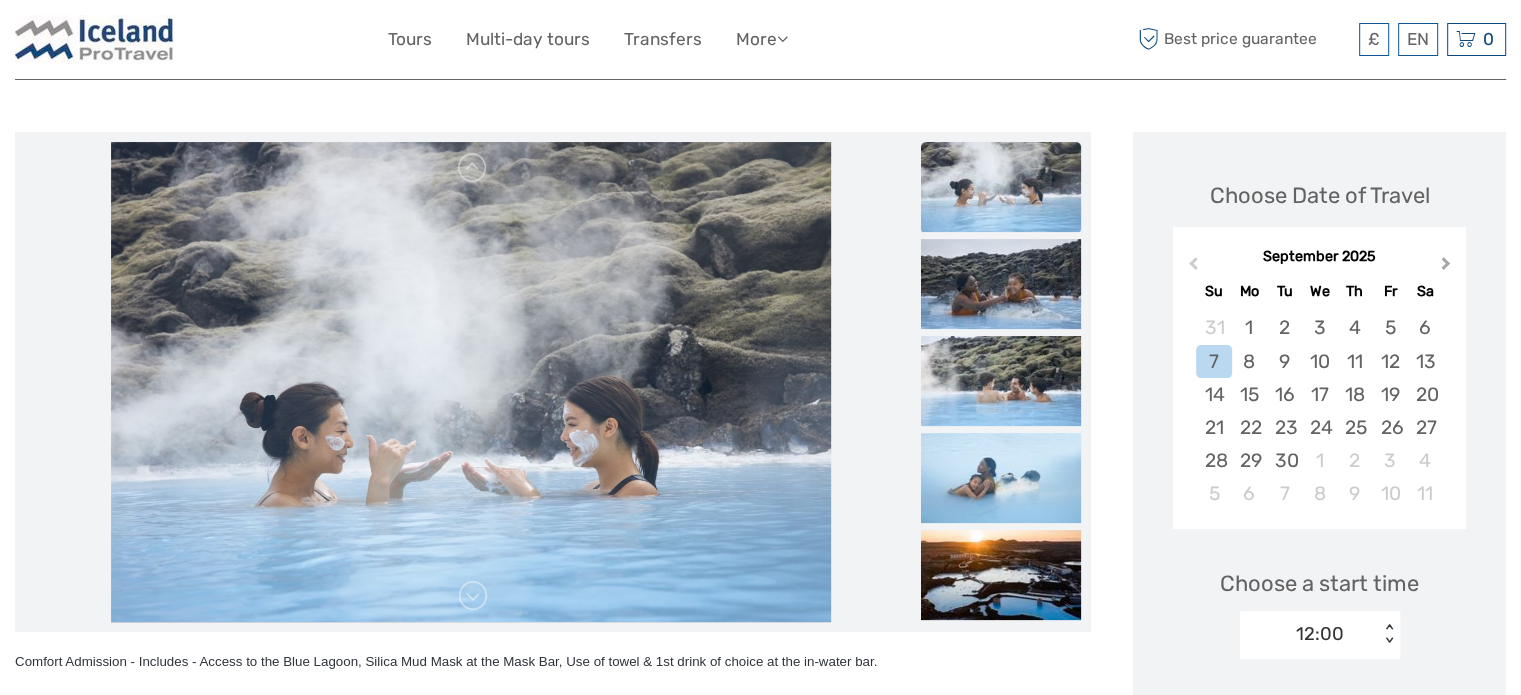 click on "Next Month" at bounding box center (1448, 268) 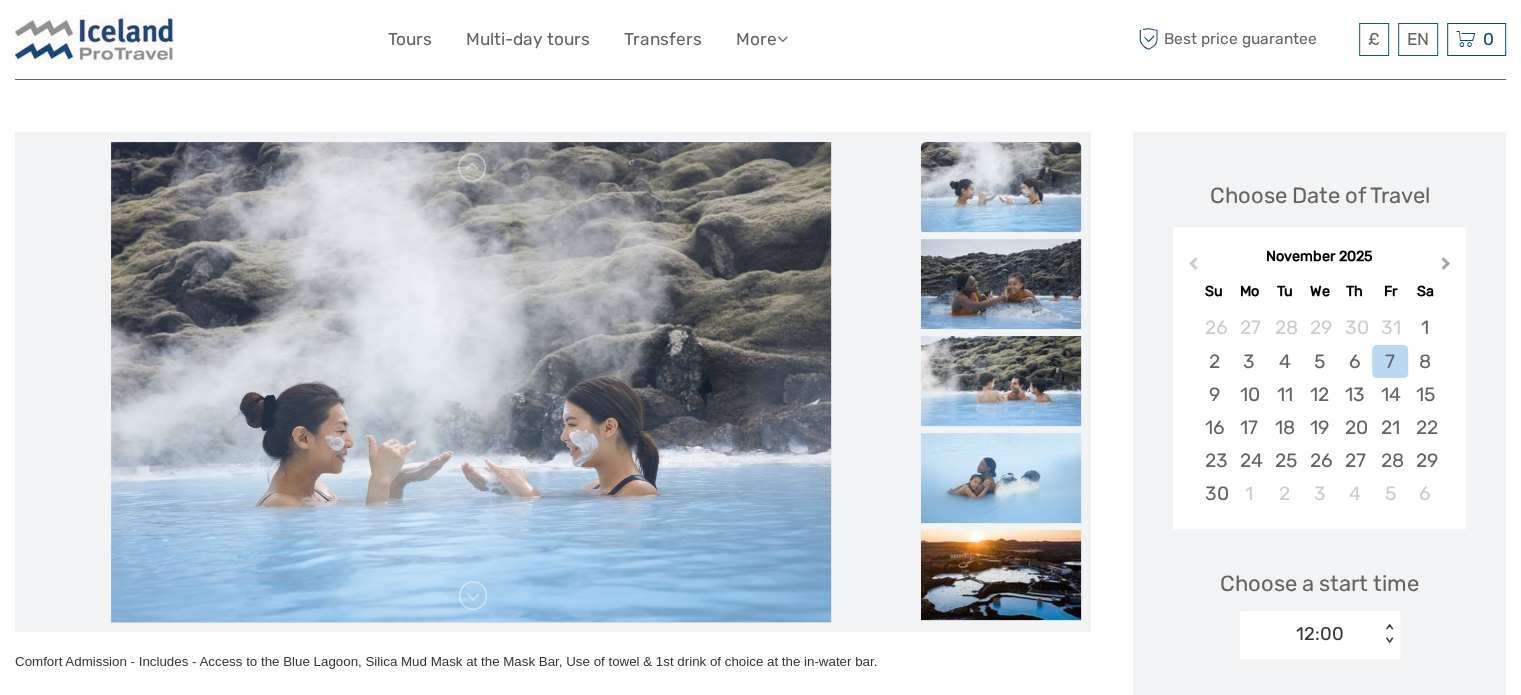 click on "Next Month" at bounding box center (1448, 268) 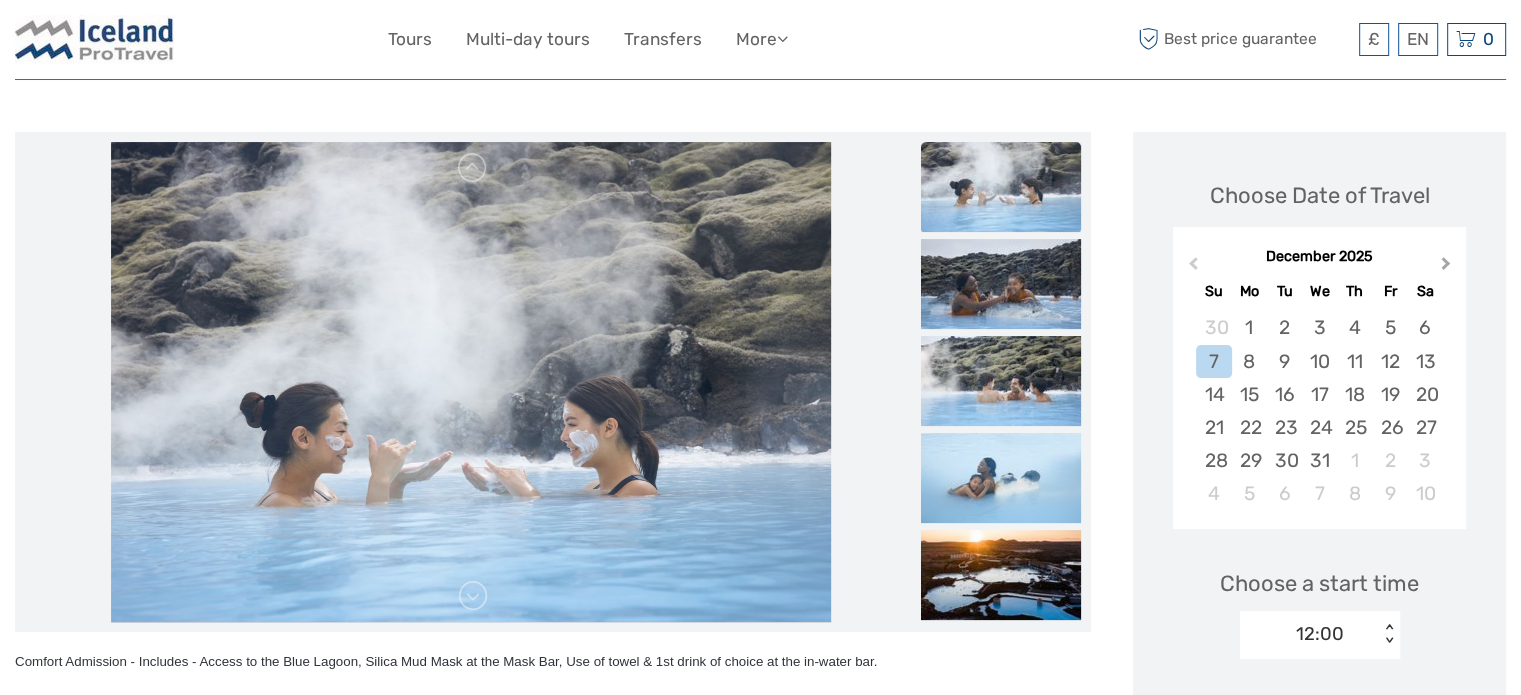 click on "Next Month" at bounding box center [1448, 268] 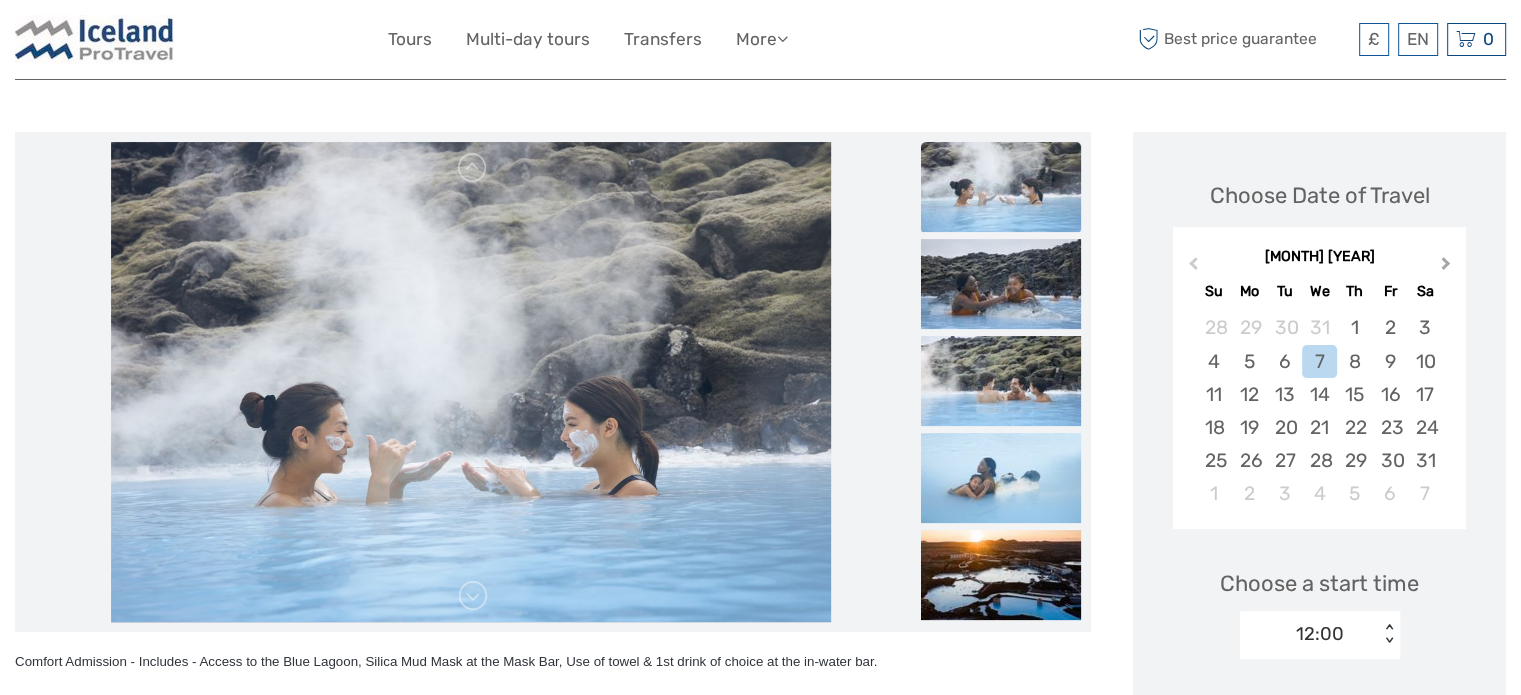 click on "Next Month" at bounding box center (1448, 268) 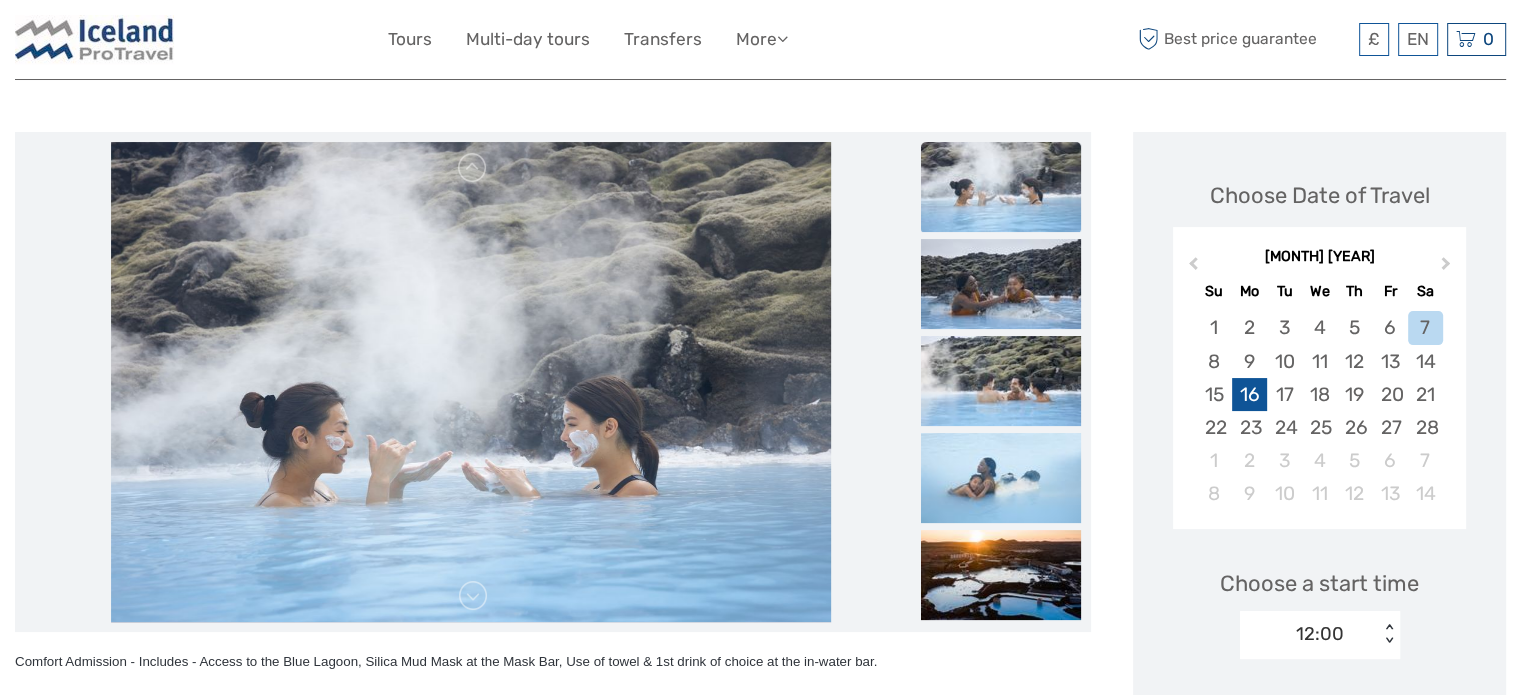 click on "16" at bounding box center (1249, 394) 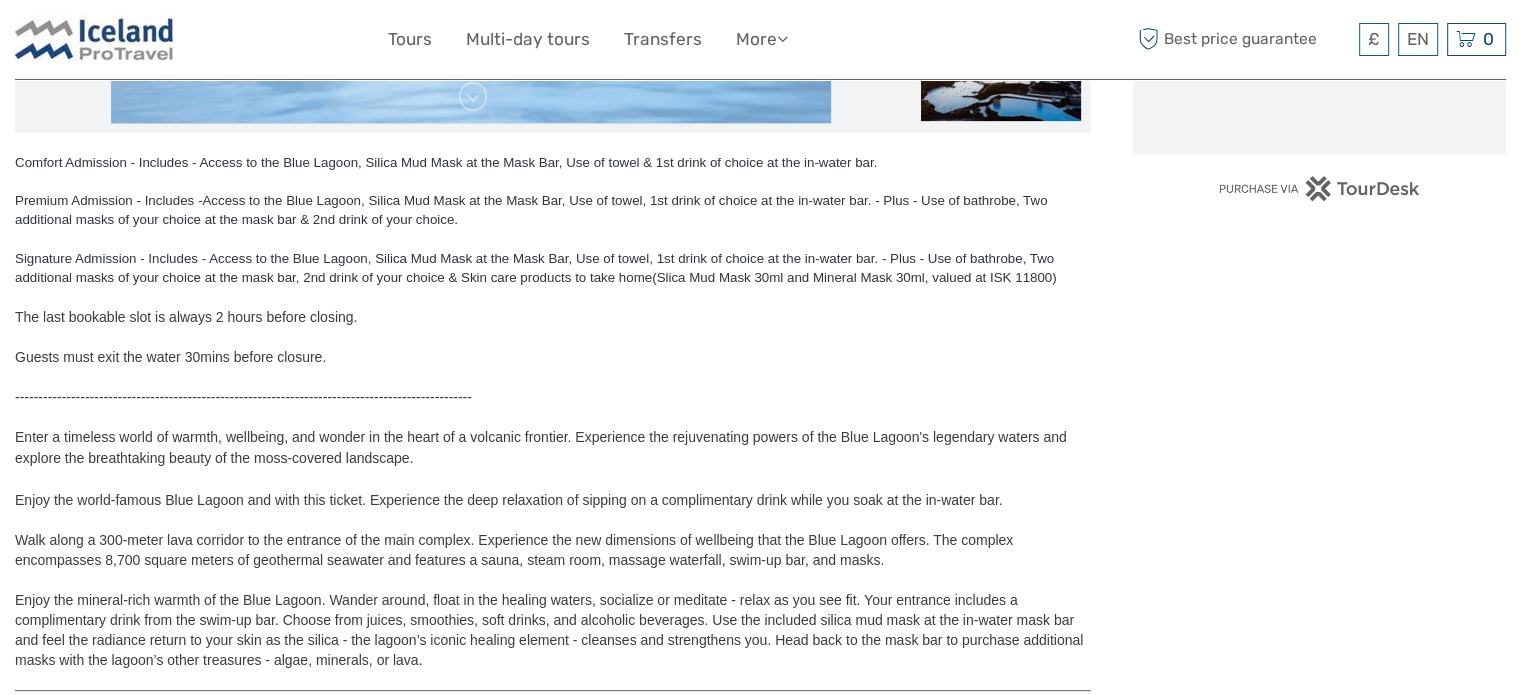 scroll, scrollTop: 700, scrollLeft: 0, axis: vertical 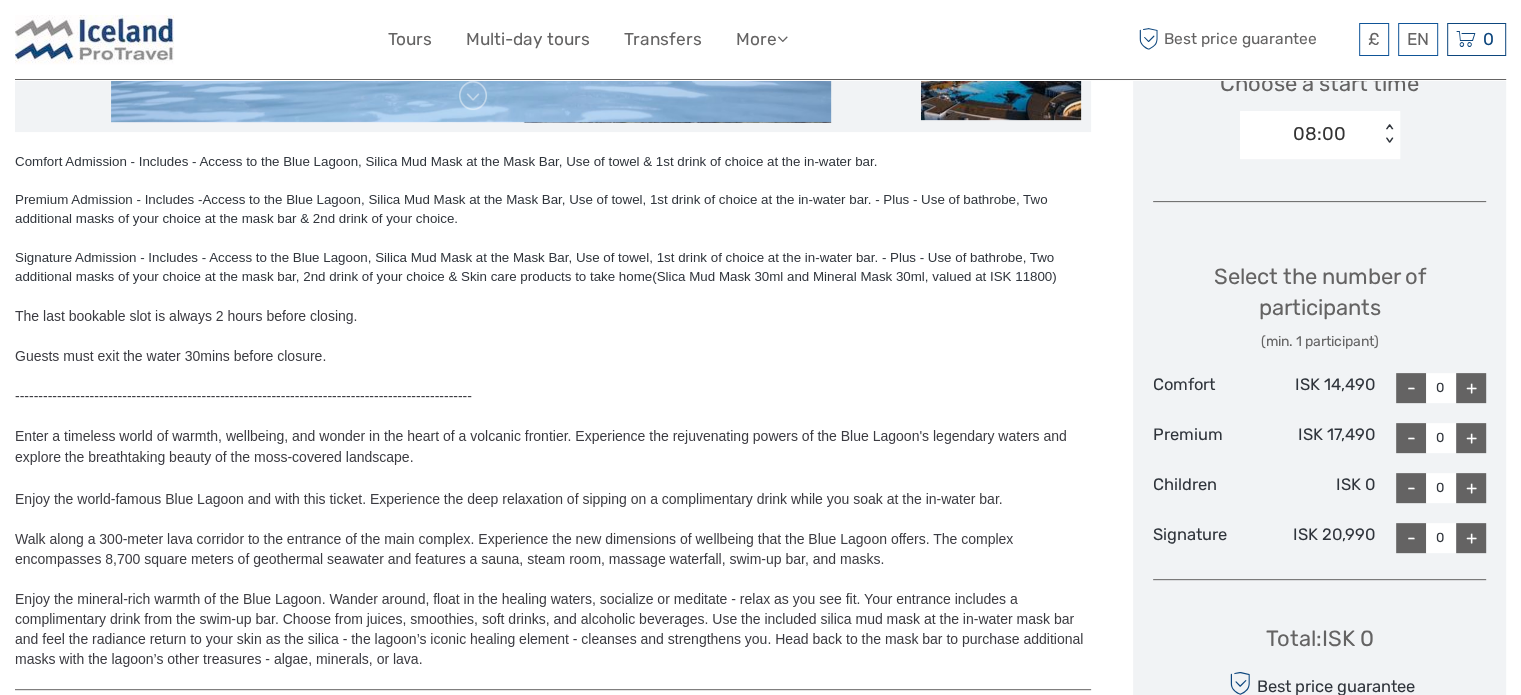 click on "+" at bounding box center [1471, 388] 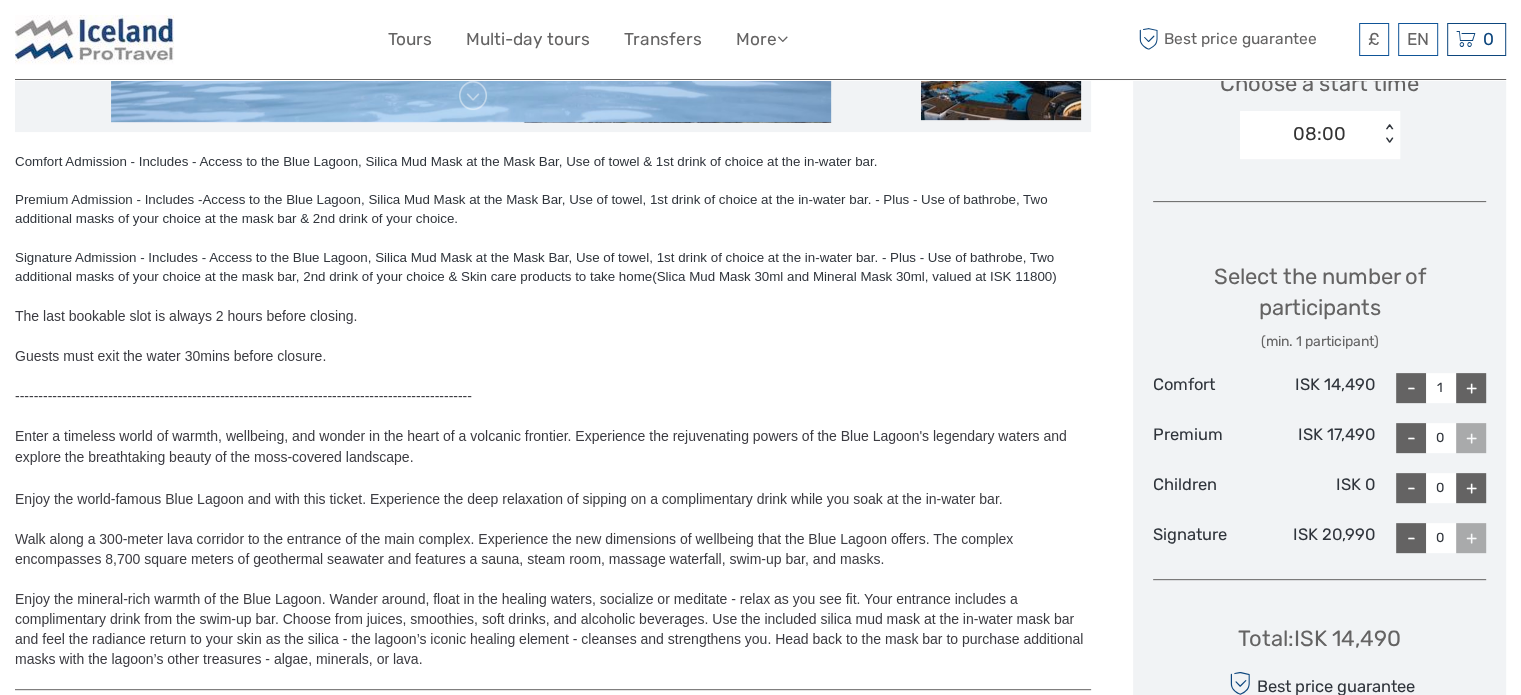 click on "+" at bounding box center (1471, 388) 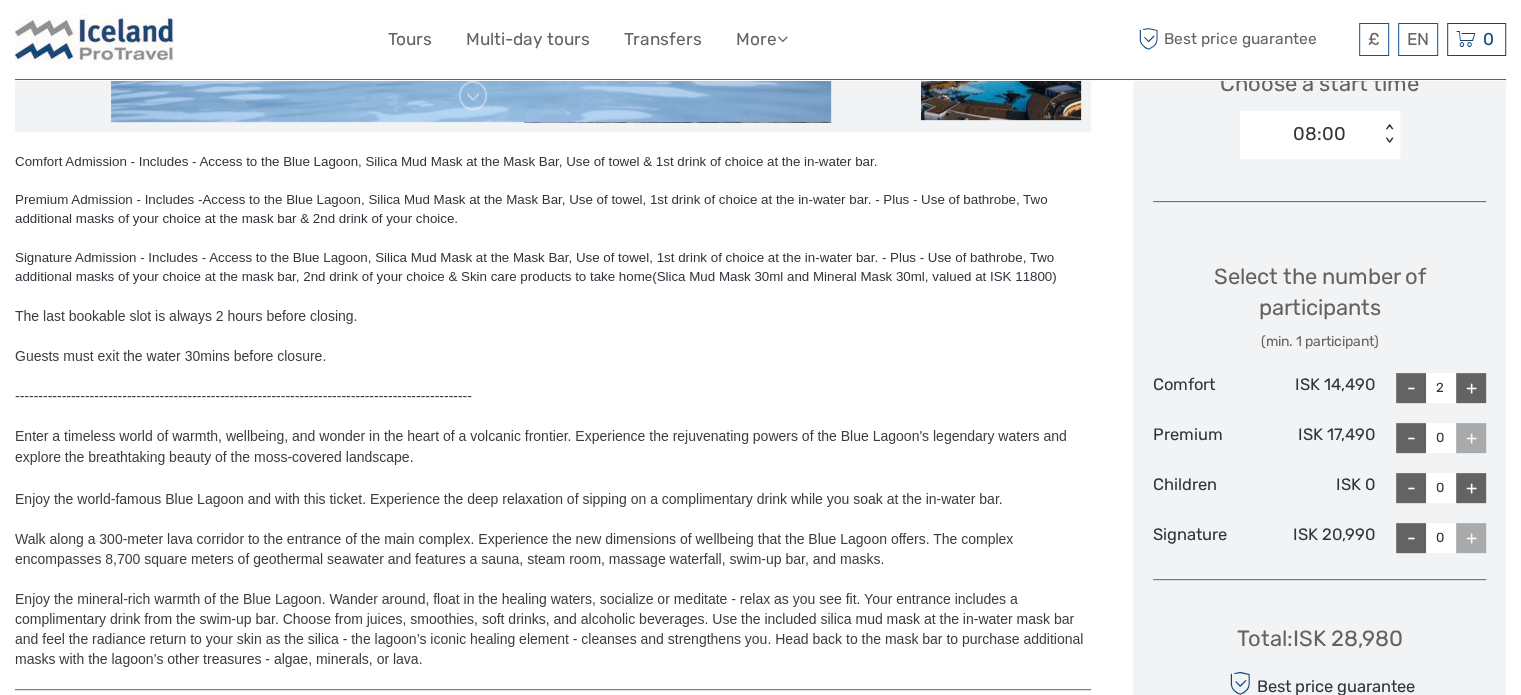 click on "+" at bounding box center (1471, 488) 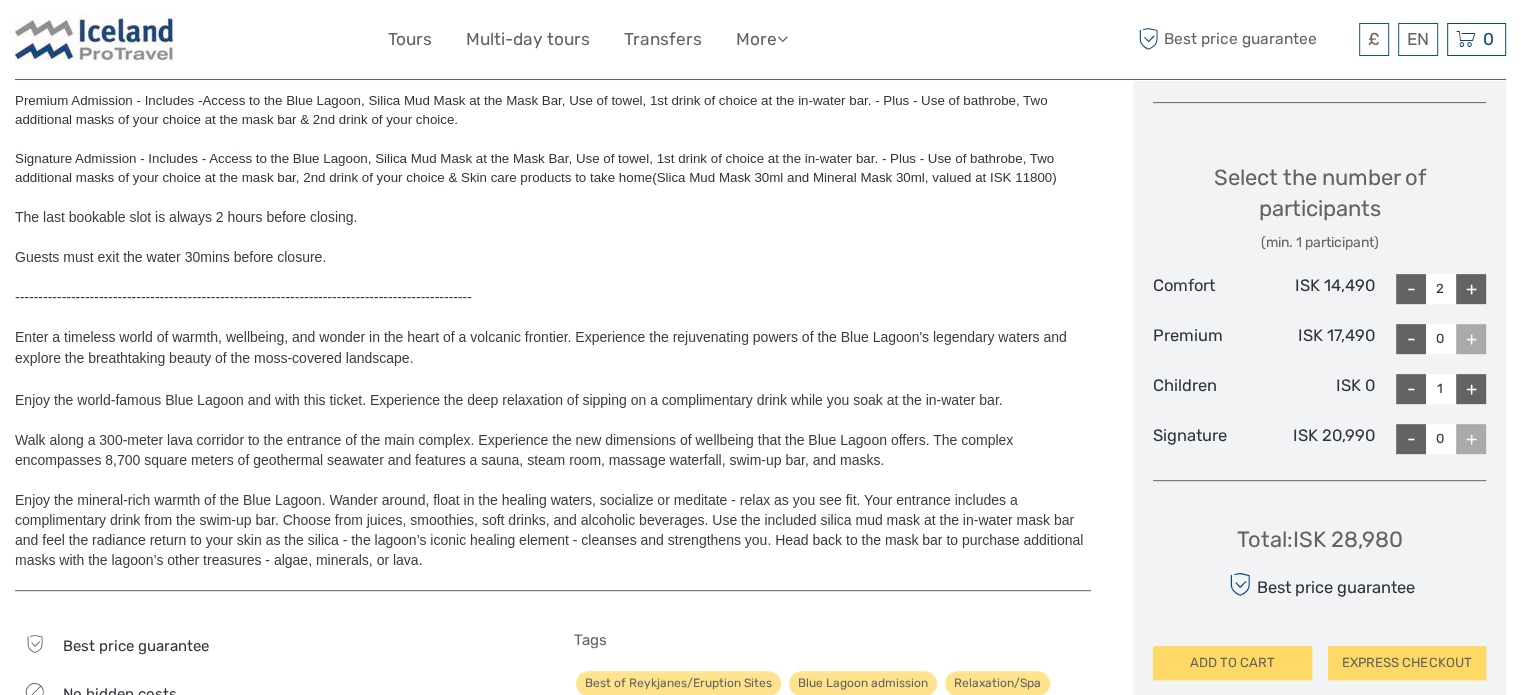 scroll, scrollTop: 800, scrollLeft: 0, axis: vertical 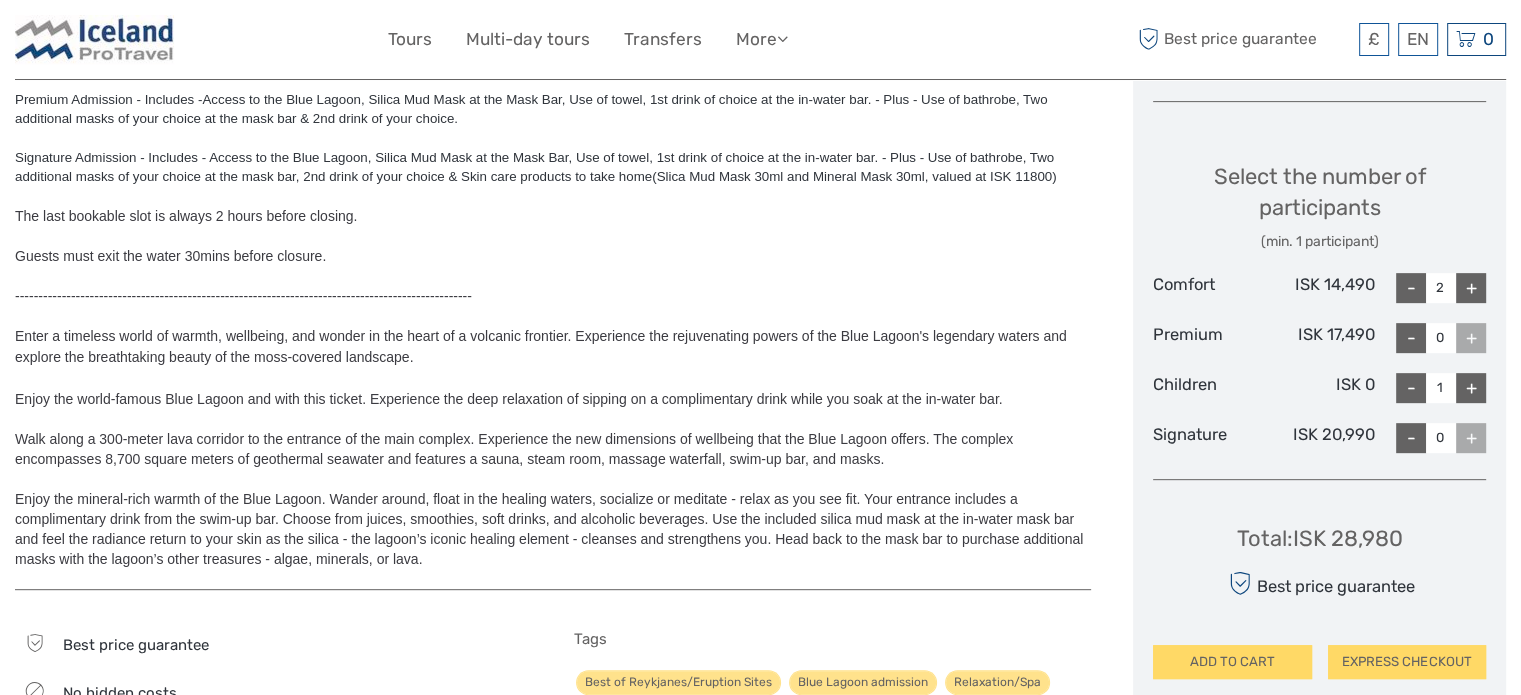 type 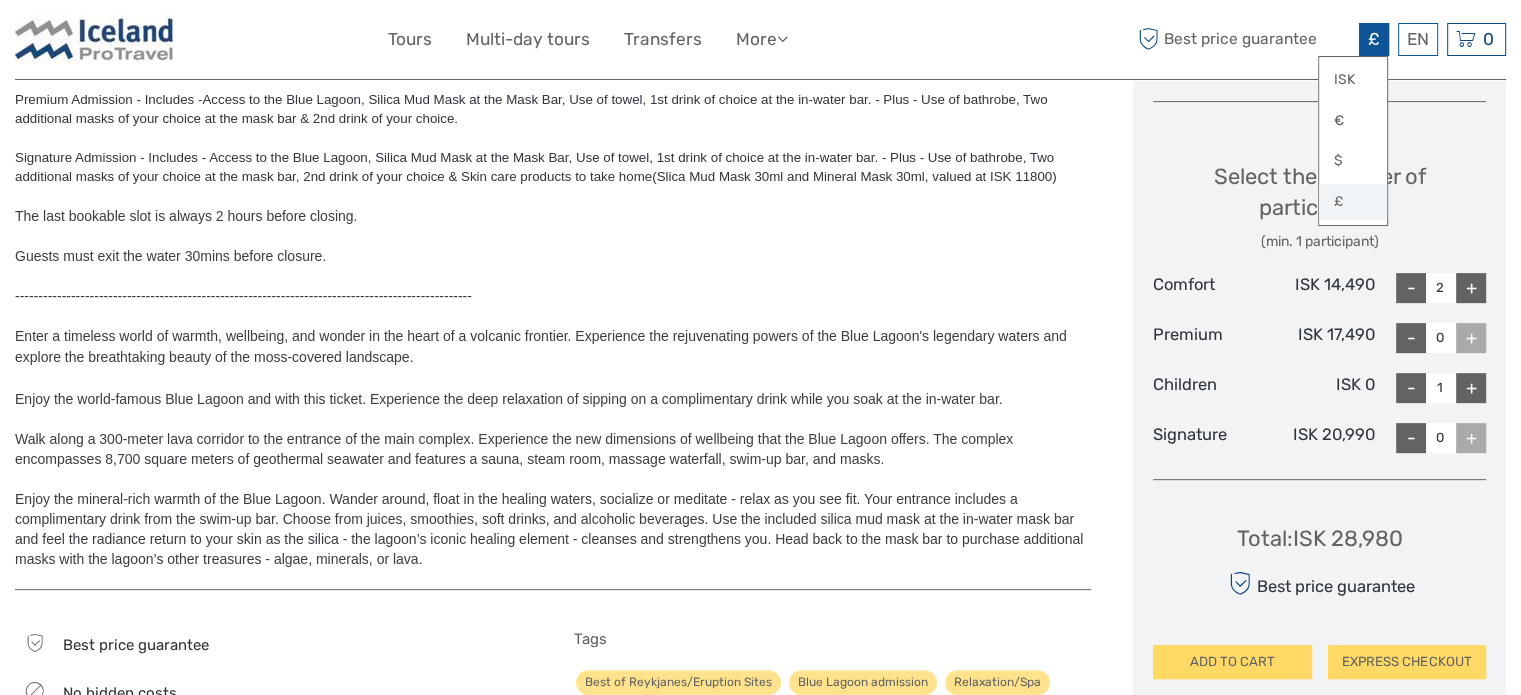 click on "£" at bounding box center (1353, 202) 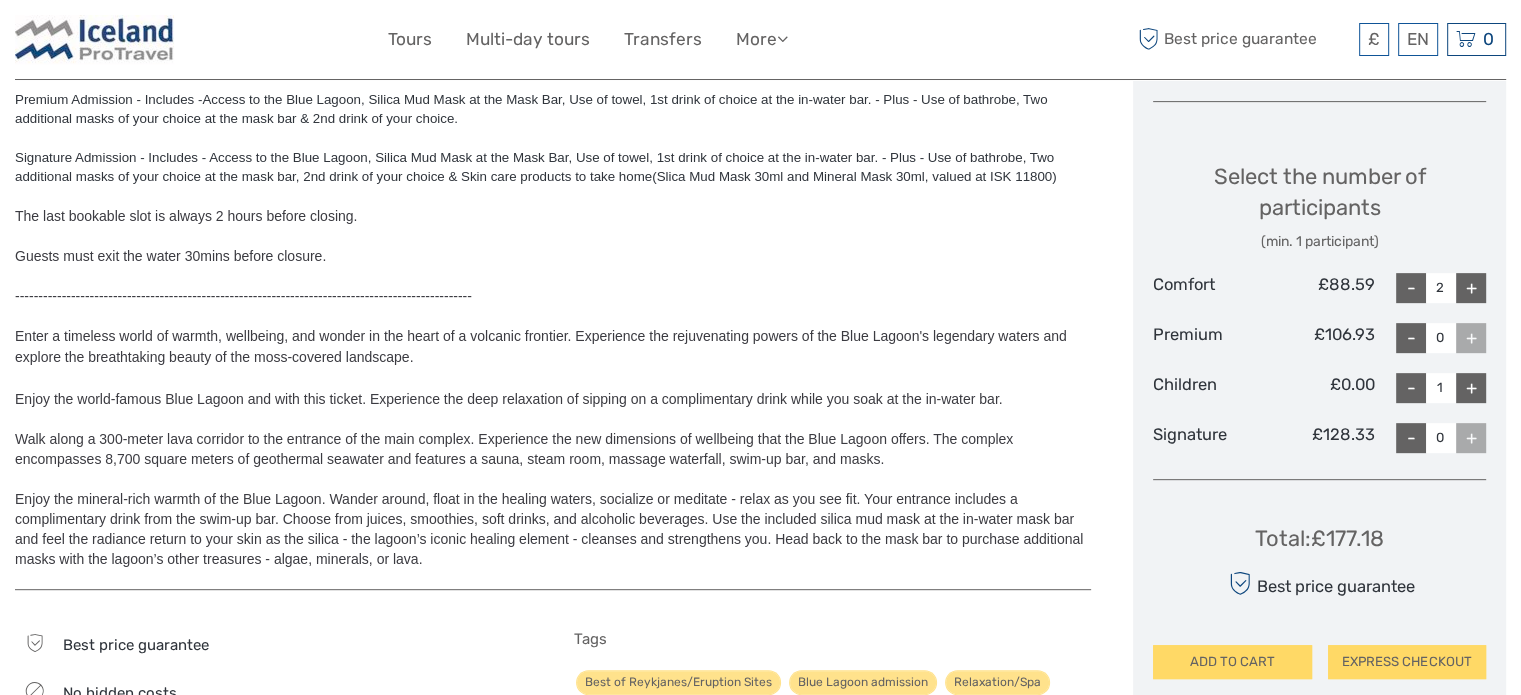 click on "The last bookable slot is always 2 hours before closing." at bounding box center [553, 216] 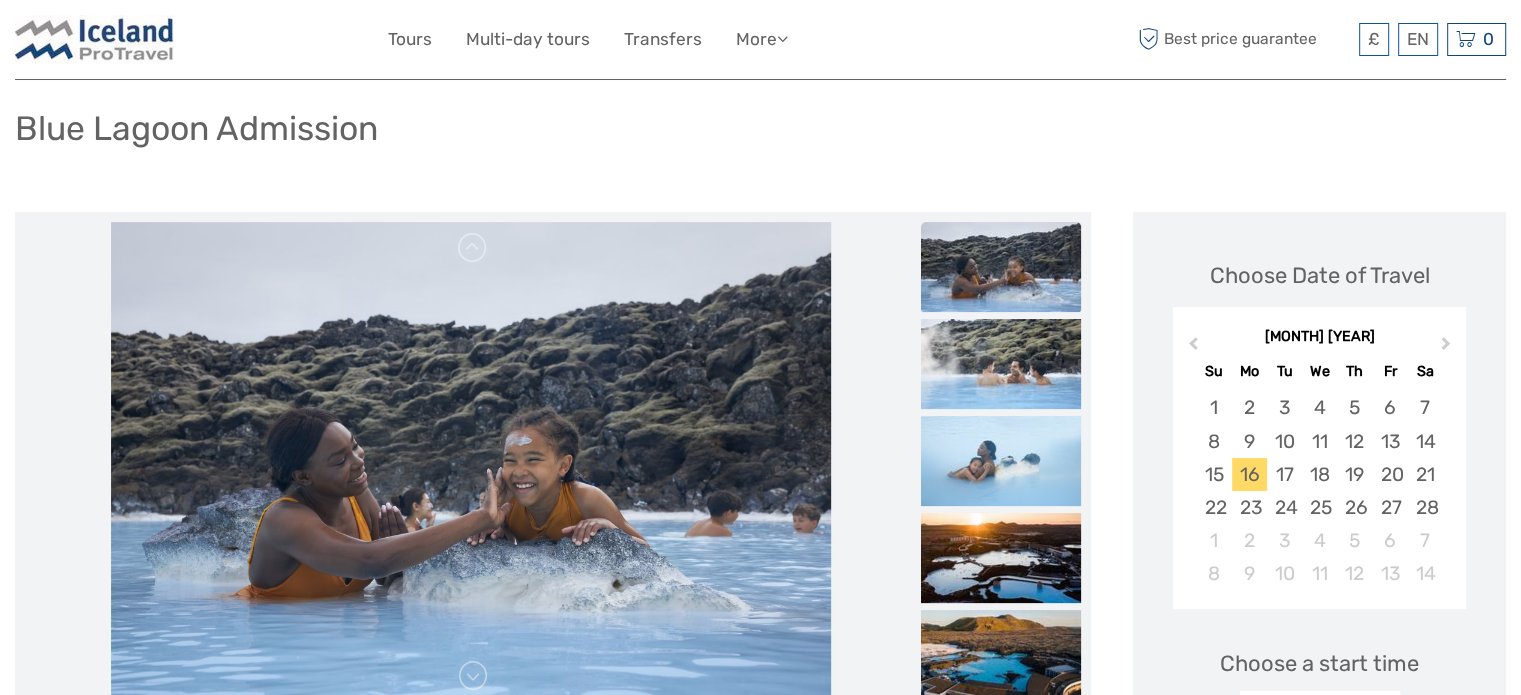 scroll, scrollTop: 100, scrollLeft: 0, axis: vertical 